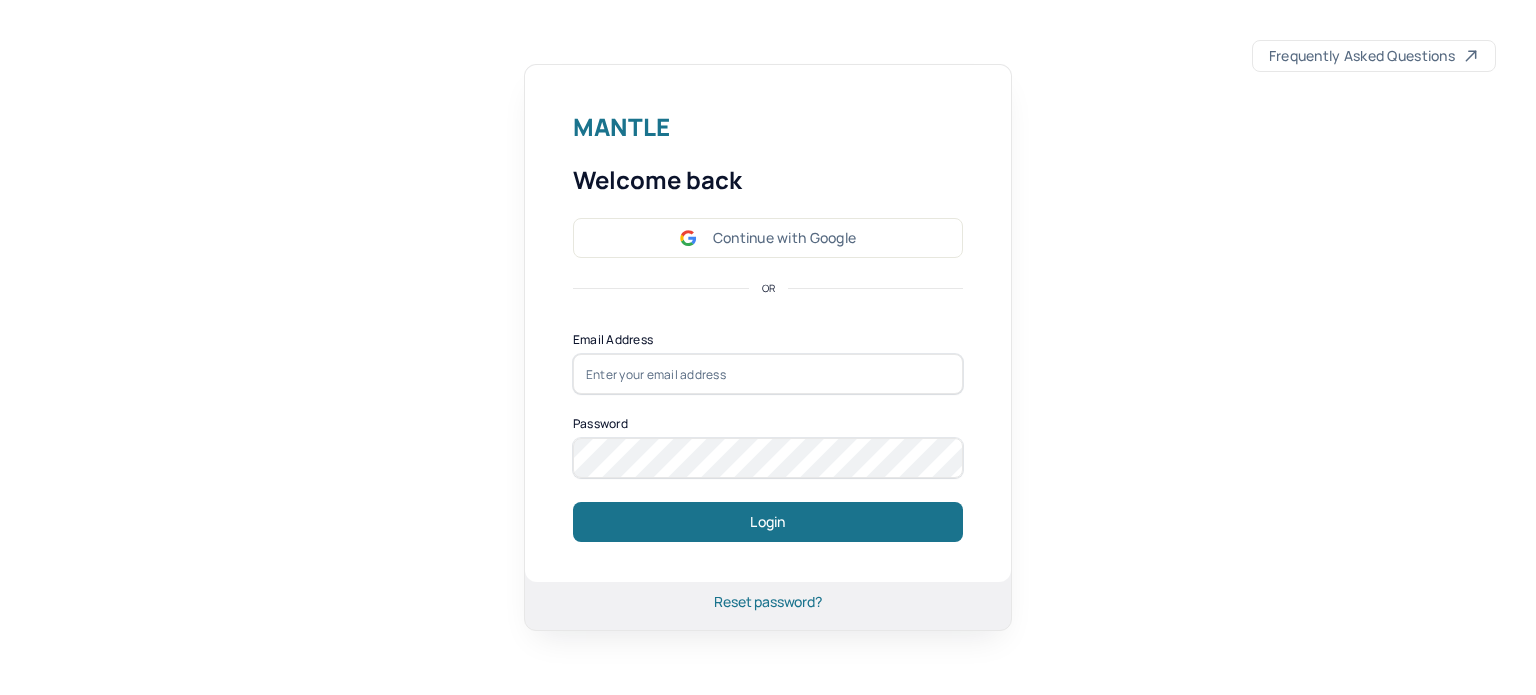 scroll, scrollTop: 0, scrollLeft: 0, axis: both 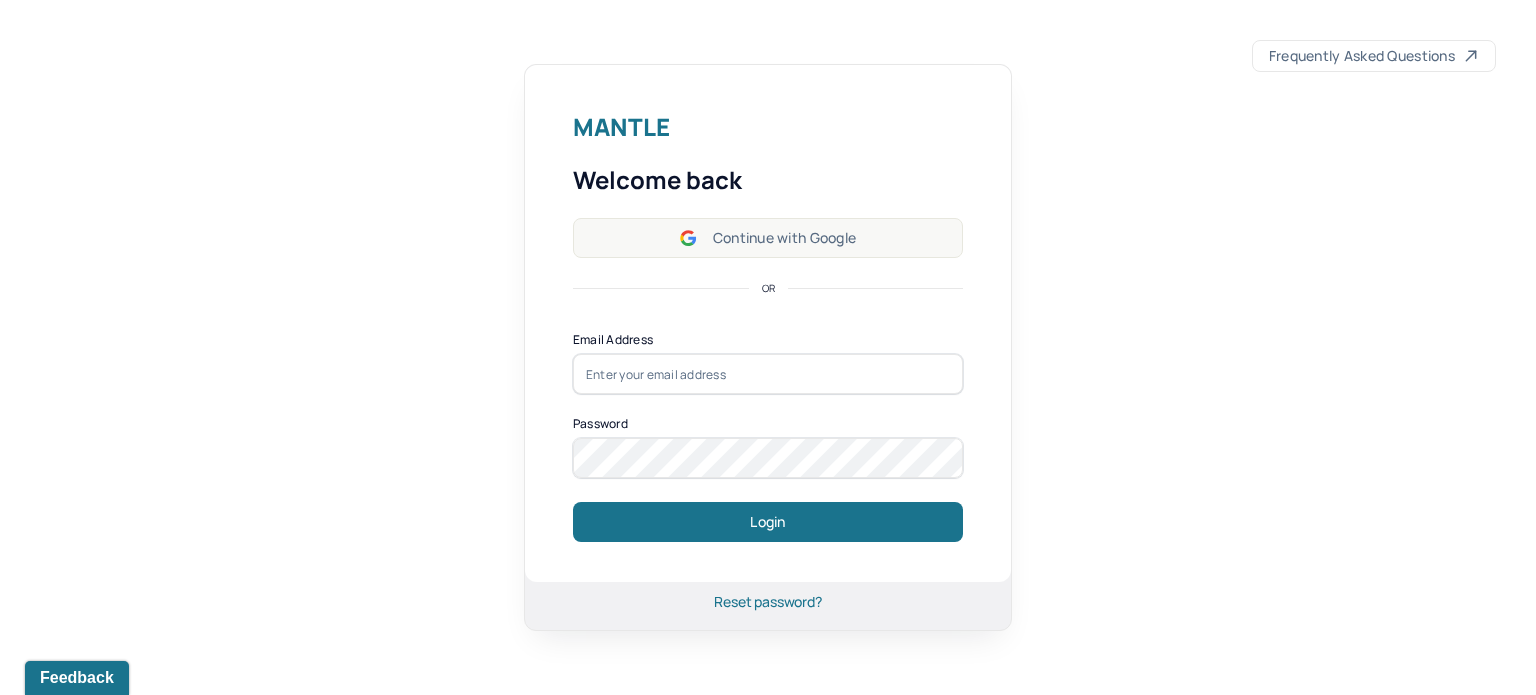 click on "Continue with Google" at bounding box center [768, 238] 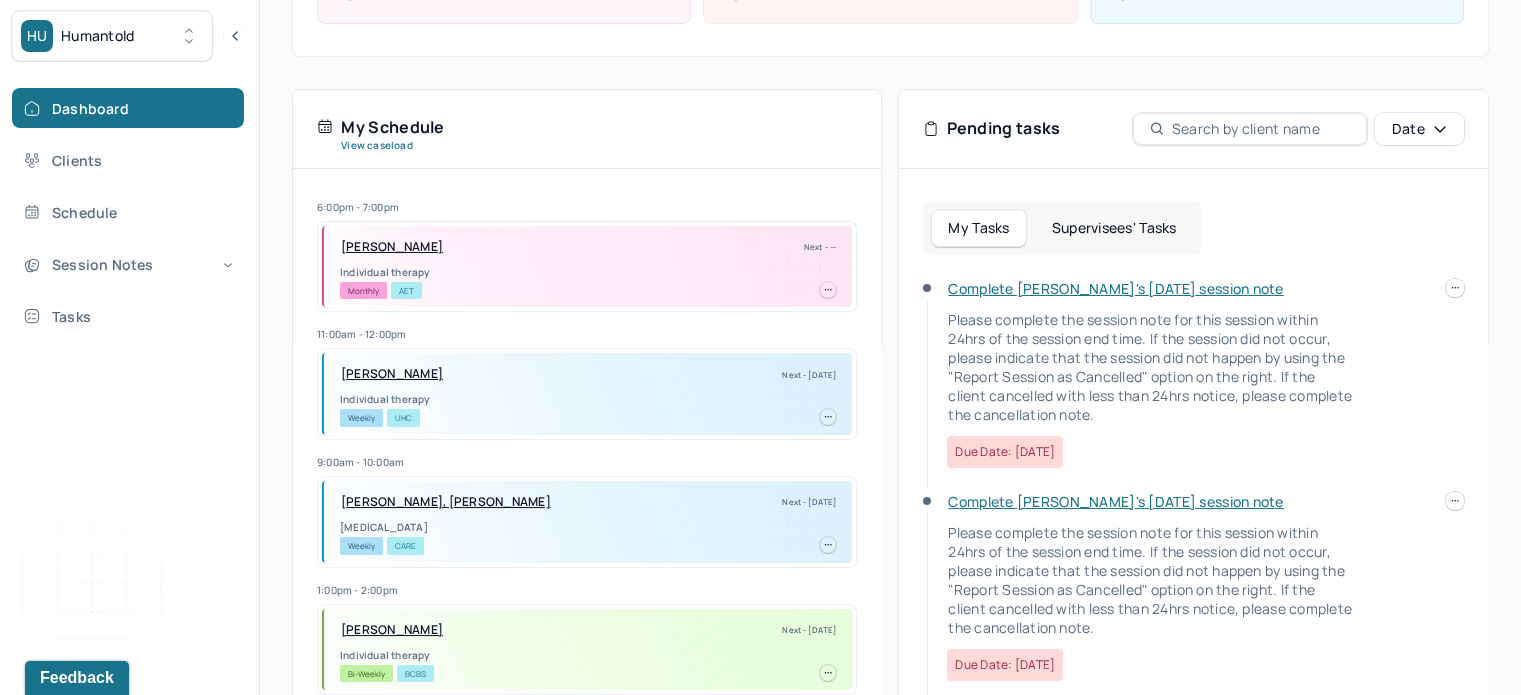 scroll, scrollTop: 348, scrollLeft: 0, axis: vertical 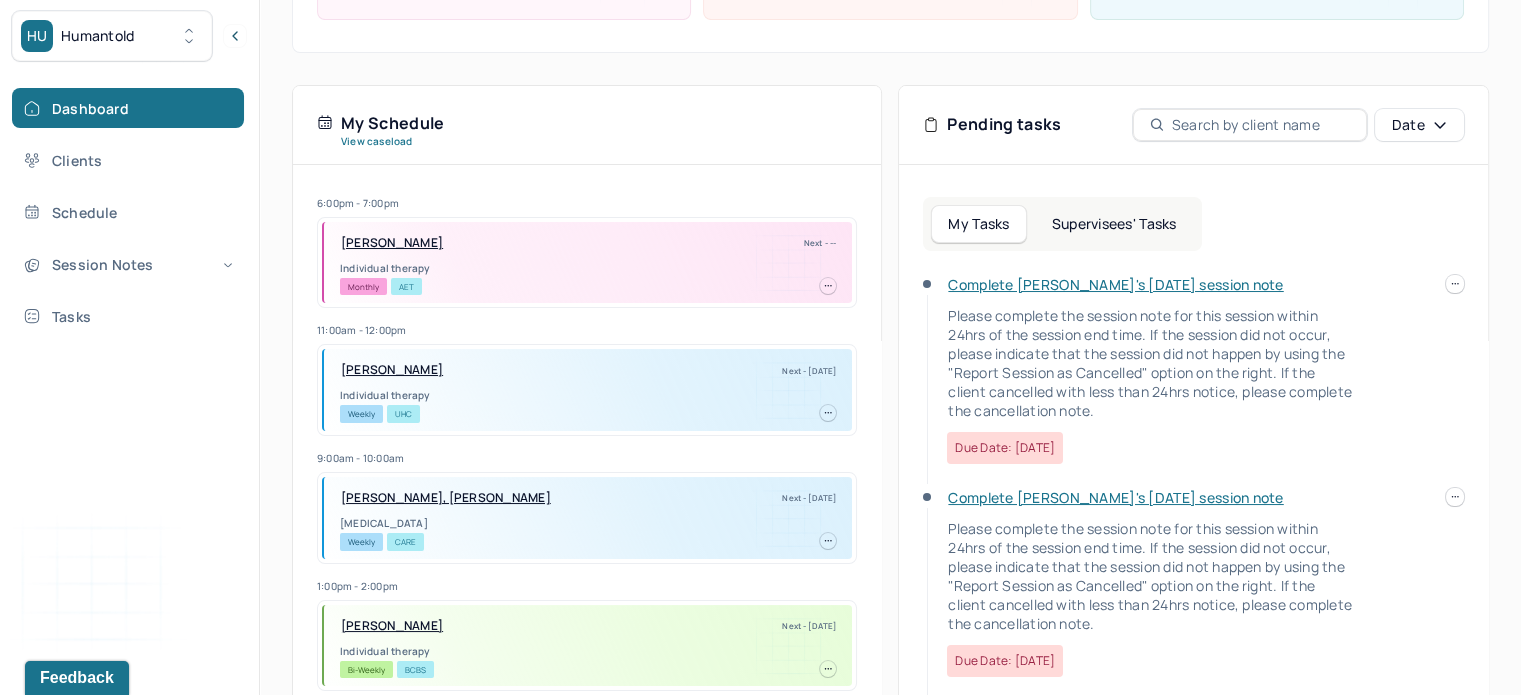 click on "Supervisees' Tasks" at bounding box center [1114, 224] 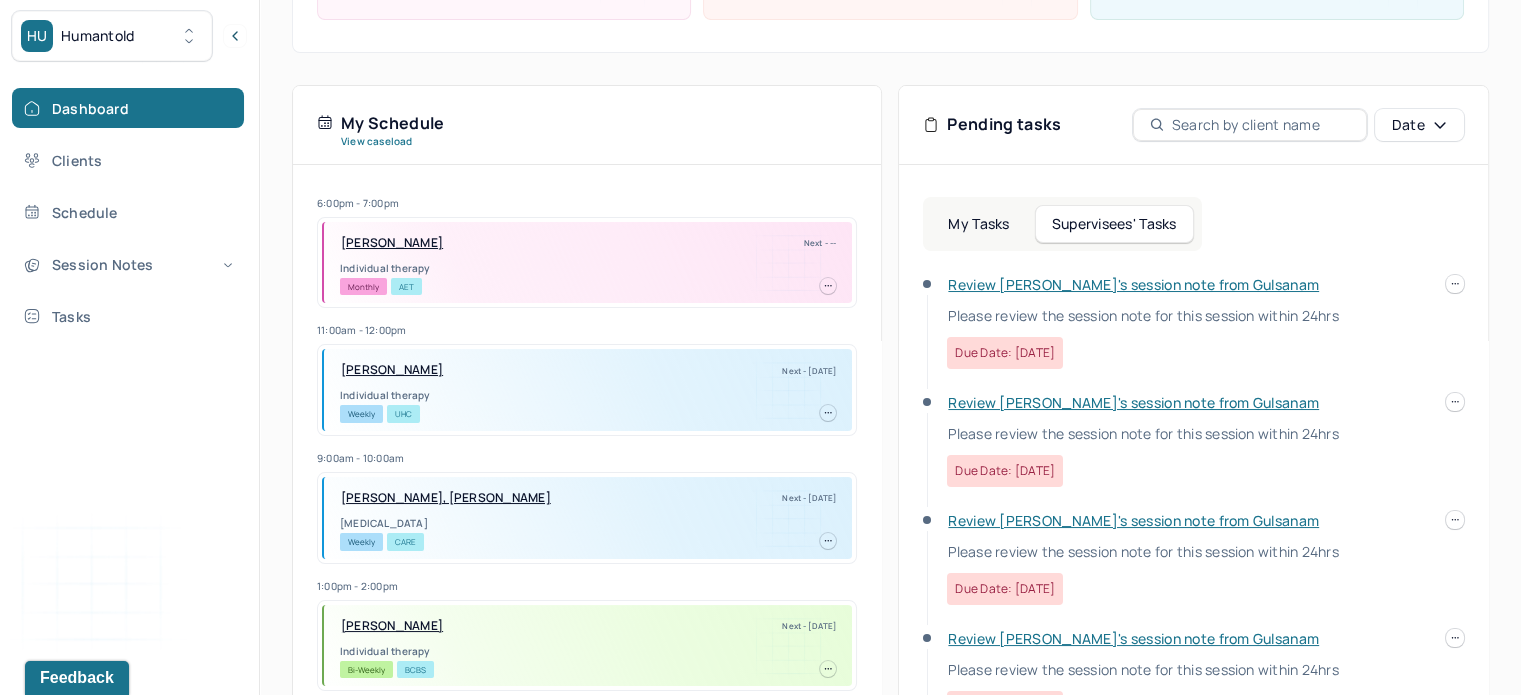click on "Review [PERSON_NAME]'s session note from Gulsanam" at bounding box center (1133, 284) 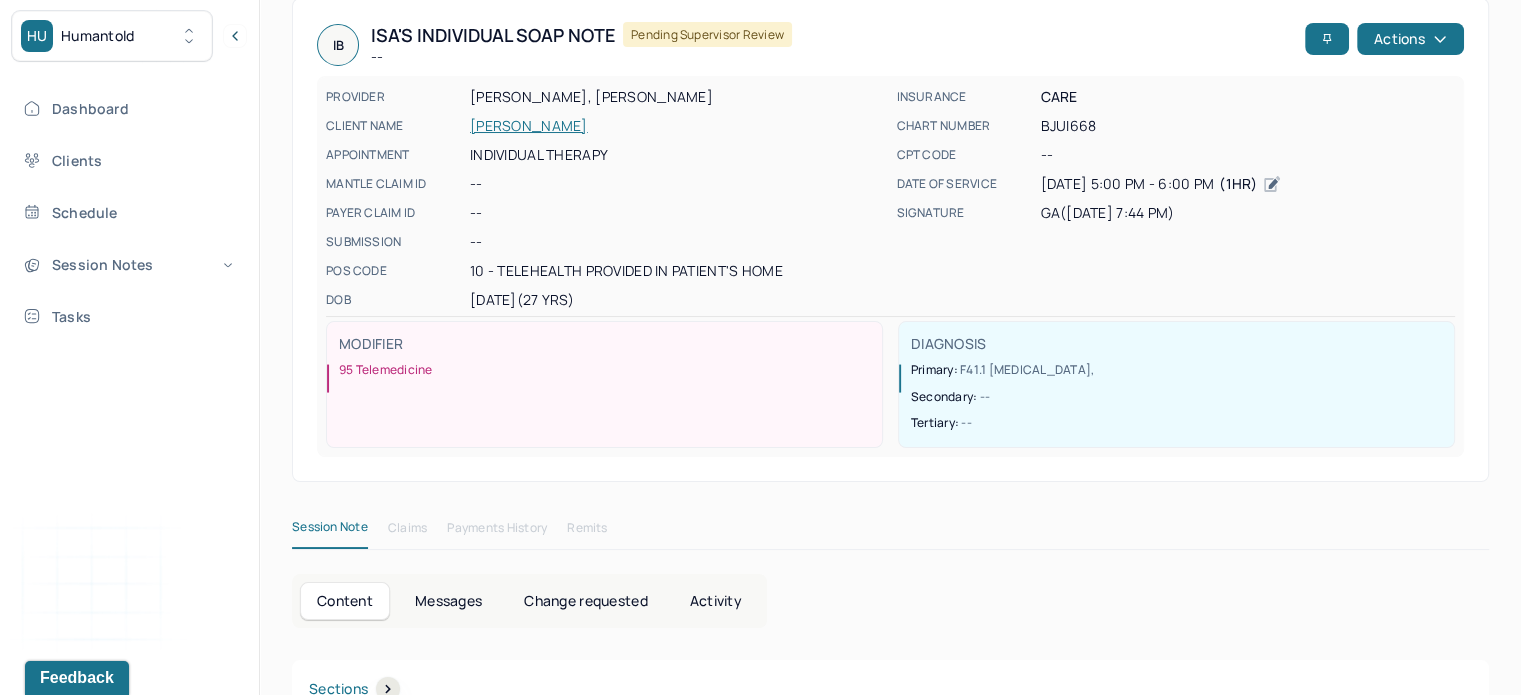 scroll, scrollTop: 96, scrollLeft: 0, axis: vertical 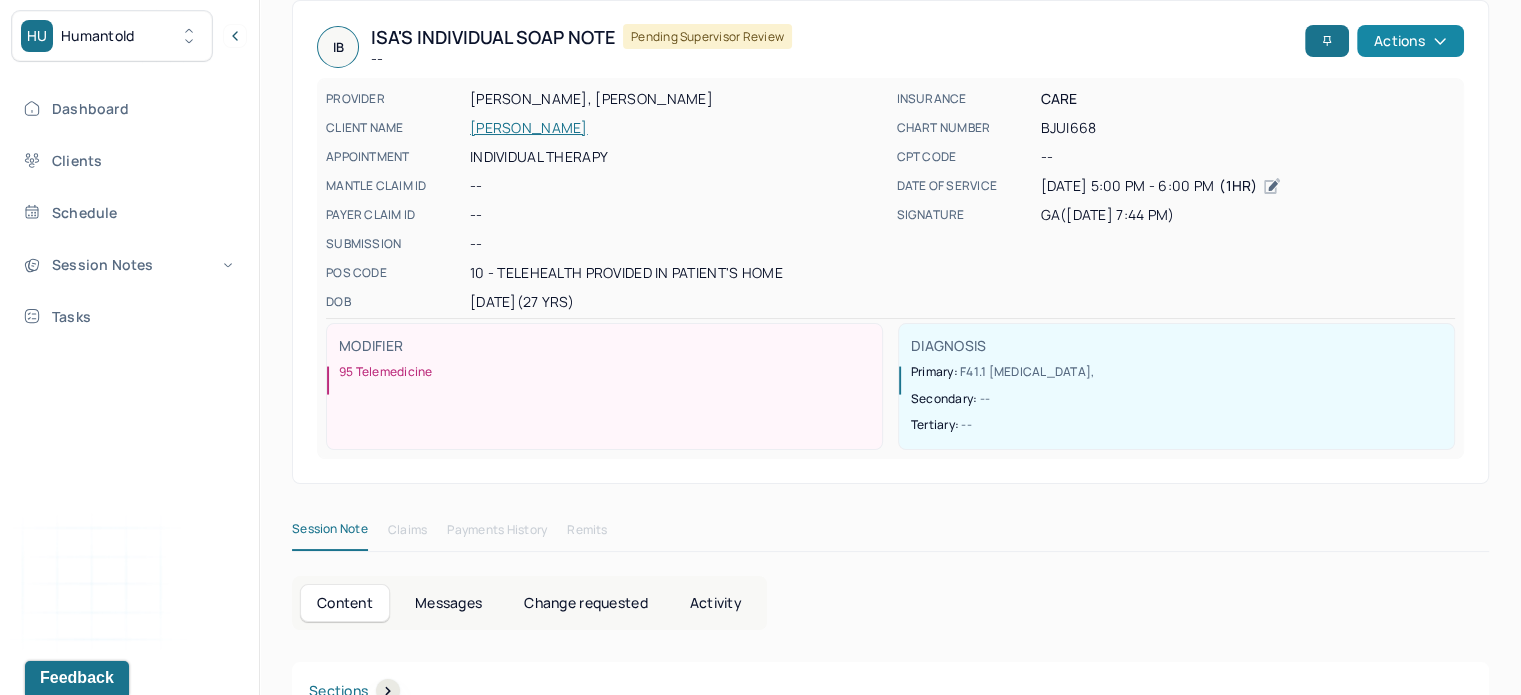 click 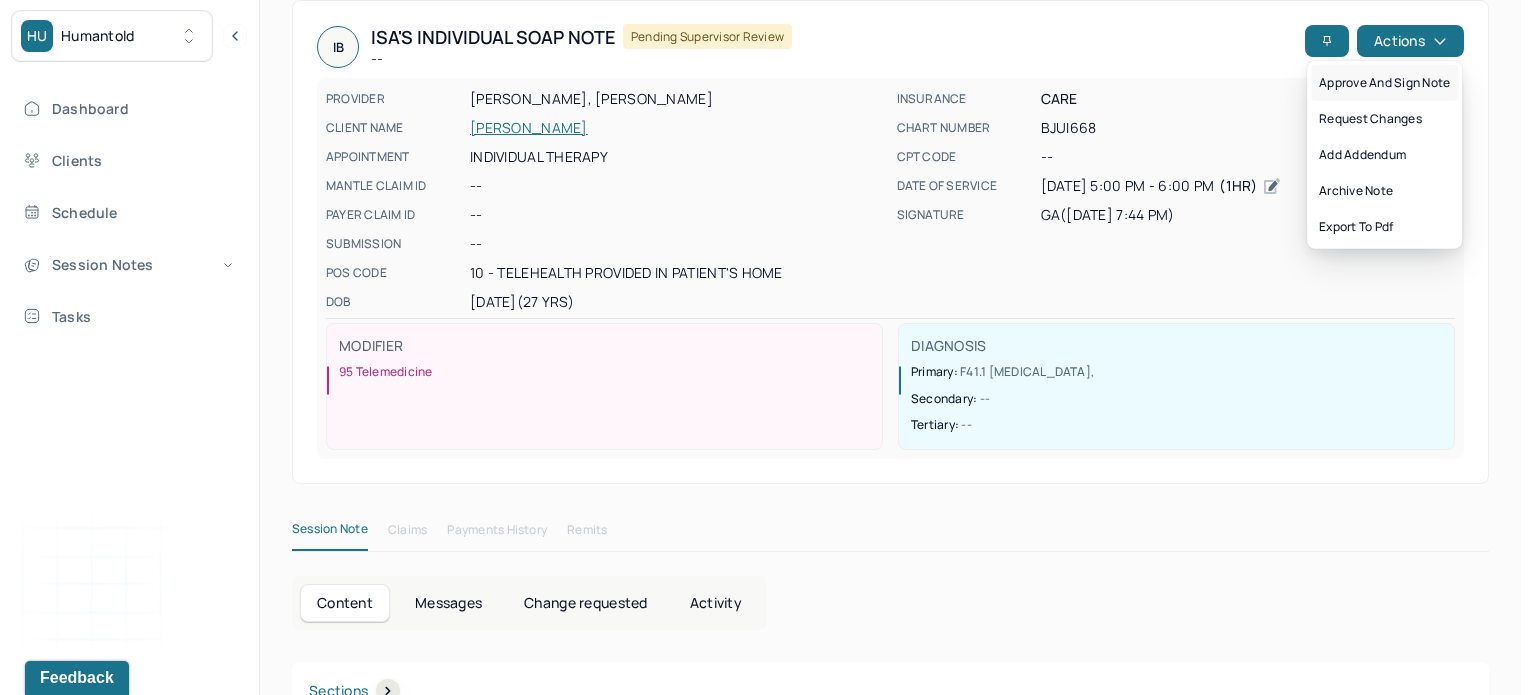 click on "Approve and sign note" at bounding box center [1384, 83] 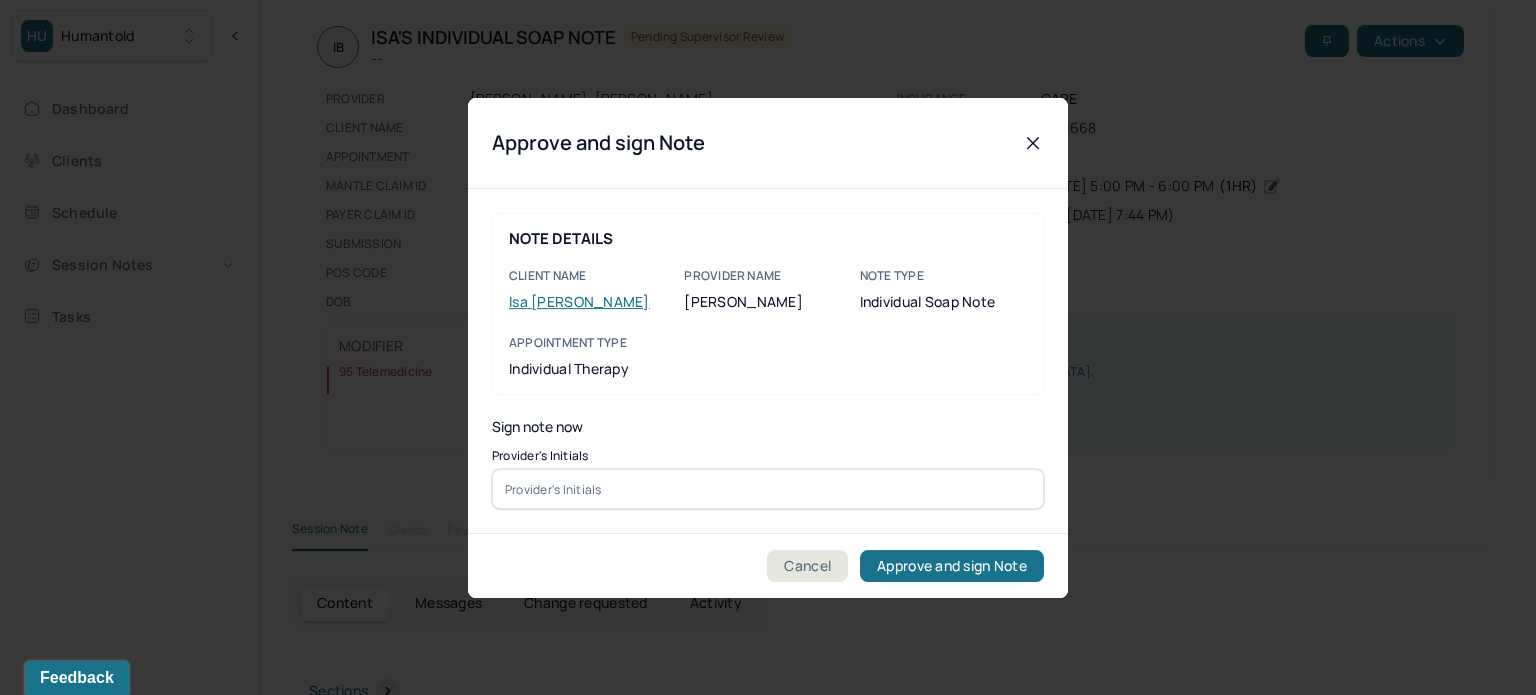 click on "NOTE DETAILS Client name [PERSON_NAME] Provider name [PERSON_NAME] Note type Individual soap note Appointment Type individual therapy Sign note now Provider's Initials" at bounding box center (768, 361) 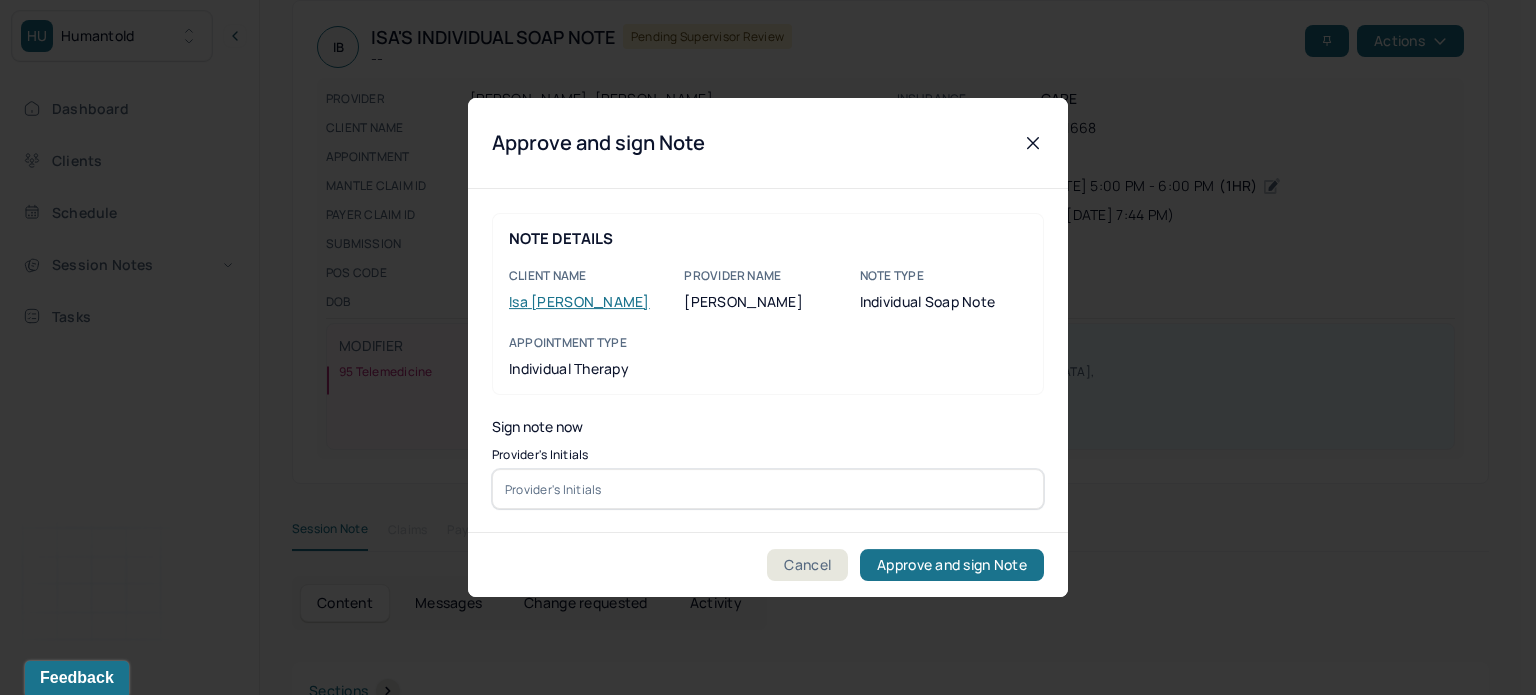 click at bounding box center [768, 489] 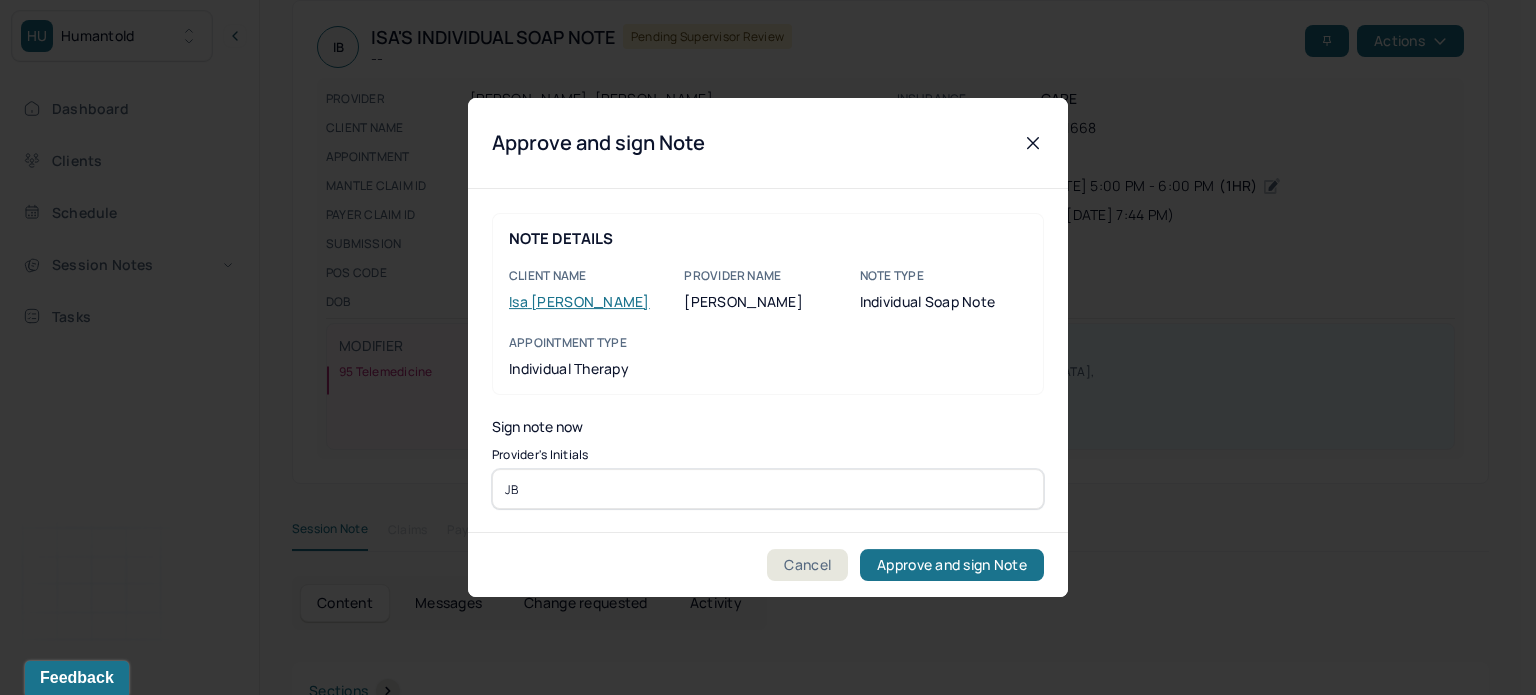 type on "JB" 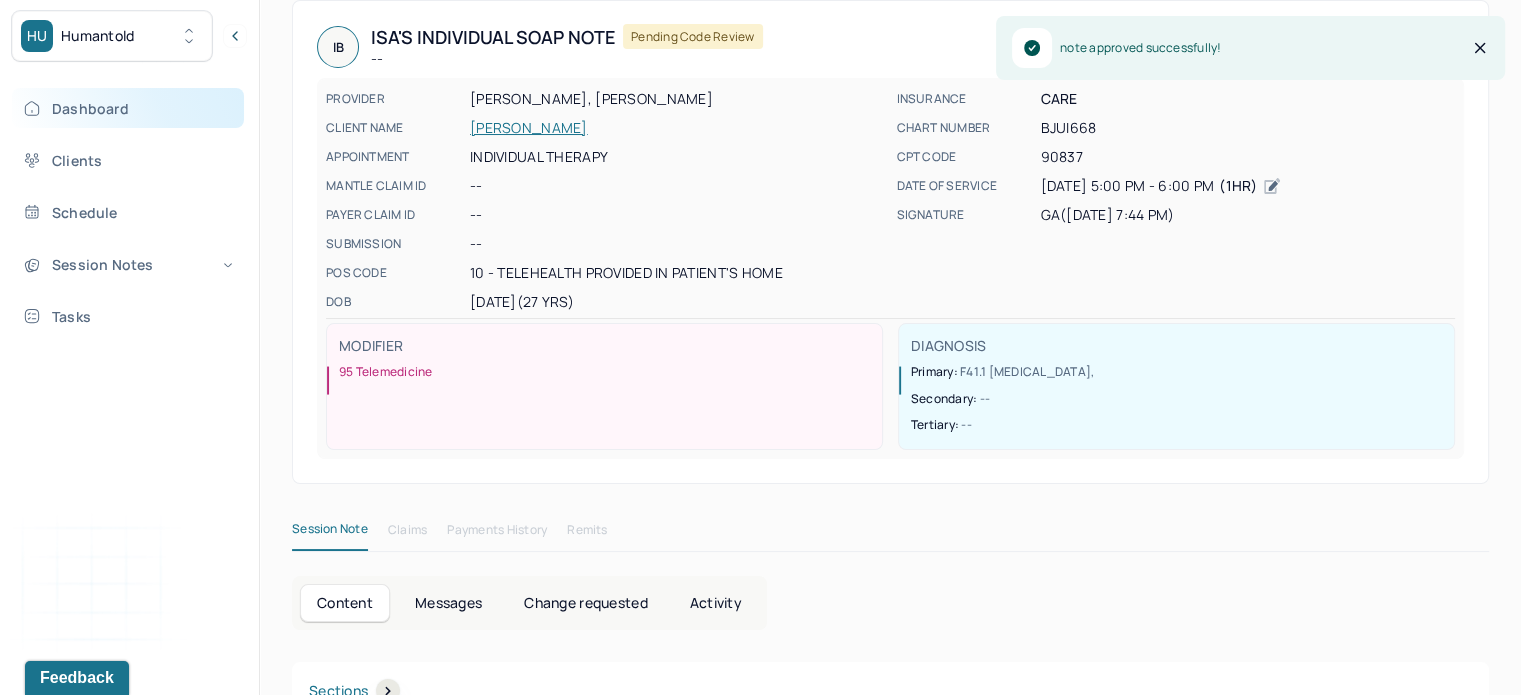 click on "Dashboard" at bounding box center (128, 108) 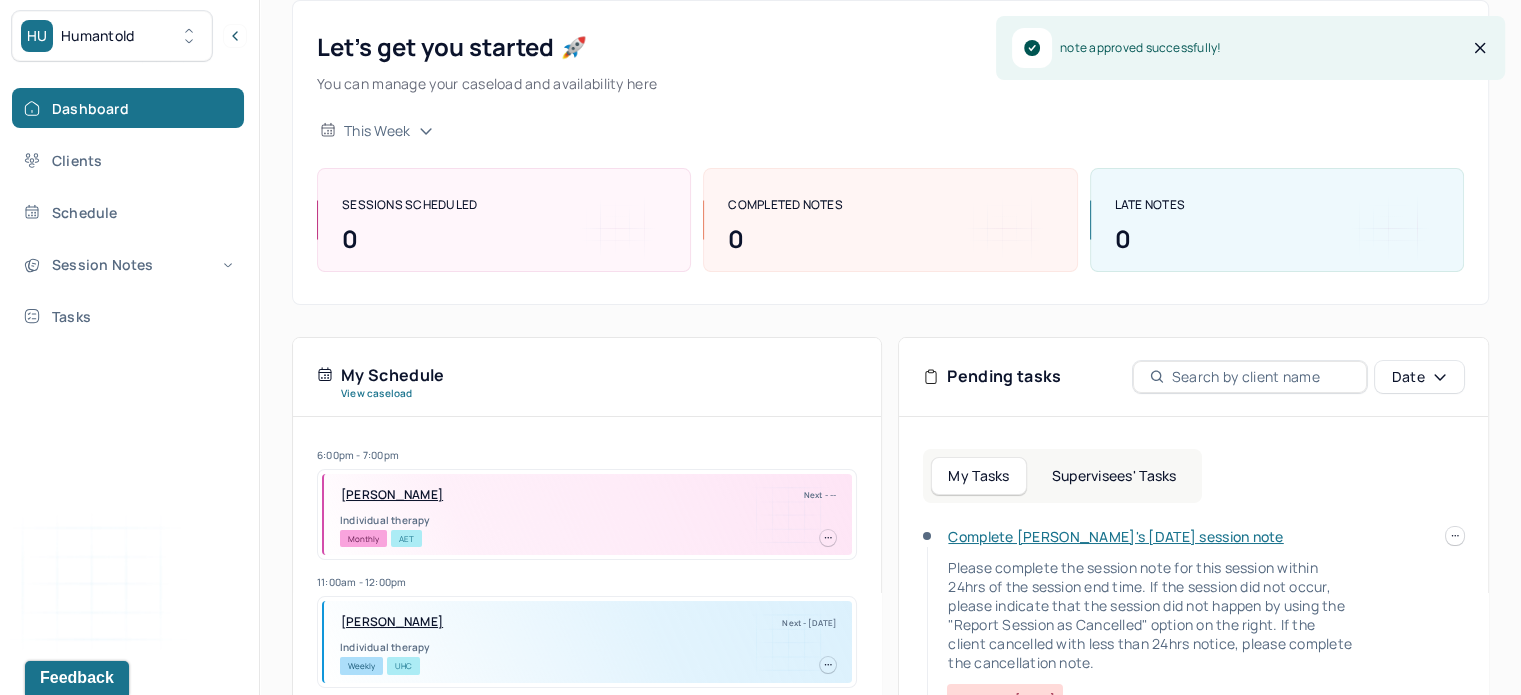 scroll, scrollTop: 124, scrollLeft: 0, axis: vertical 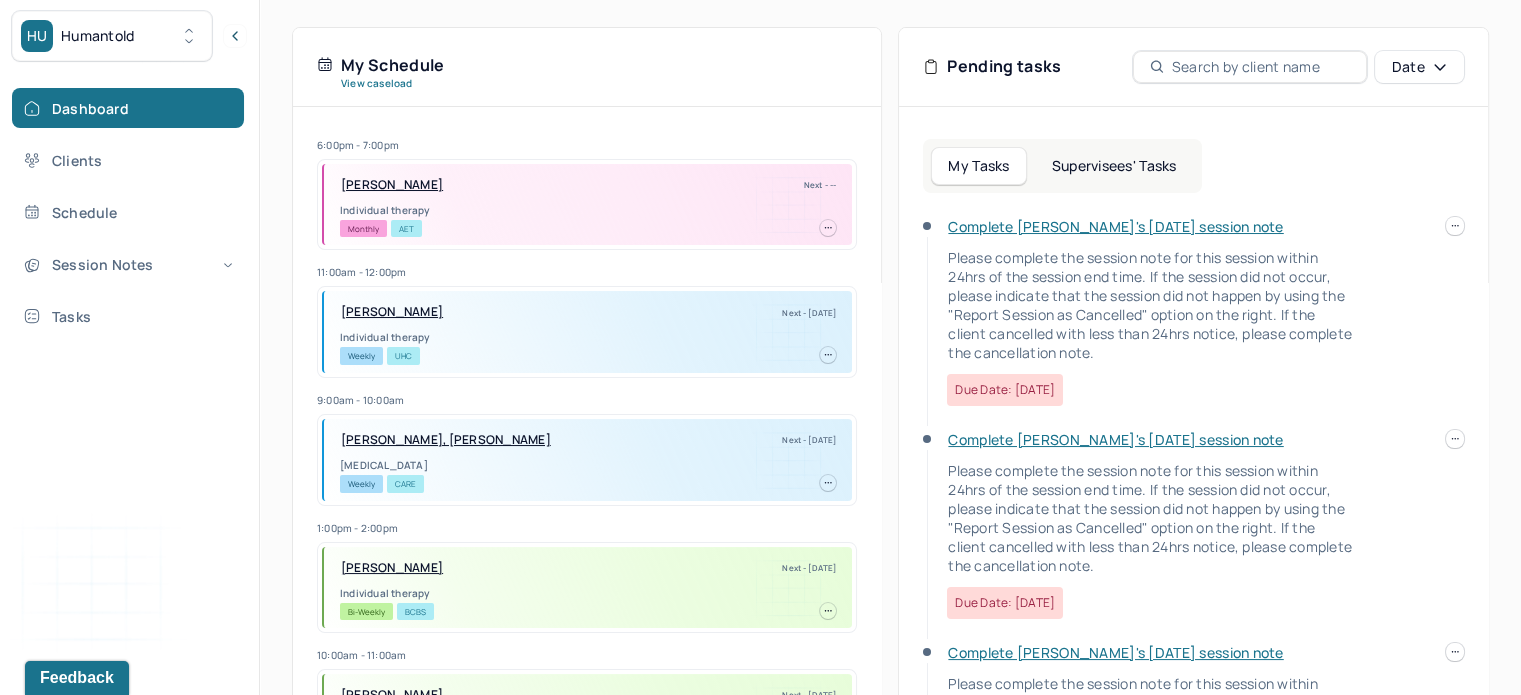 click on "Supervisees' Tasks" at bounding box center (1114, 166) 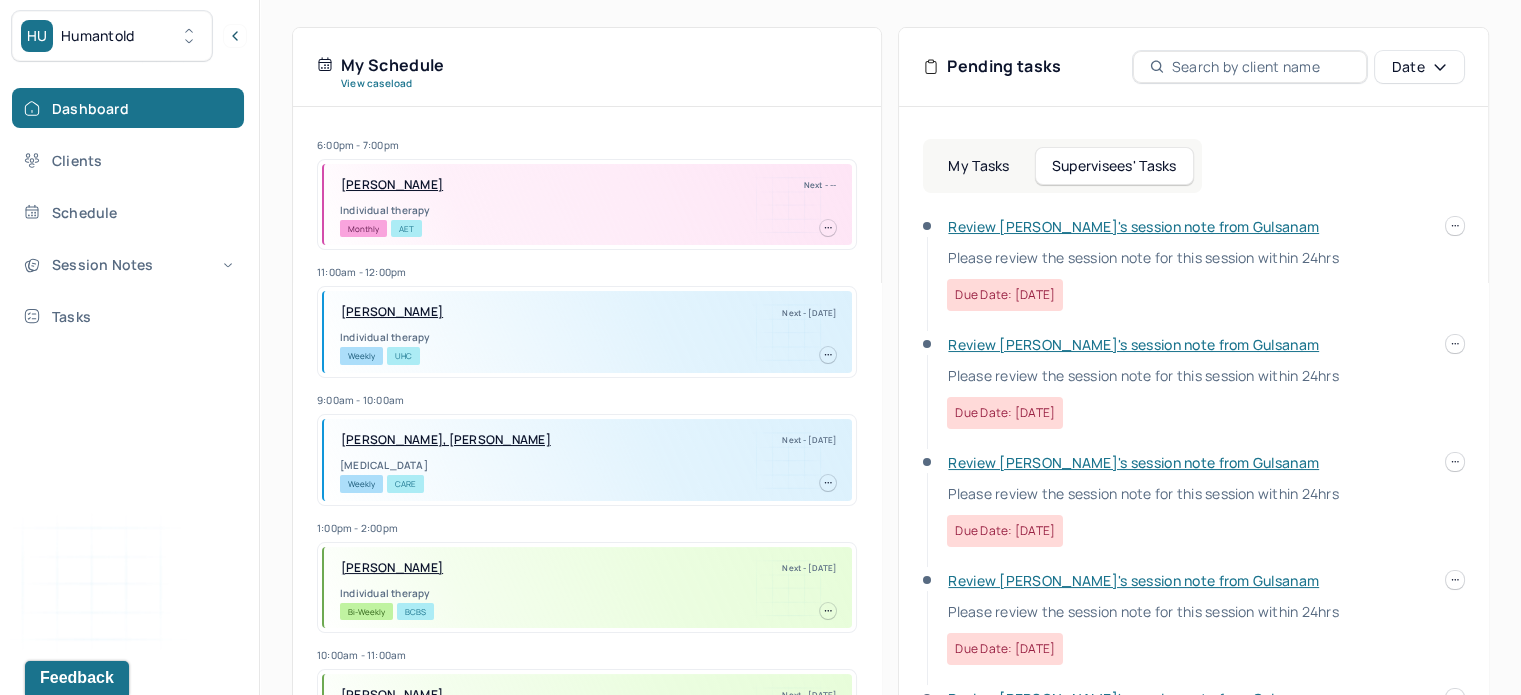click on "Review [PERSON_NAME]'s session note from Gulsanam" at bounding box center [1133, 226] 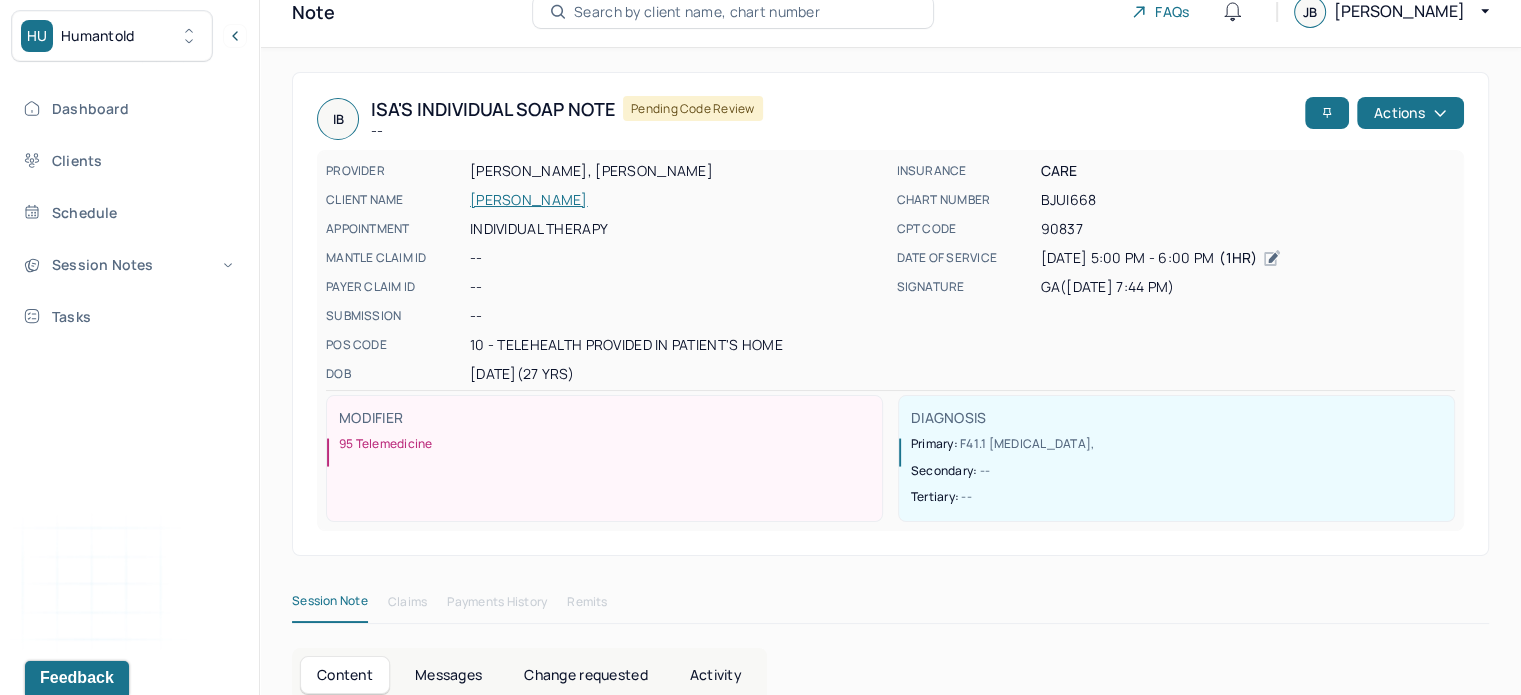 scroll, scrollTop: 0, scrollLeft: 0, axis: both 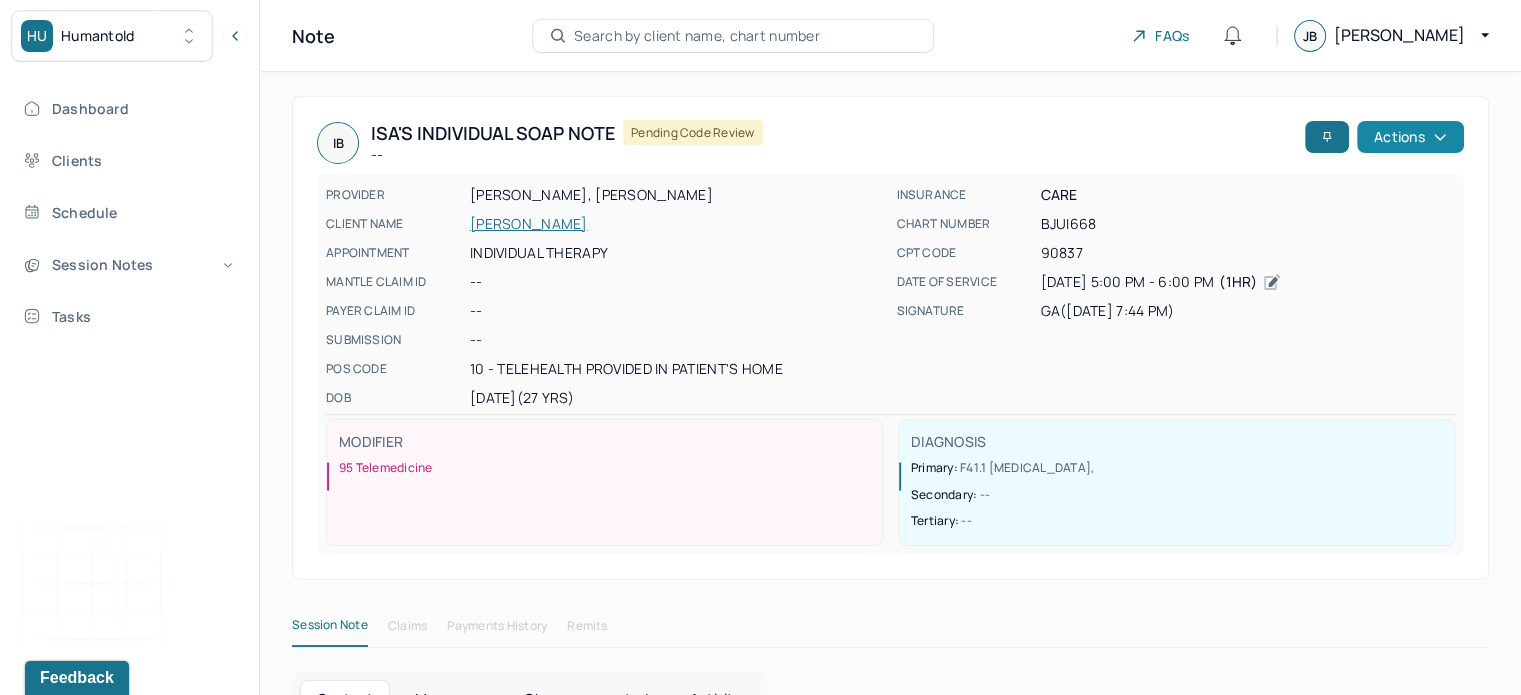 click on "Actions" at bounding box center [1410, 137] 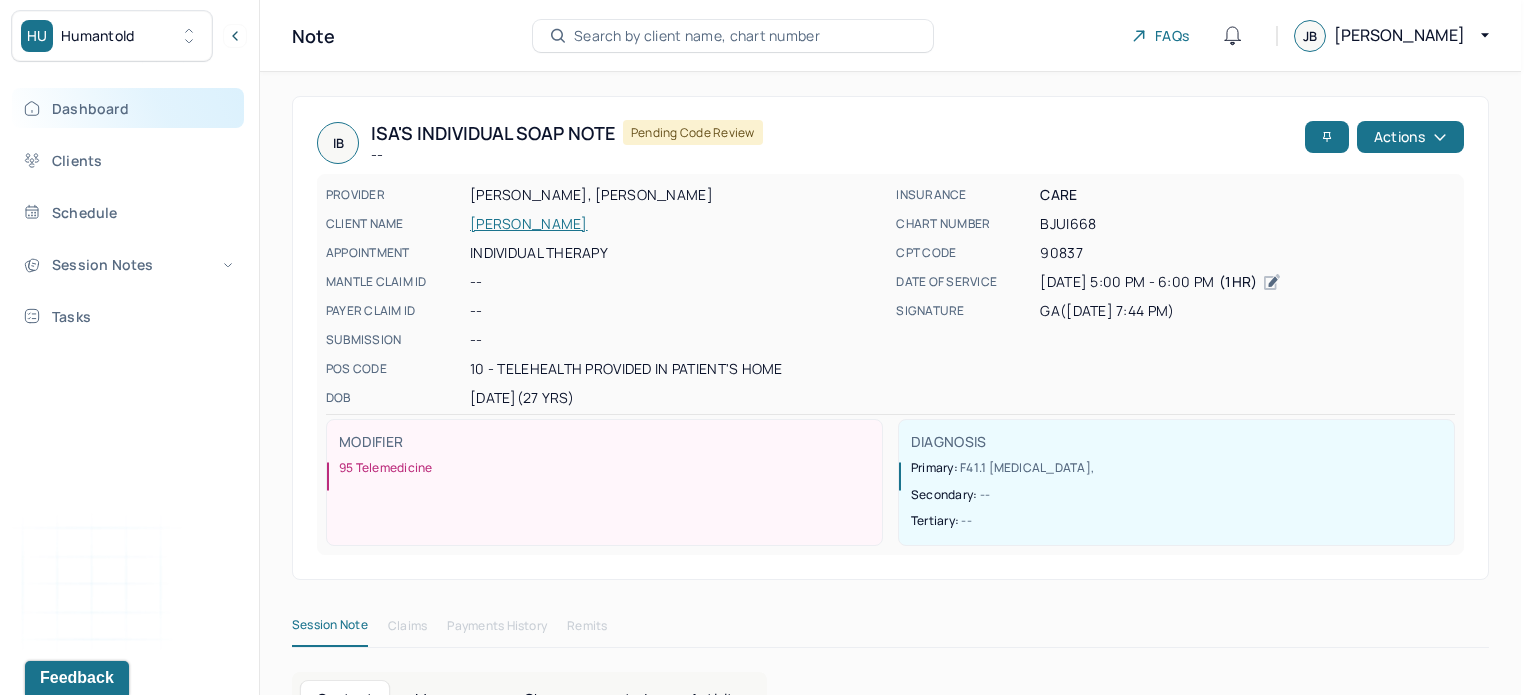 click on "Dashboard" at bounding box center [128, 108] 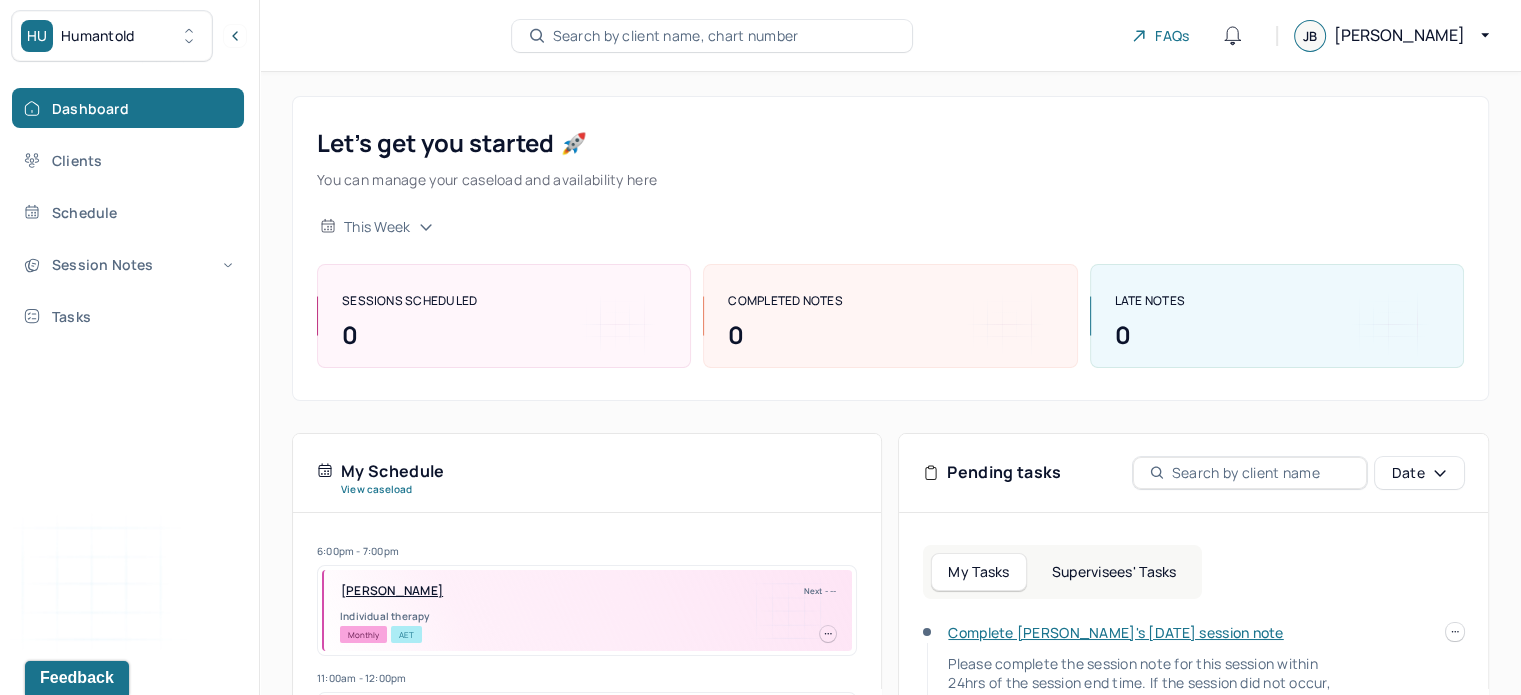 click on "Supervisees' Tasks" at bounding box center (1114, 572) 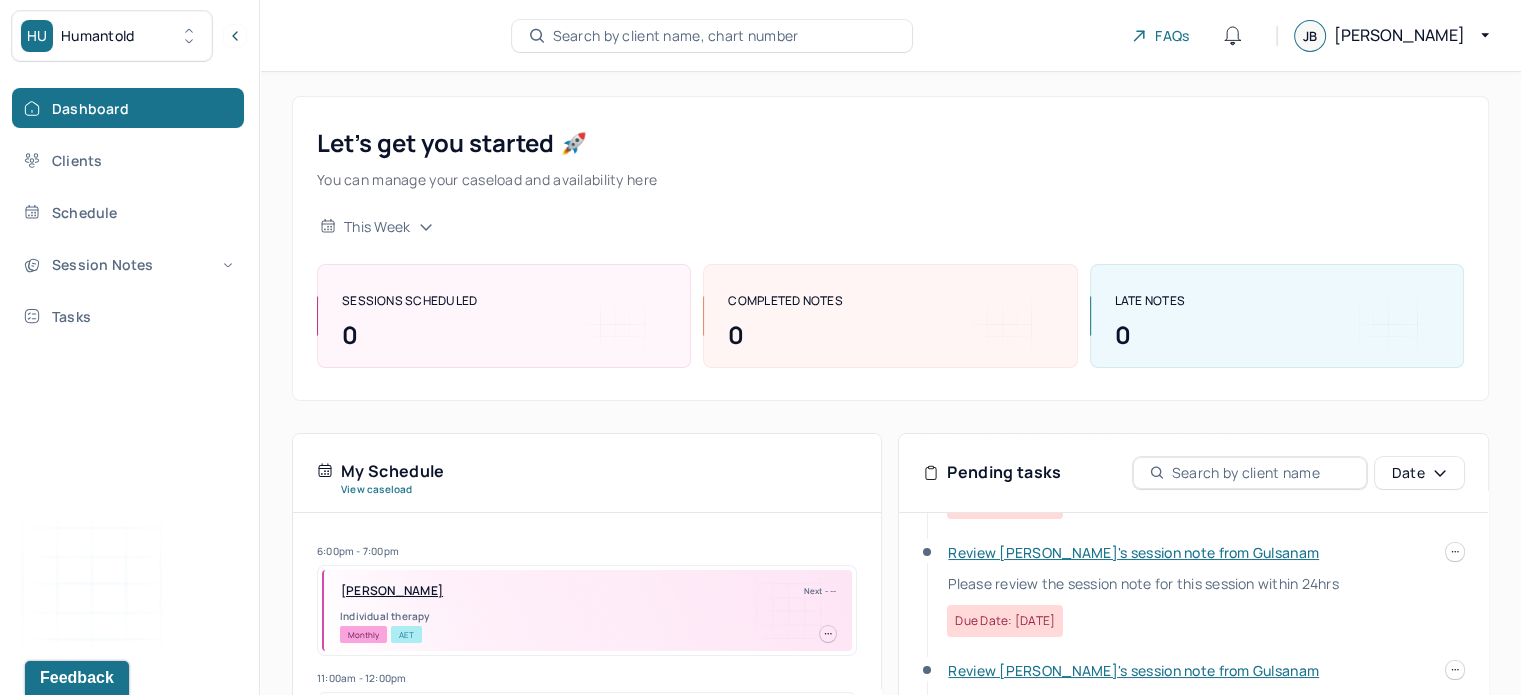 scroll, scrollTop: 264, scrollLeft: 0, axis: vertical 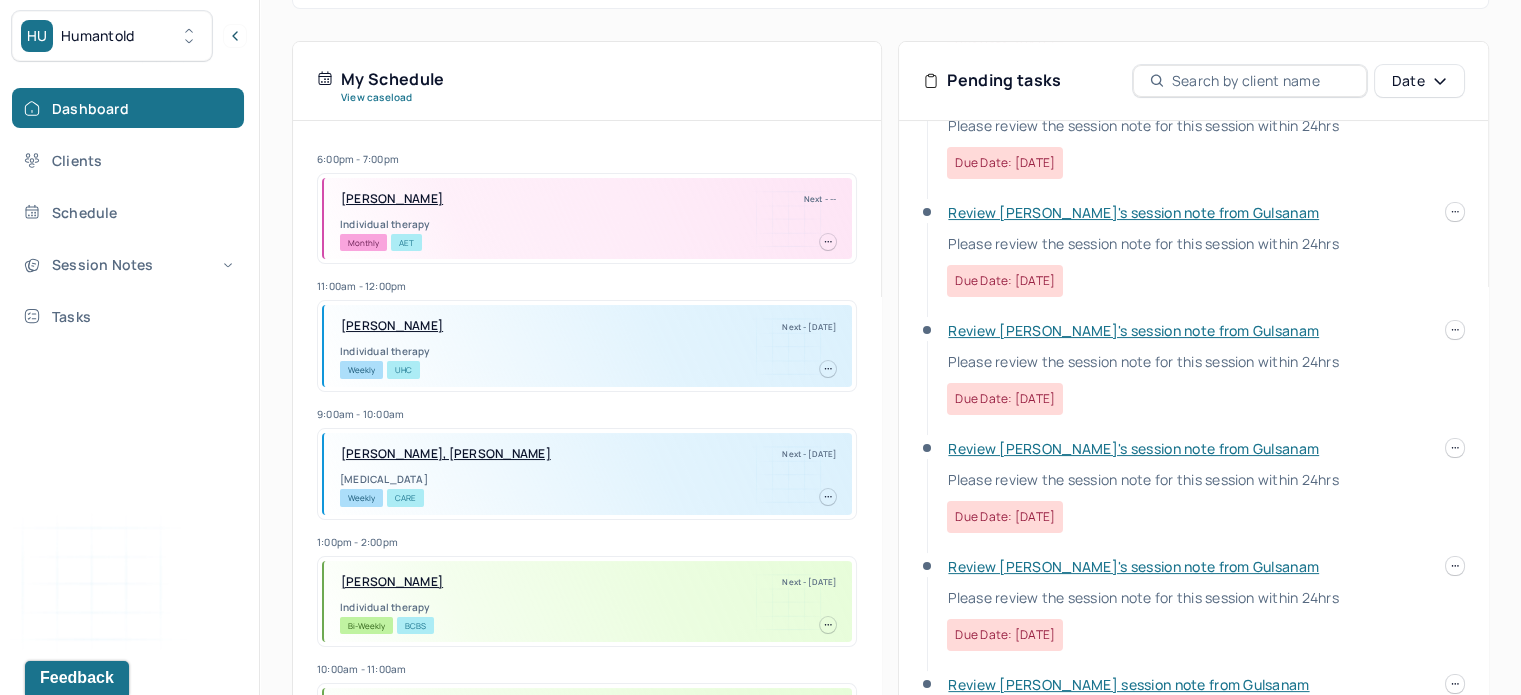 click on "Review [PERSON_NAME]'s session note from Gulsanam" at bounding box center (1133, 330) 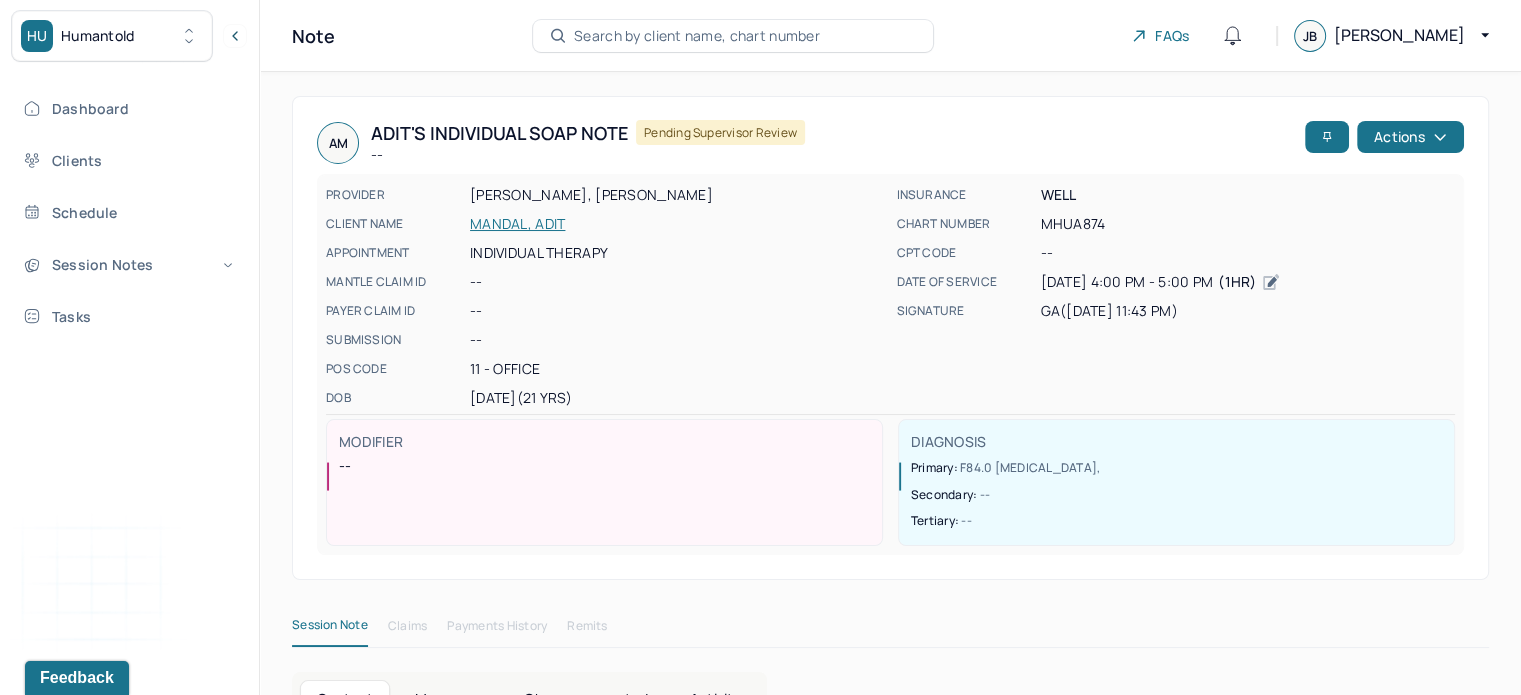 scroll, scrollTop: 0, scrollLeft: 0, axis: both 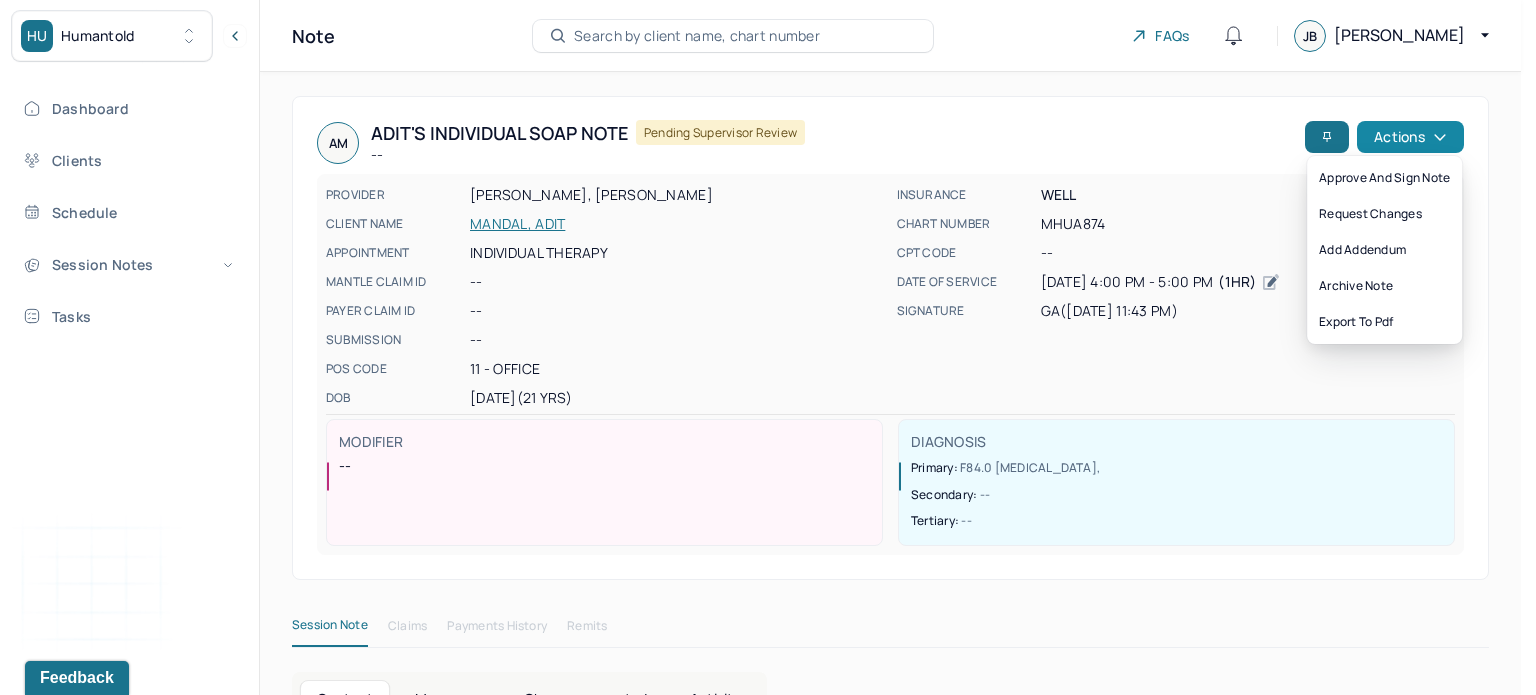 click on "Actions" at bounding box center [1410, 137] 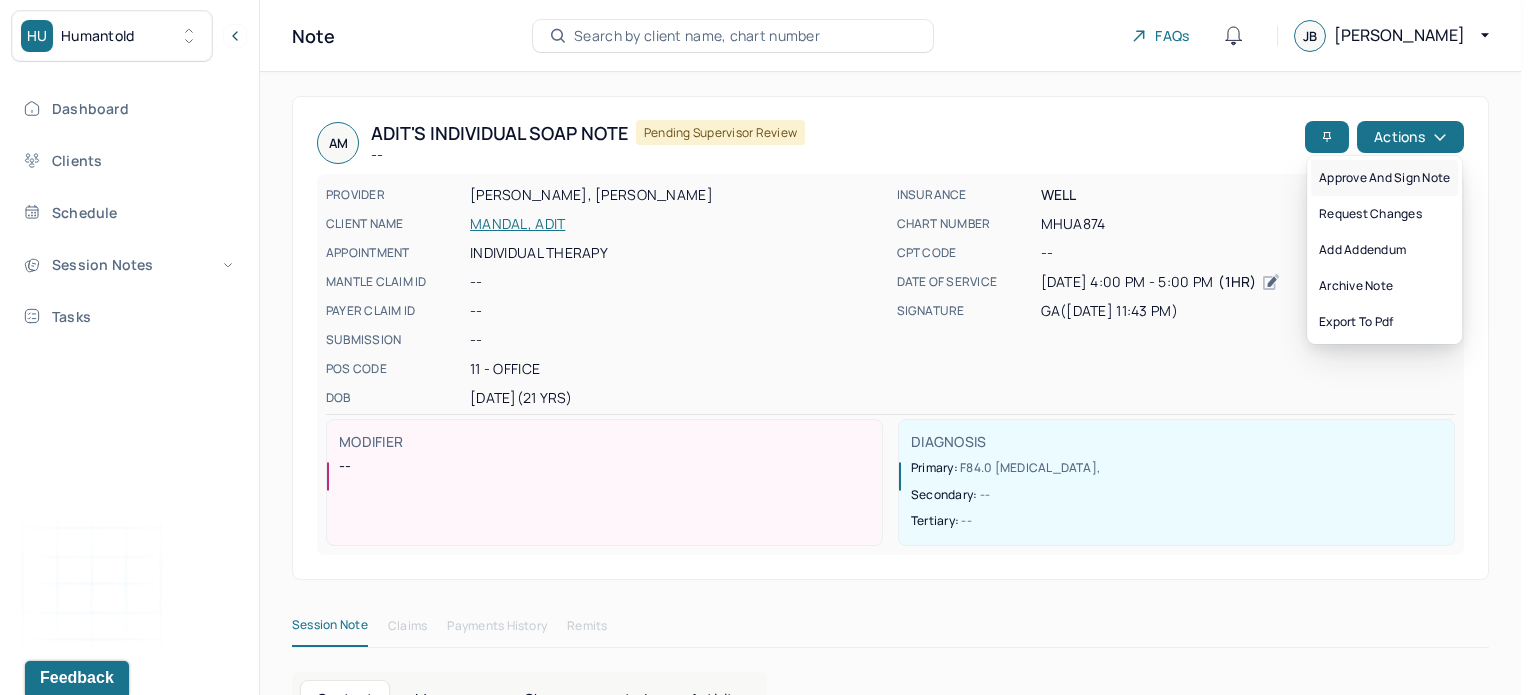 click on "Approve and sign note" at bounding box center (1384, 178) 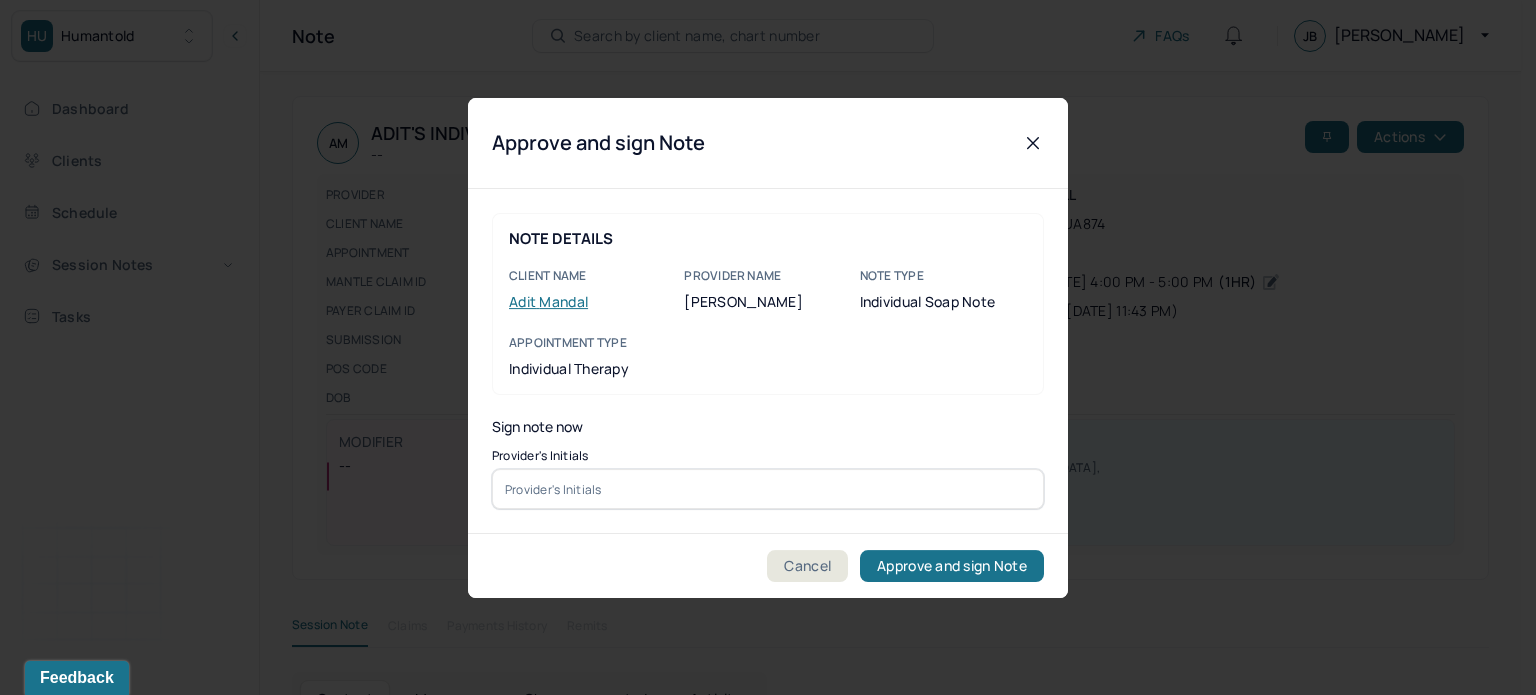 click at bounding box center (768, 489) 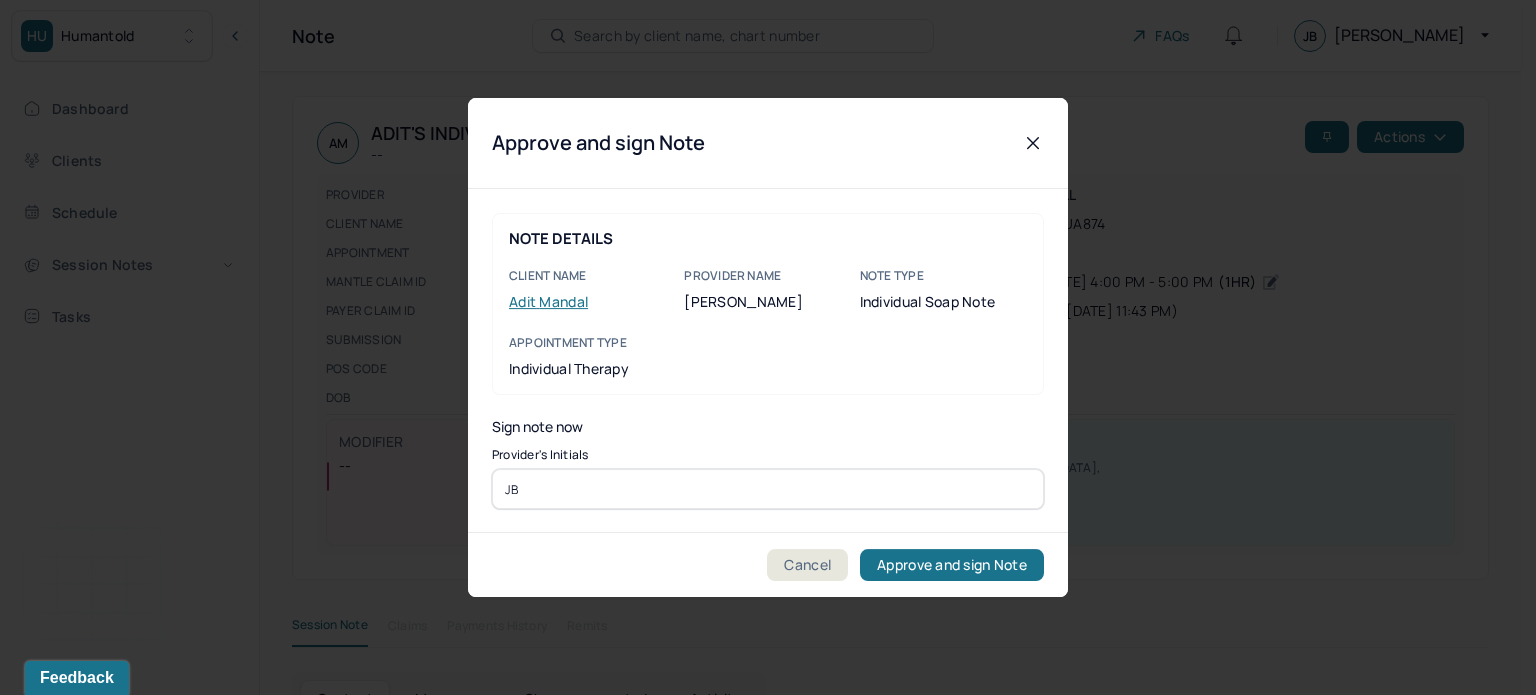 type on "JB" 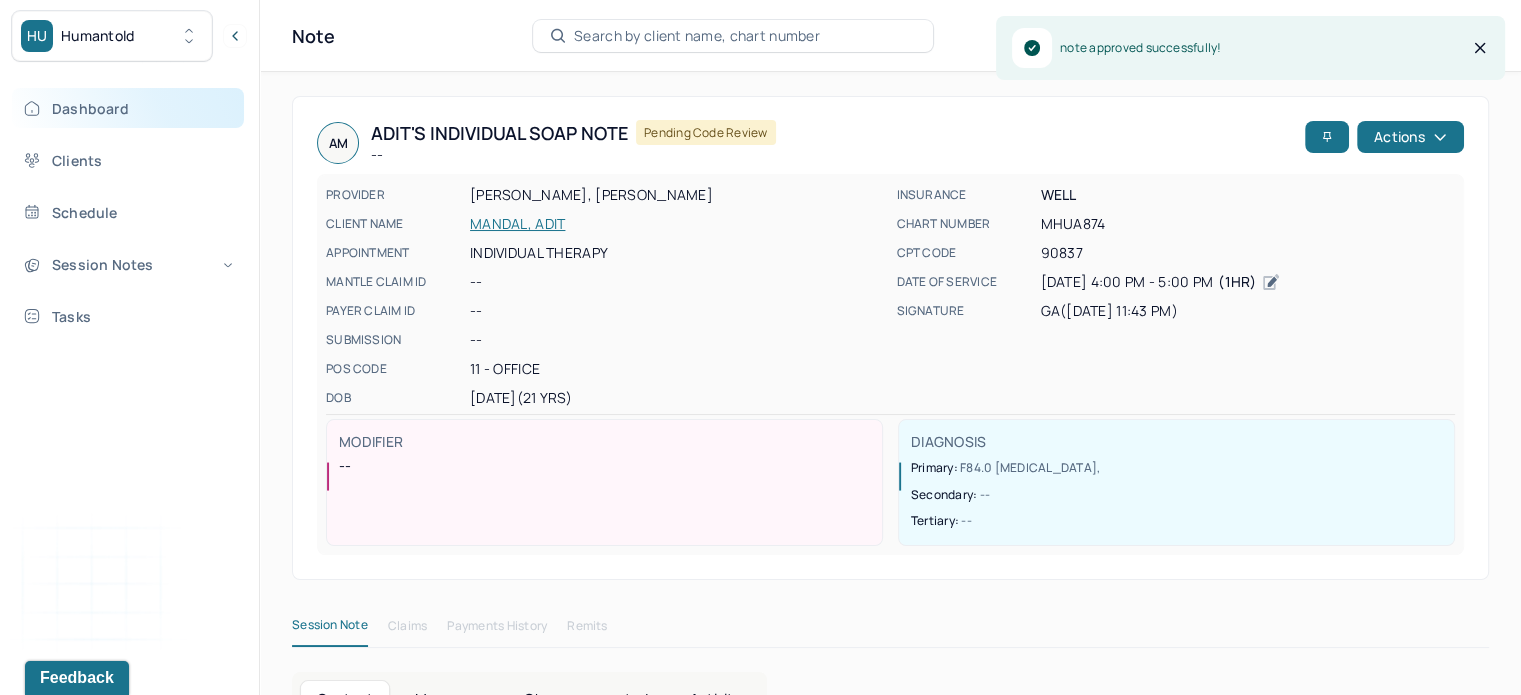 click on "Dashboard" at bounding box center [128, 108] 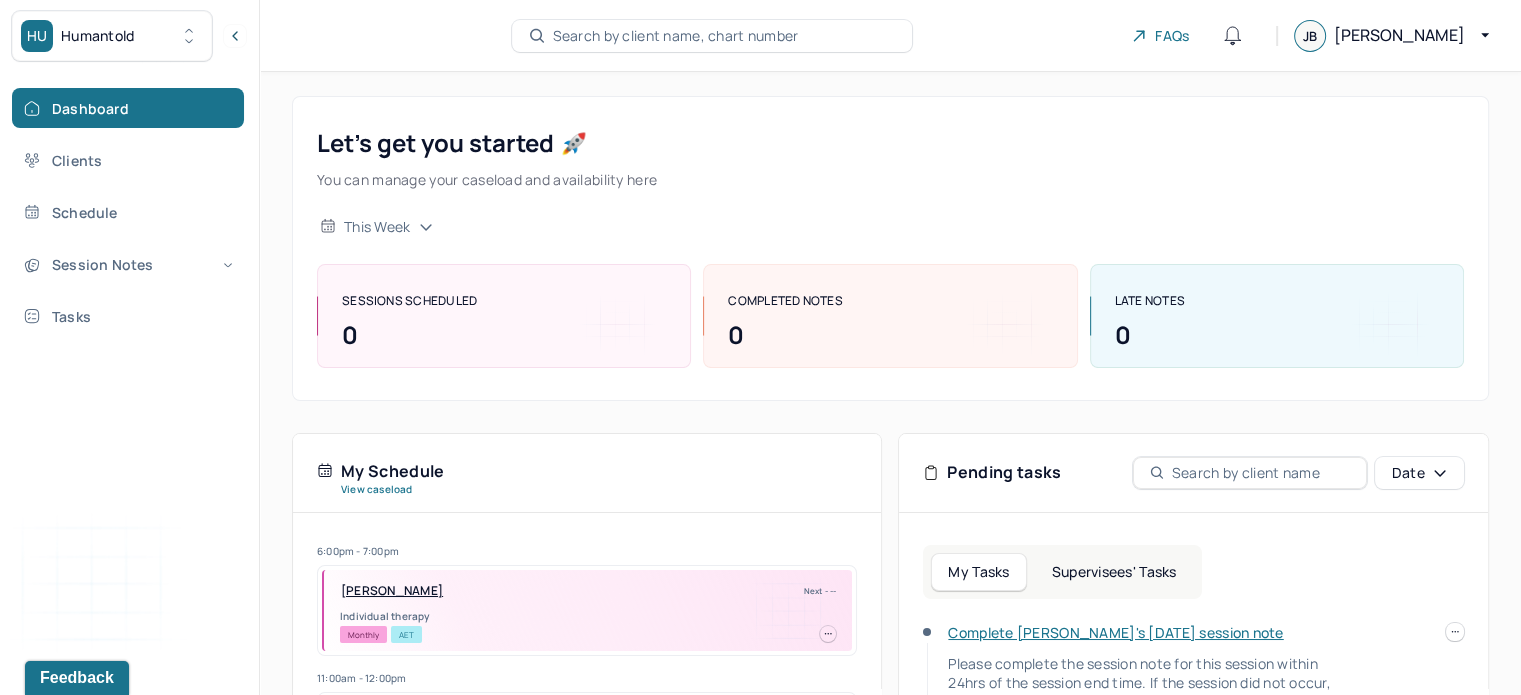 click on "Supervisees' Tasks" at bounding box center (1114, 572) 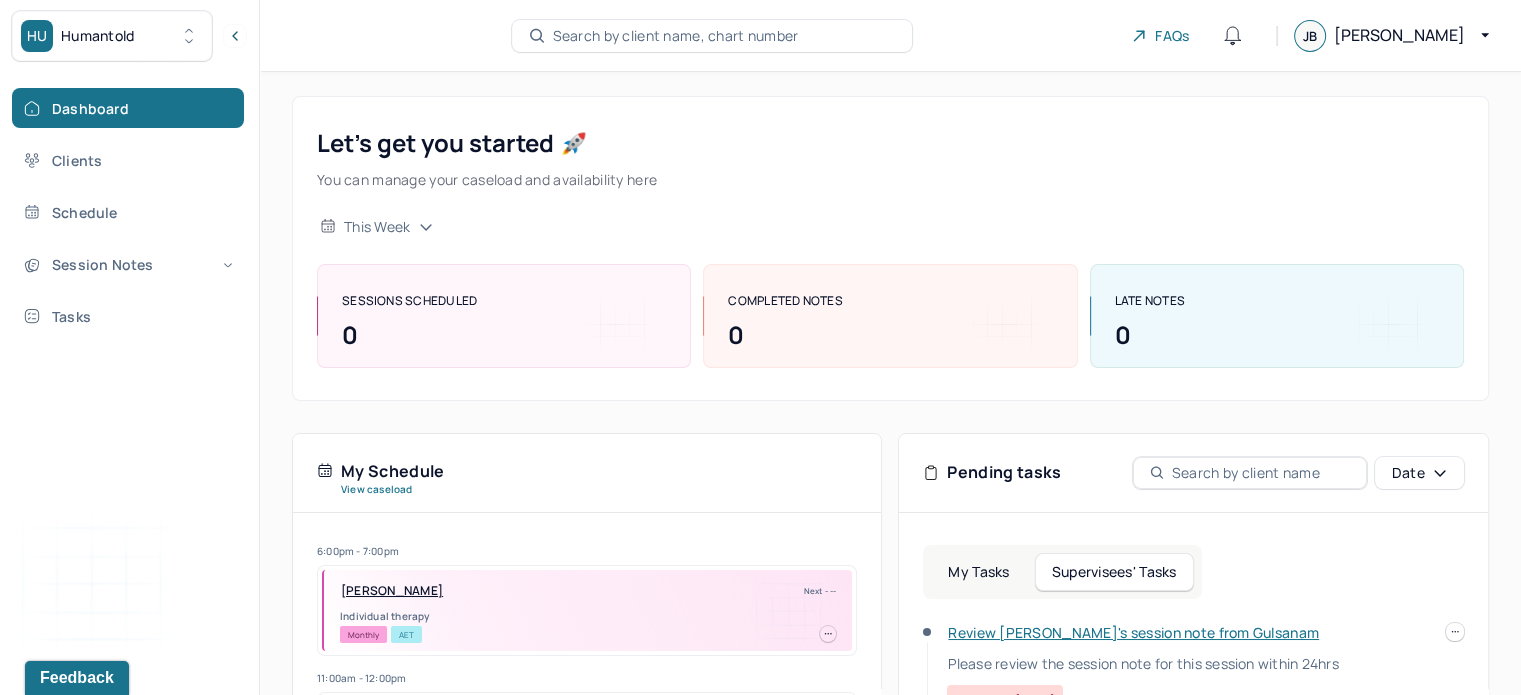 scroll, scrollTop: 469, scrollLeft: 0, axis: vertical 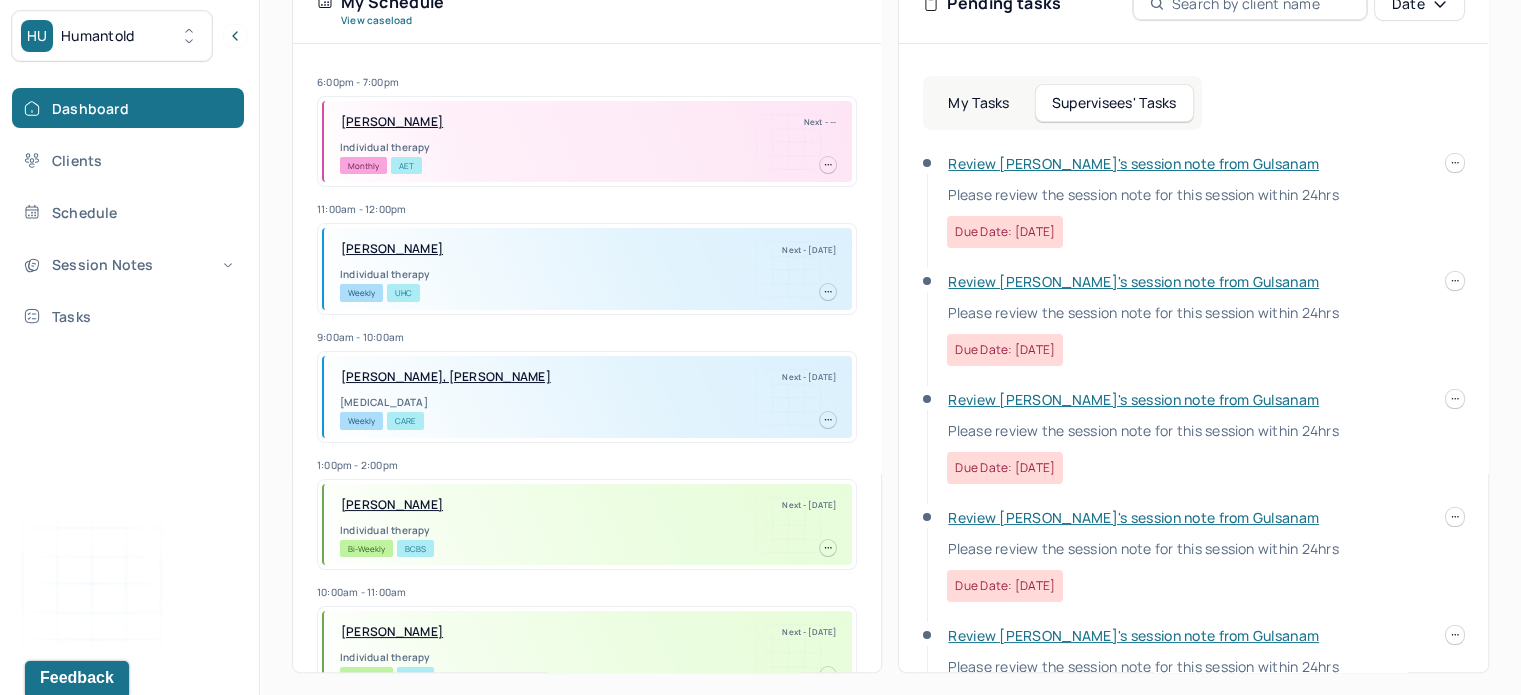 click on "Review [PERSON_NAME]'s session note from [PERSON_NAME] Please review the session note for this session within 24hrs Due date: [DATE]" at bounding box center (1139, 437) 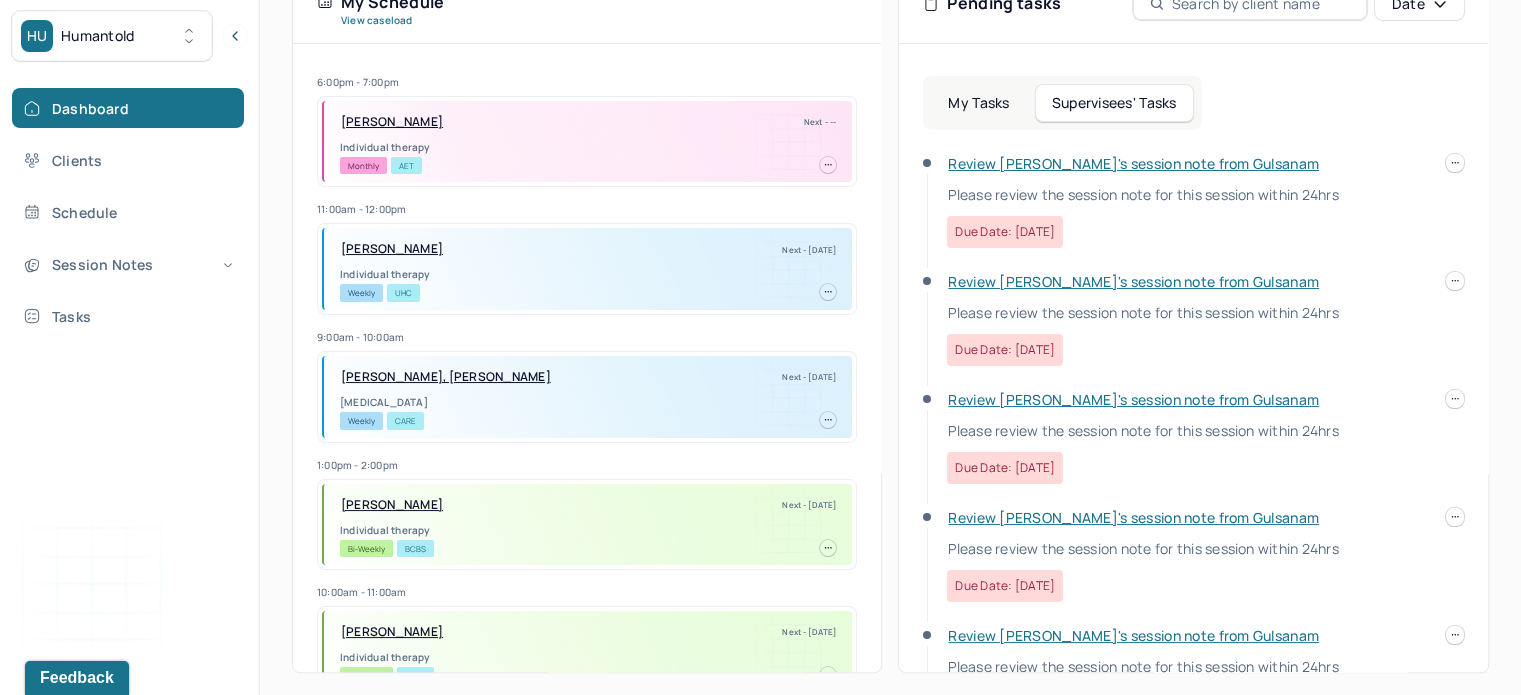 click on "Review [PERSON_NAME]'s session note from Gulsanam" at bounding box center (1133, 399) 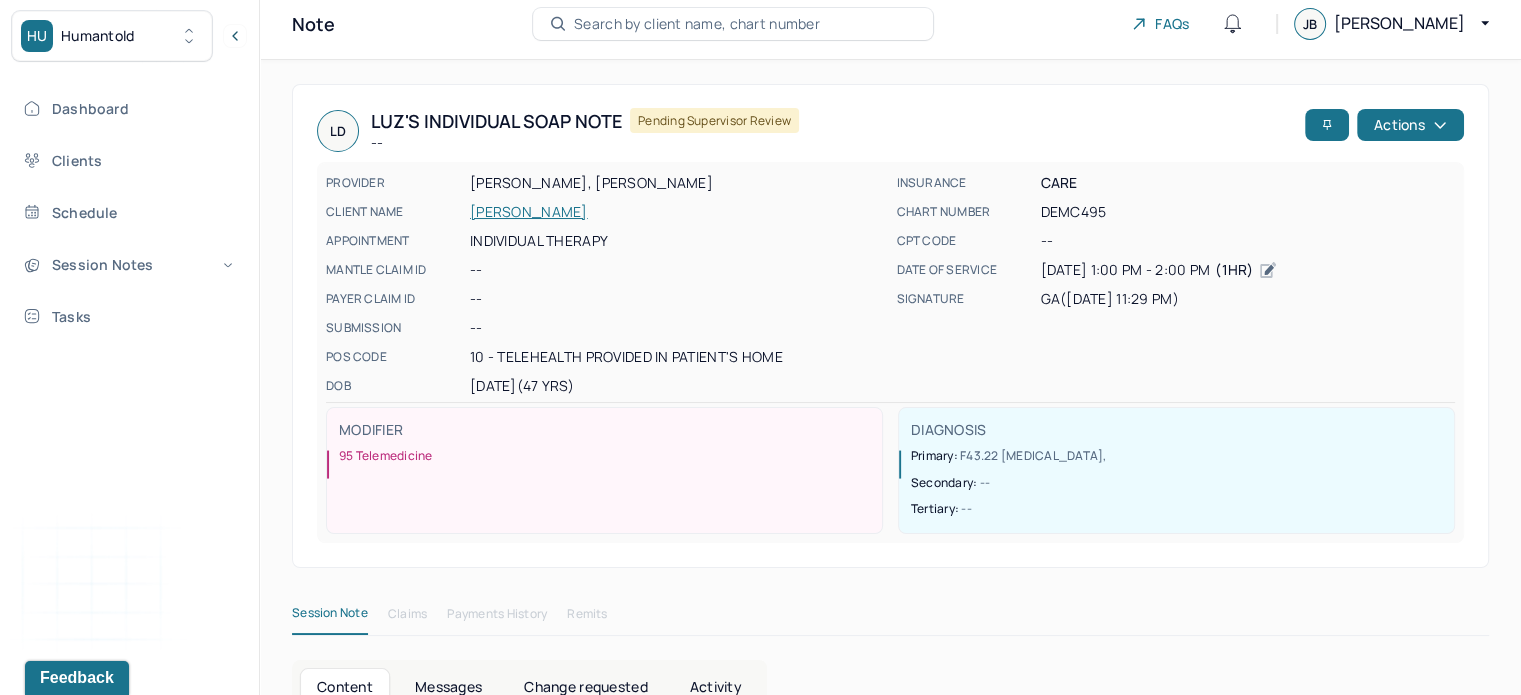 scroll, scrollTop: 0, scrollLeft: 0, axis: both 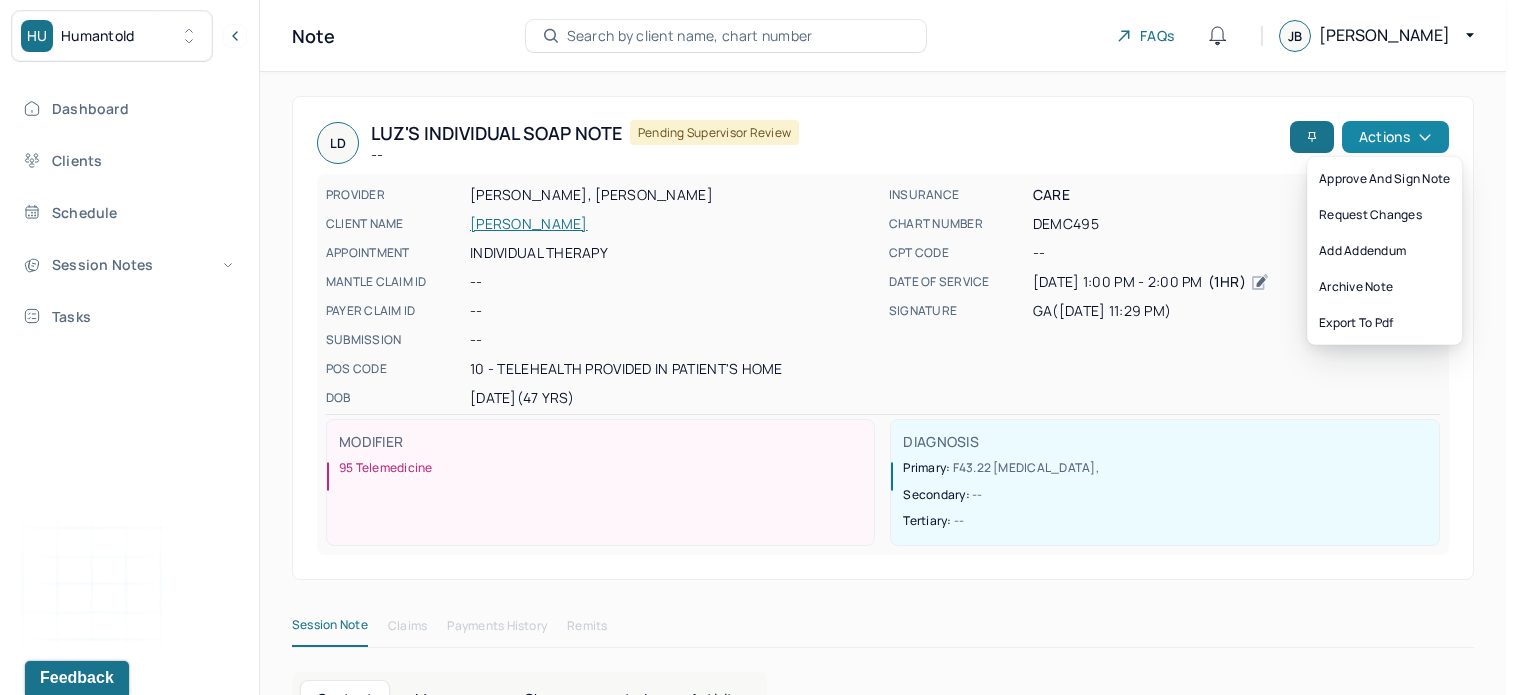click on "Actions" at bounding box center [1395, 137] 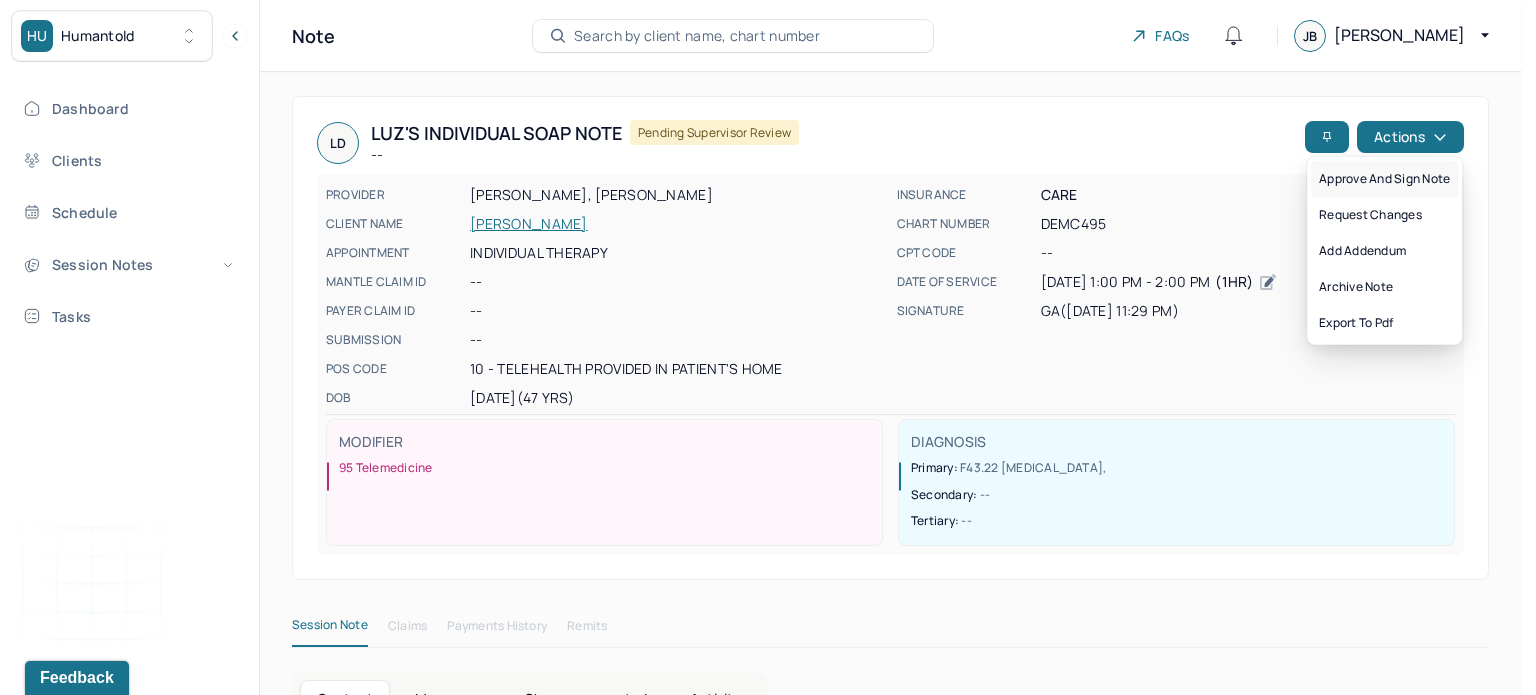 click on "Approve and sign note" at bounding box center (1384, 179) 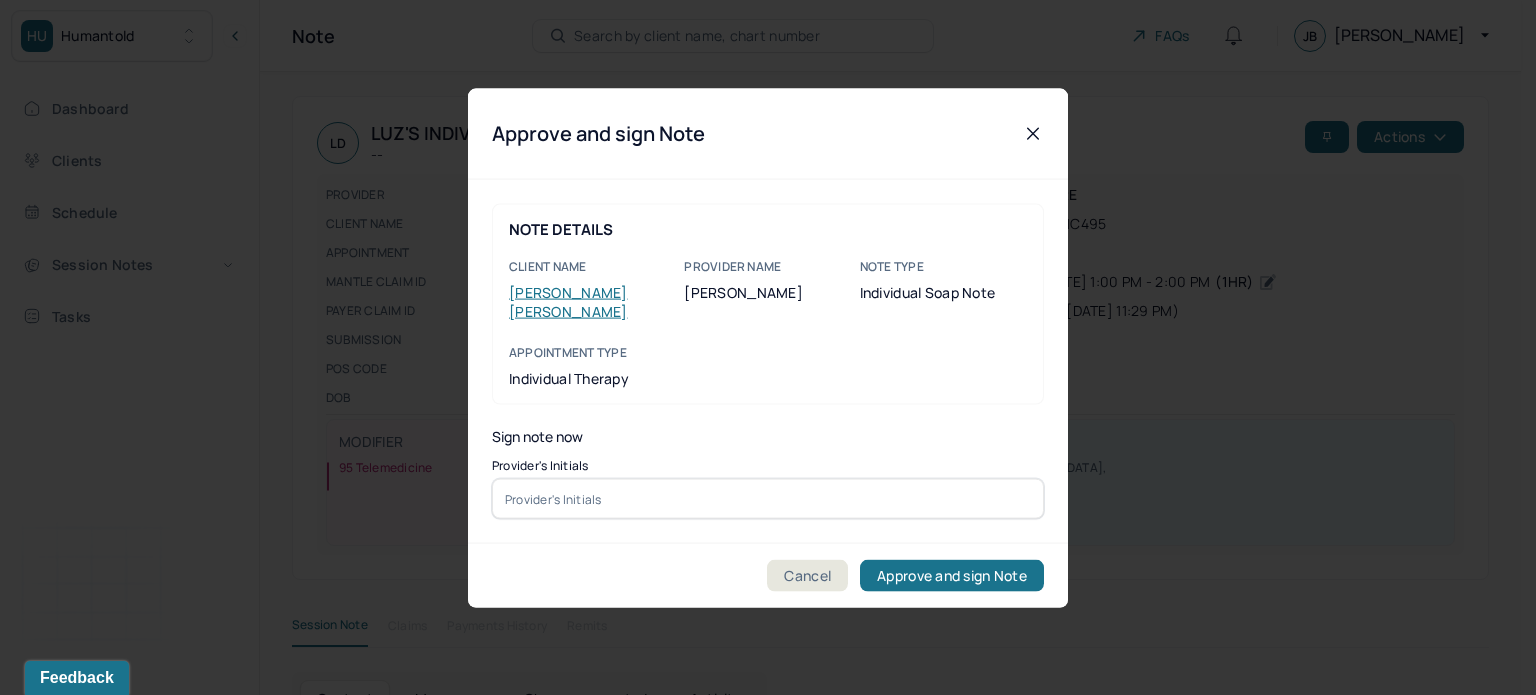 click at bounding box center (768, 499) 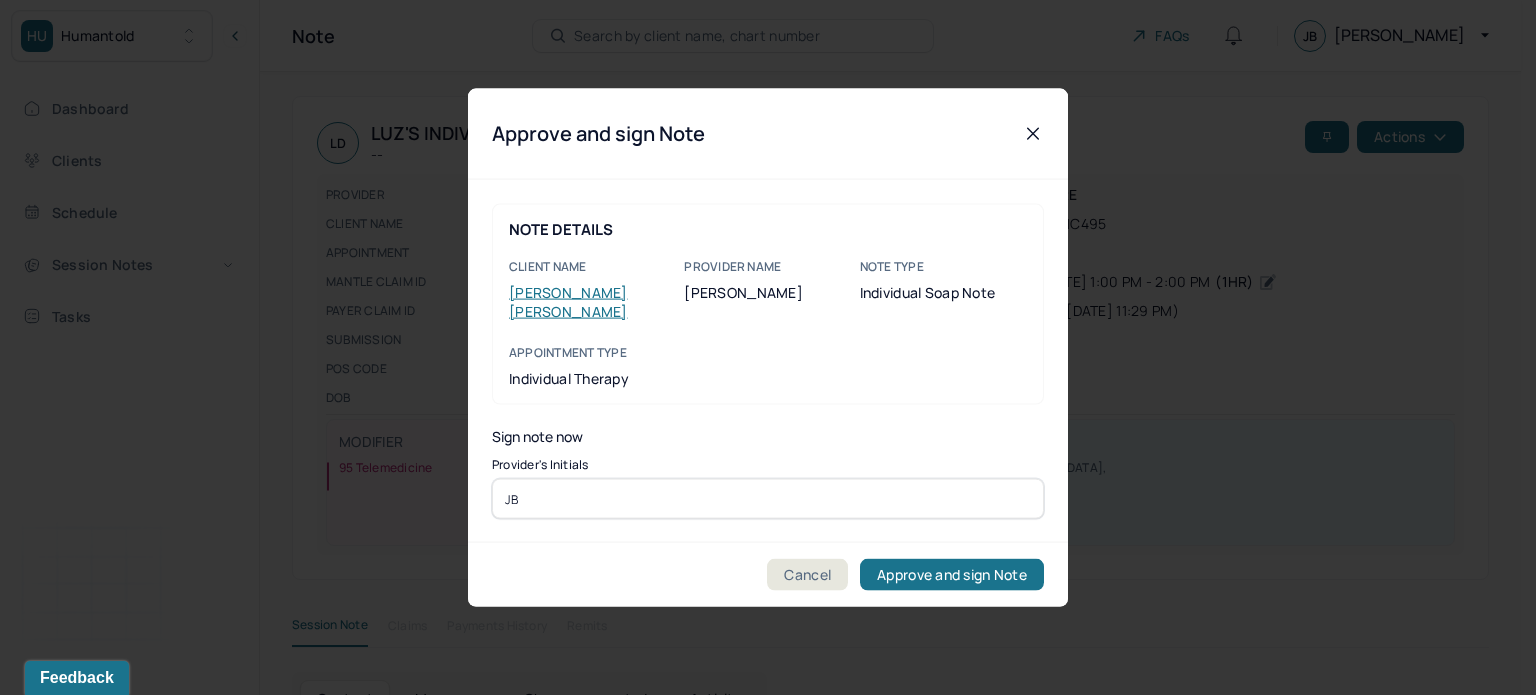 type on "JB" 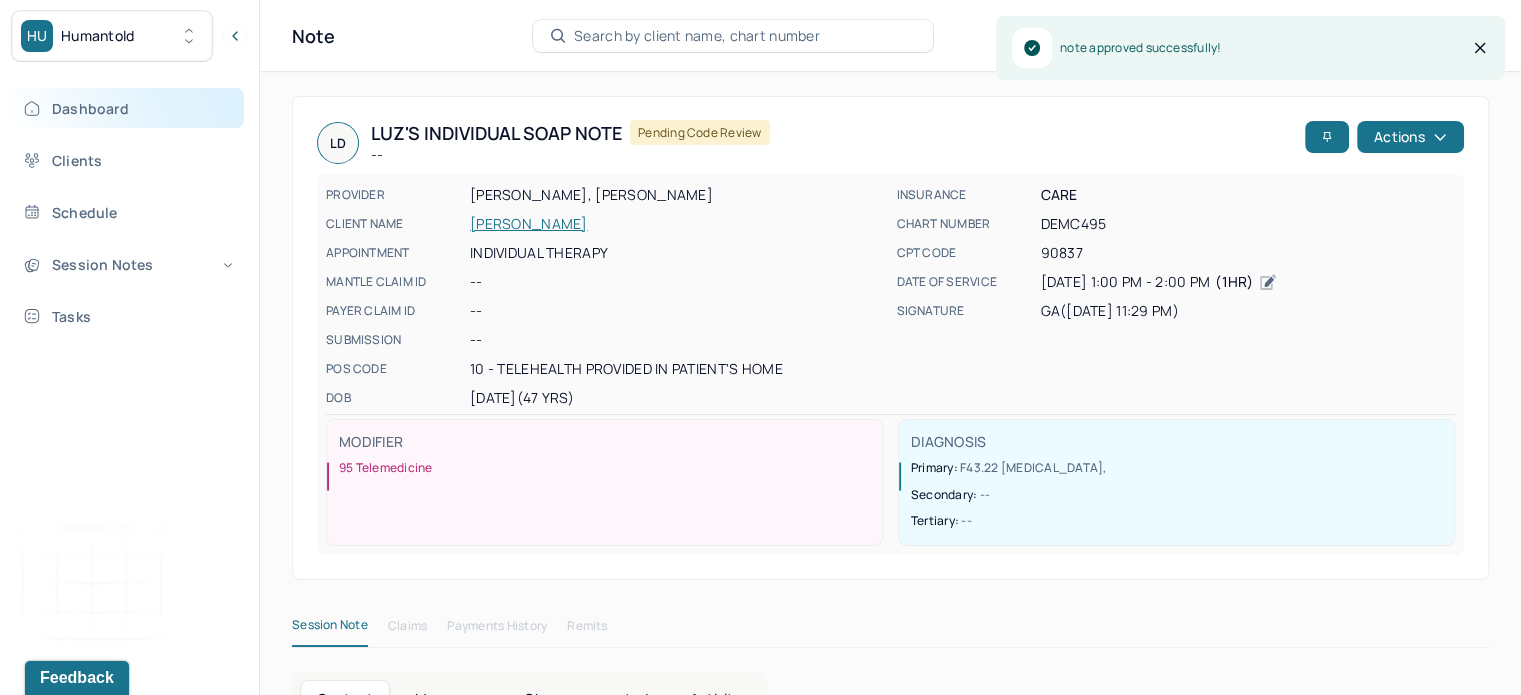 click on "Dashboard" at bounding box center (128, 108) 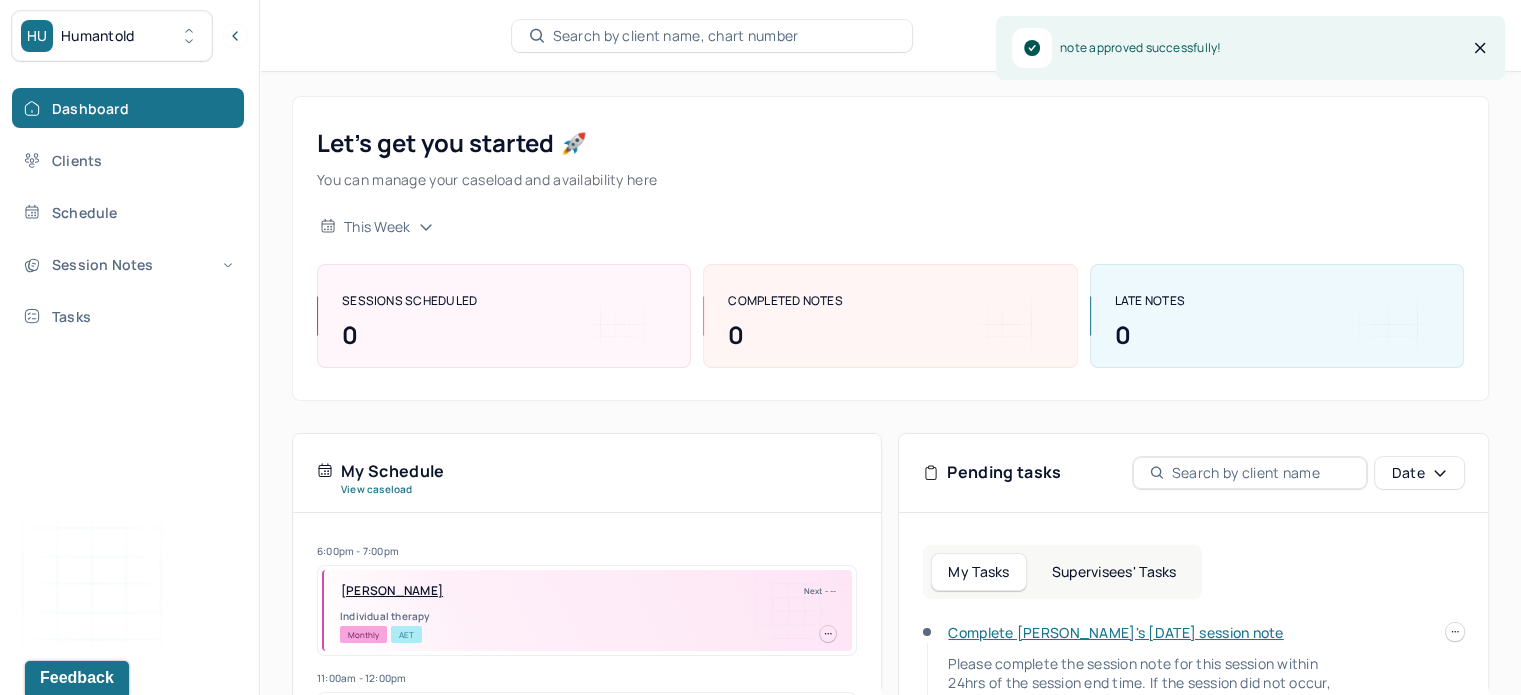 click on "Supervisees' Tasks" at bounding box center [1114, 572] 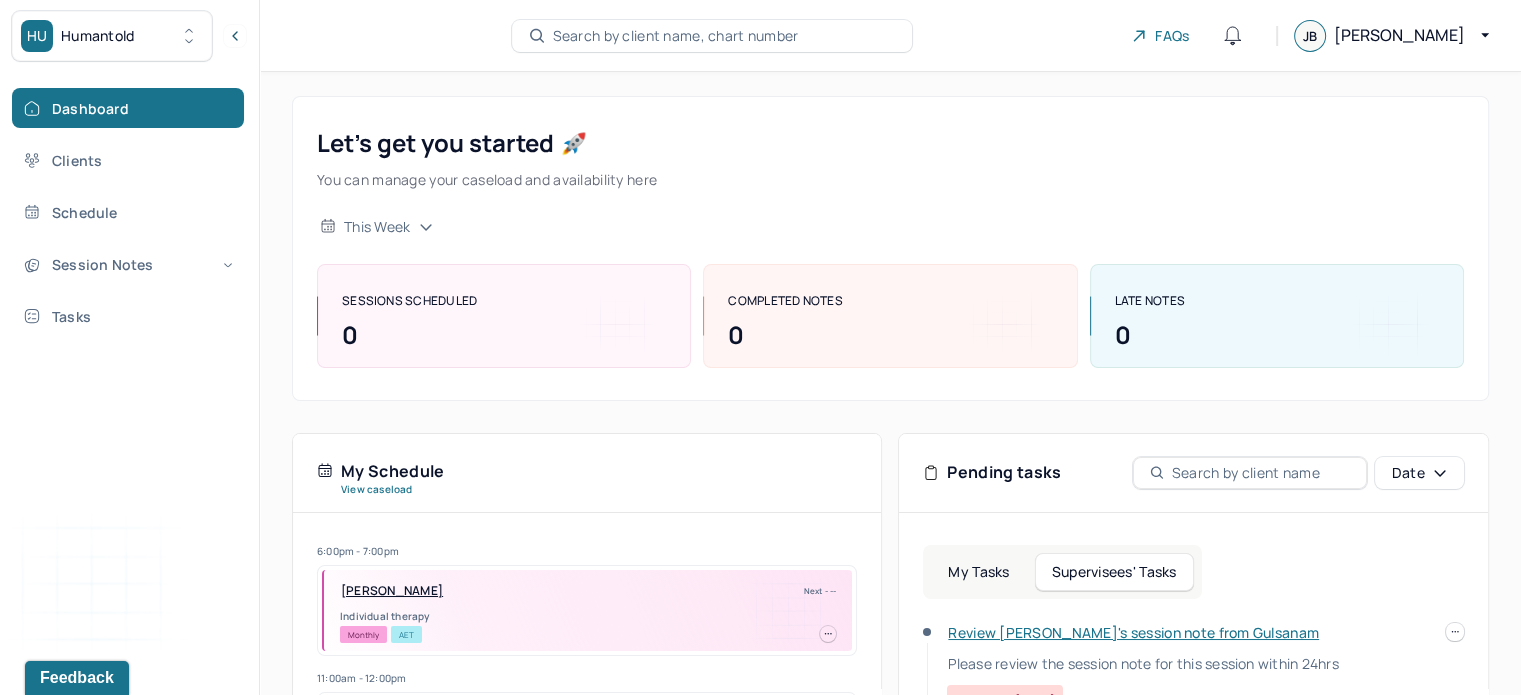 scroll, scrollTop: 322, scrollLeft: 0, axis: vertical 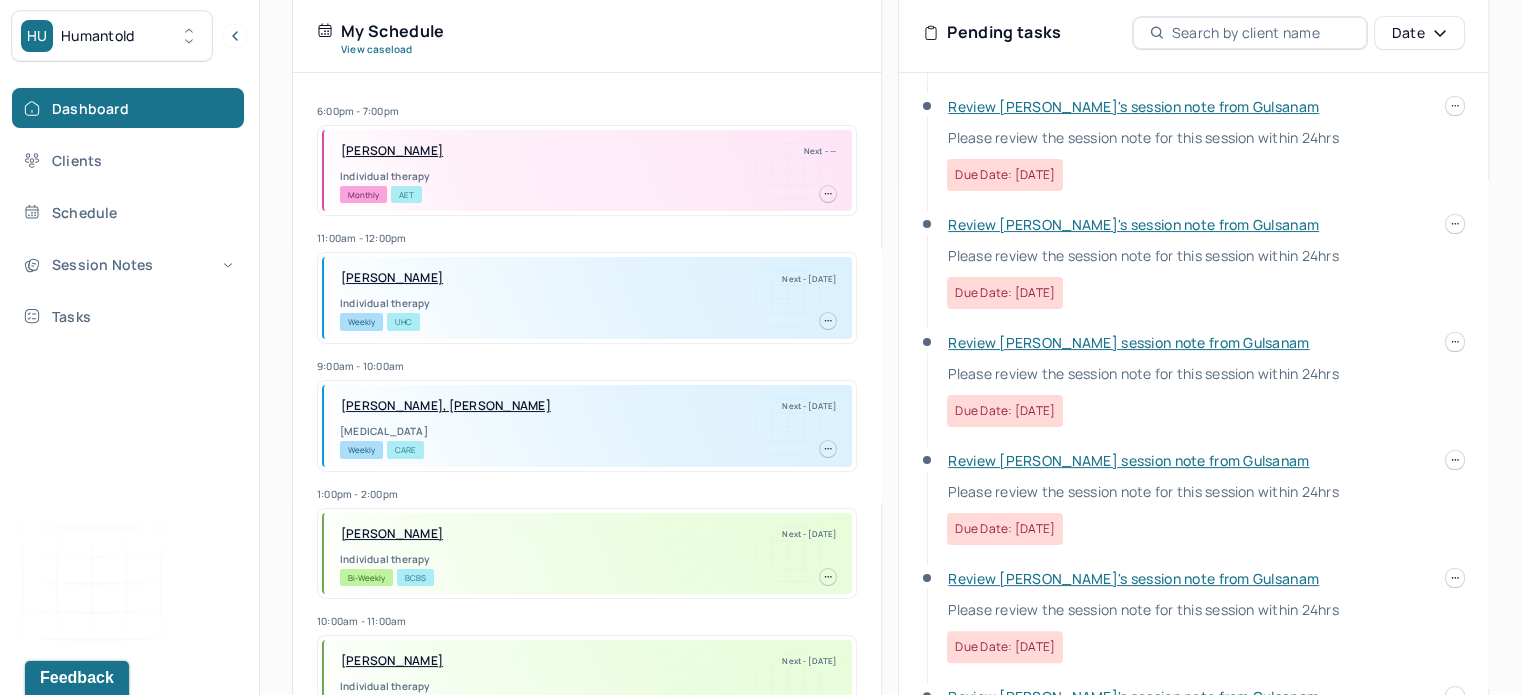 click on "Review [PERSON_NAME] session note from Gulsanam" at bounding box center (1128, 460) 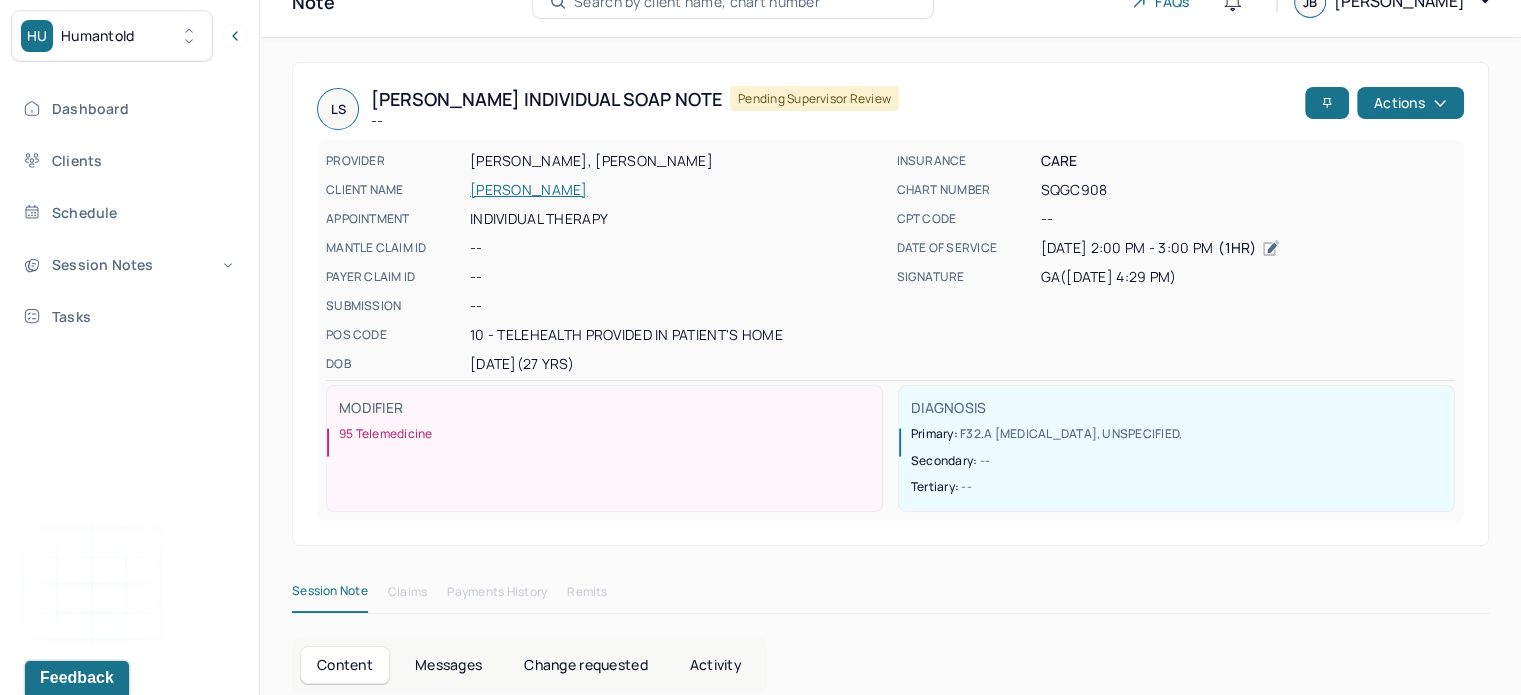 scroll, scrollTop: 0, scrollLeft: 0, axis: both 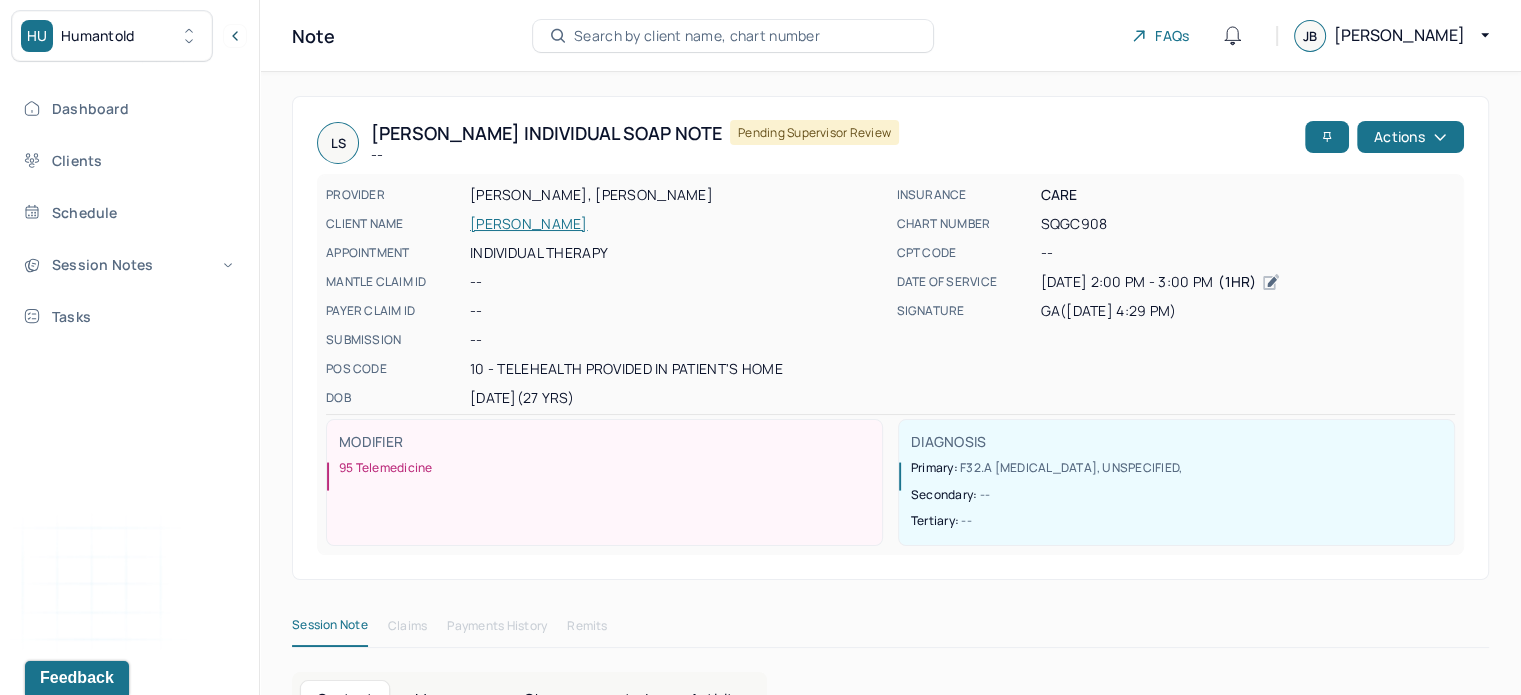 click on "[PERSON_NAME]   Individual soap note -- Pending supervisor review       Actions" at bounding box center [890, 143] 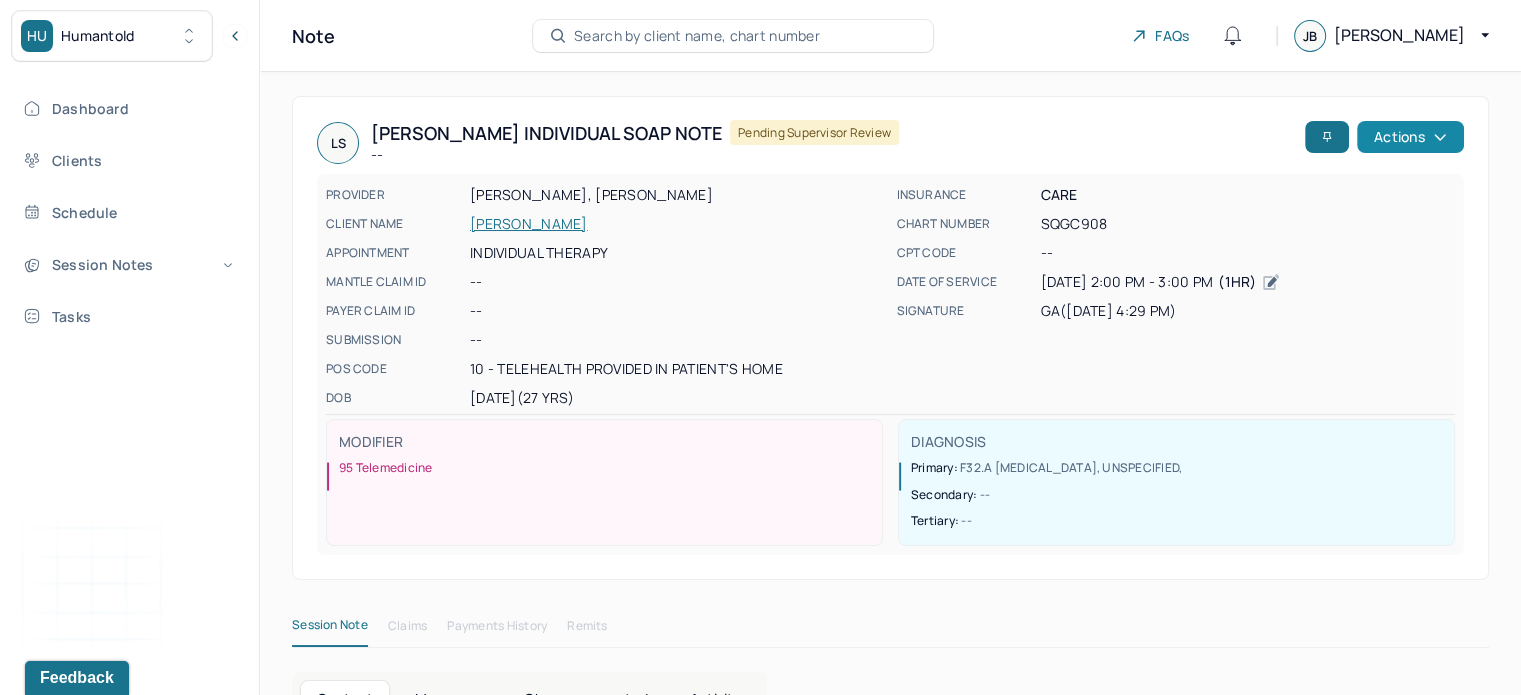 click on "Actions" at bounding box center (1410, 137) 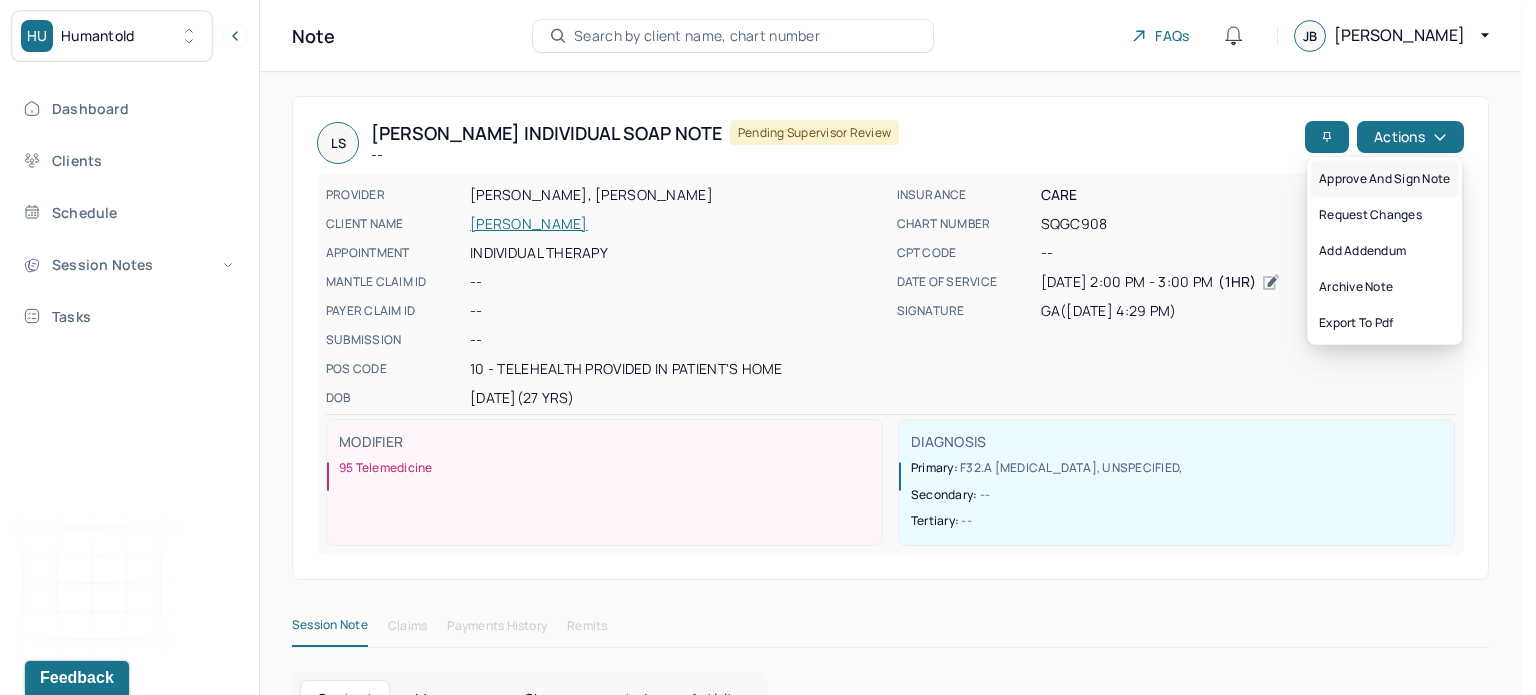 click on "Approve and sign note" at bounding box center (1384, 179) 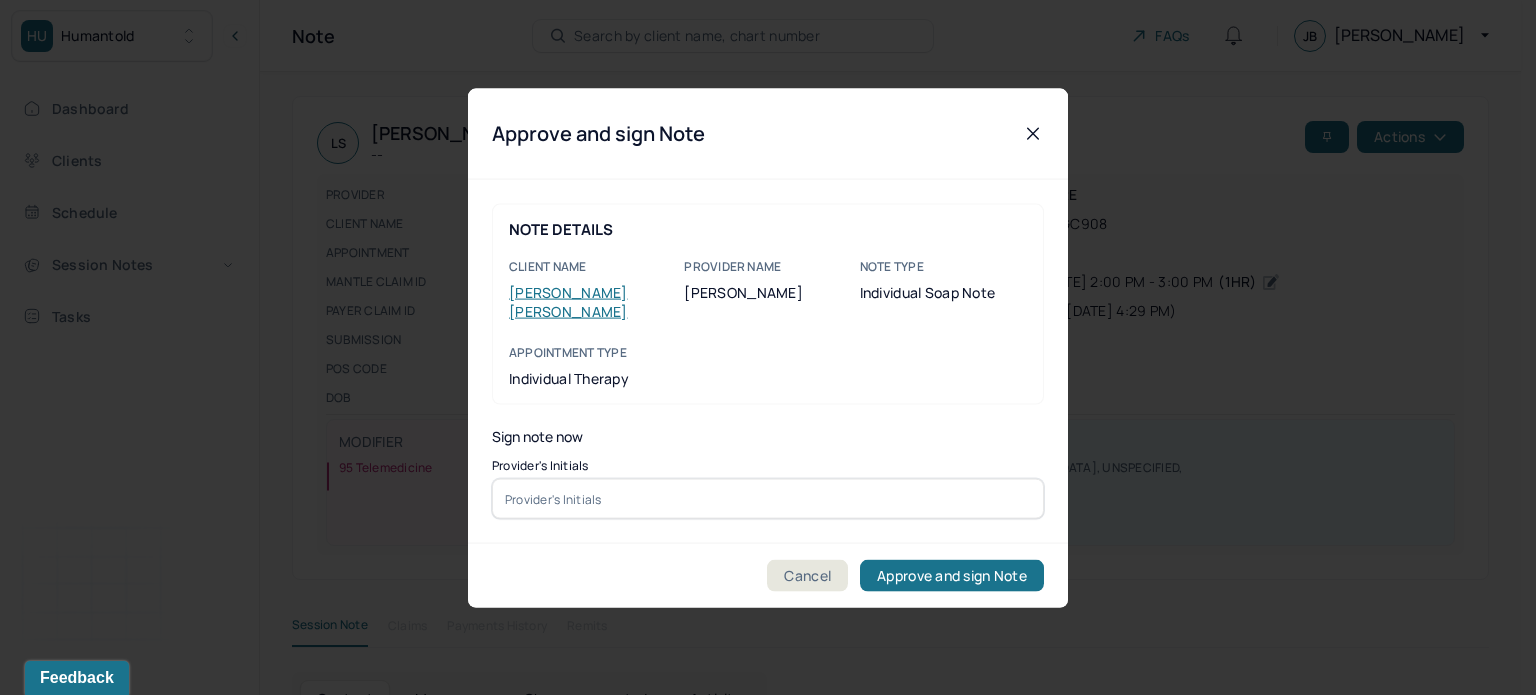 click at bounding box center (768, 499) 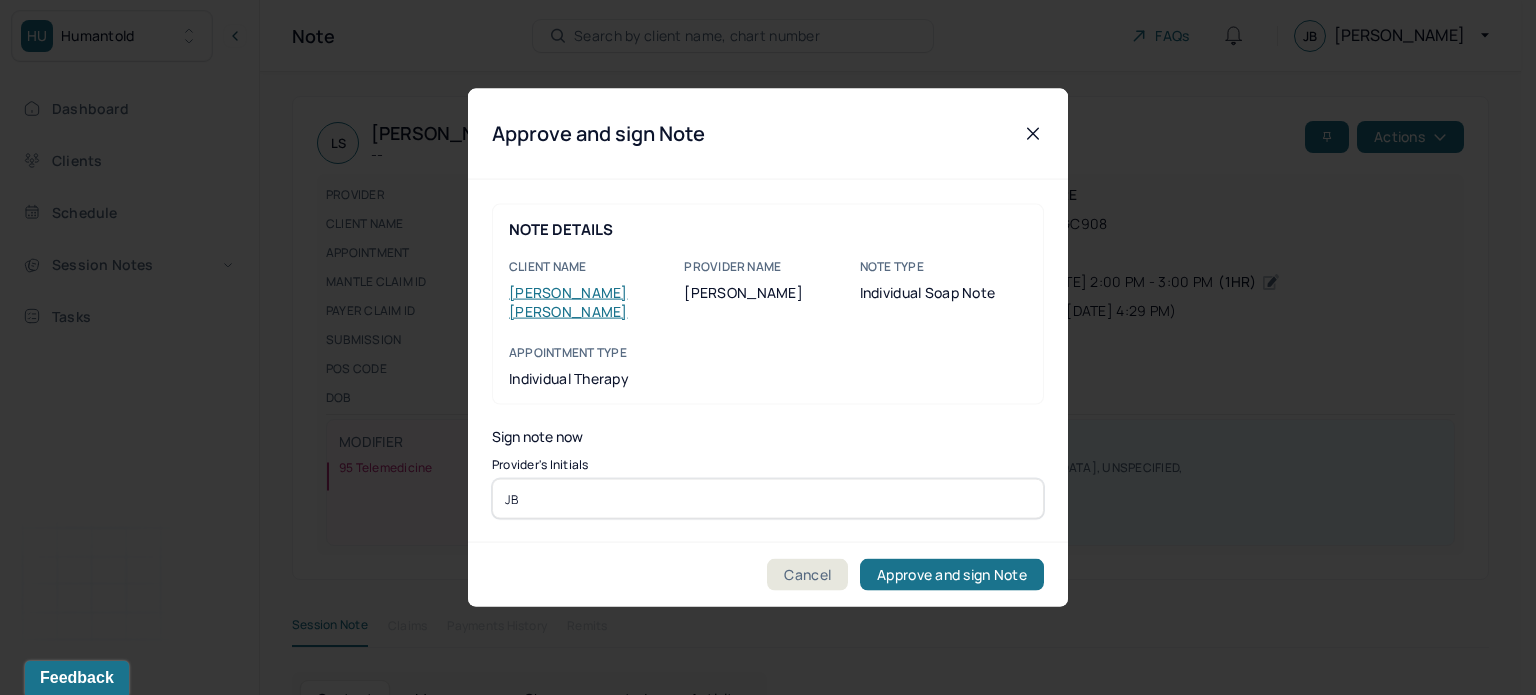 type on "JB" 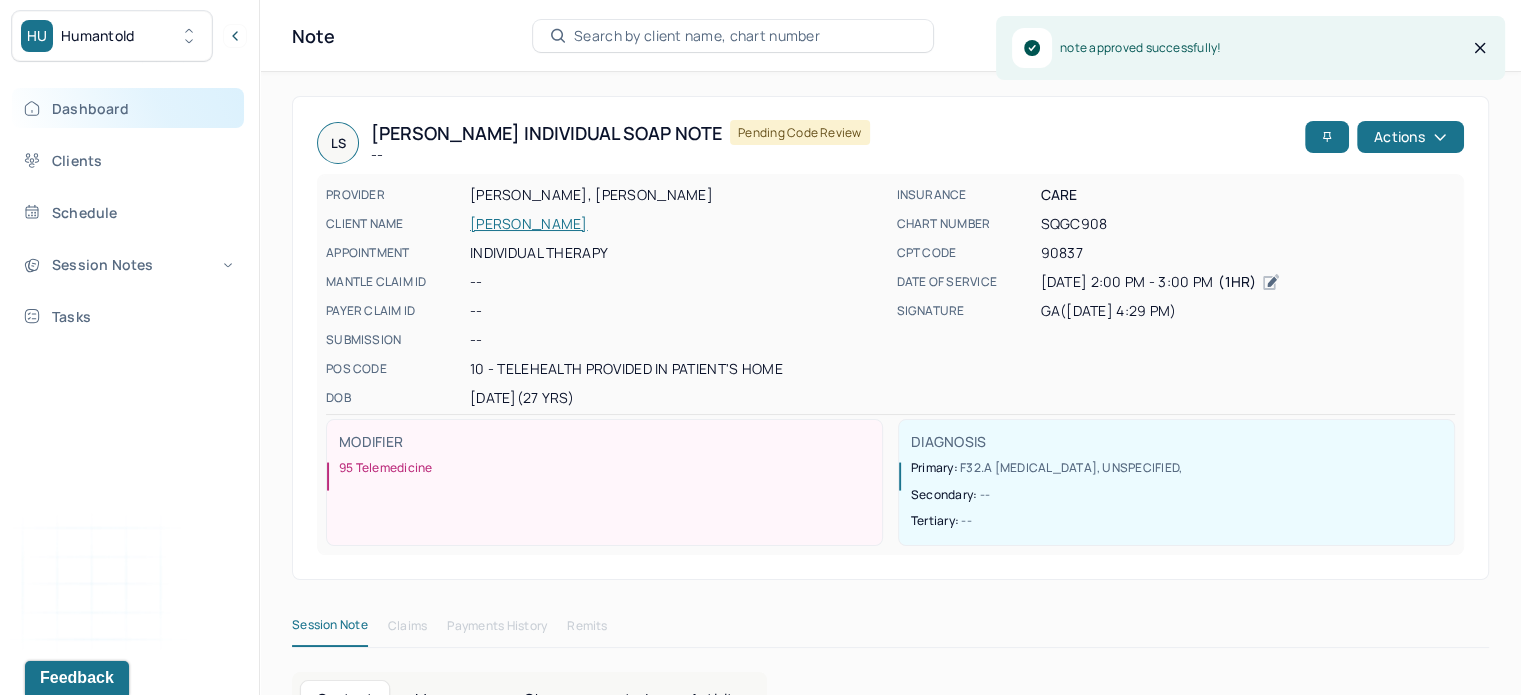 click on "Dashboard Clients Schedule Session Notes Tasks" at bounding box center (129, 212) 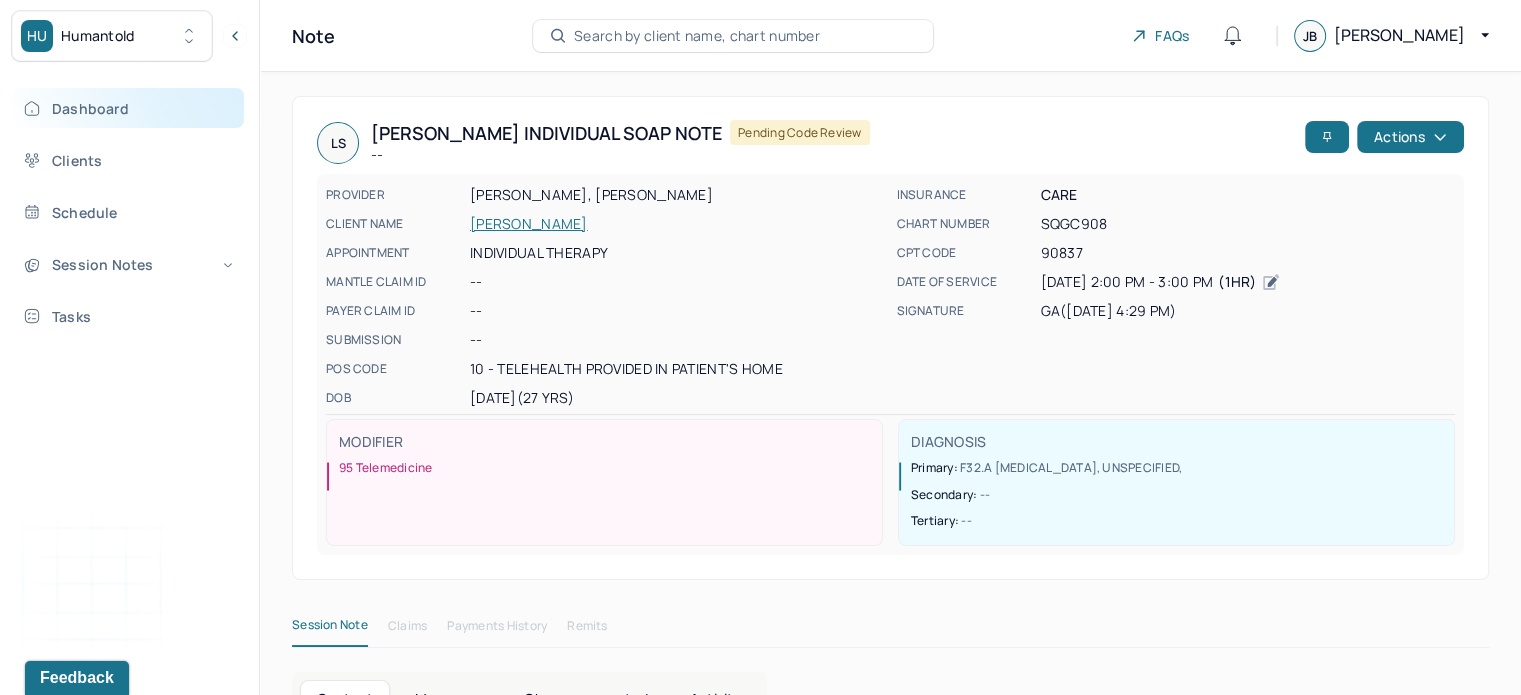 click on "Dashboard" at bounding box center (128, 108) 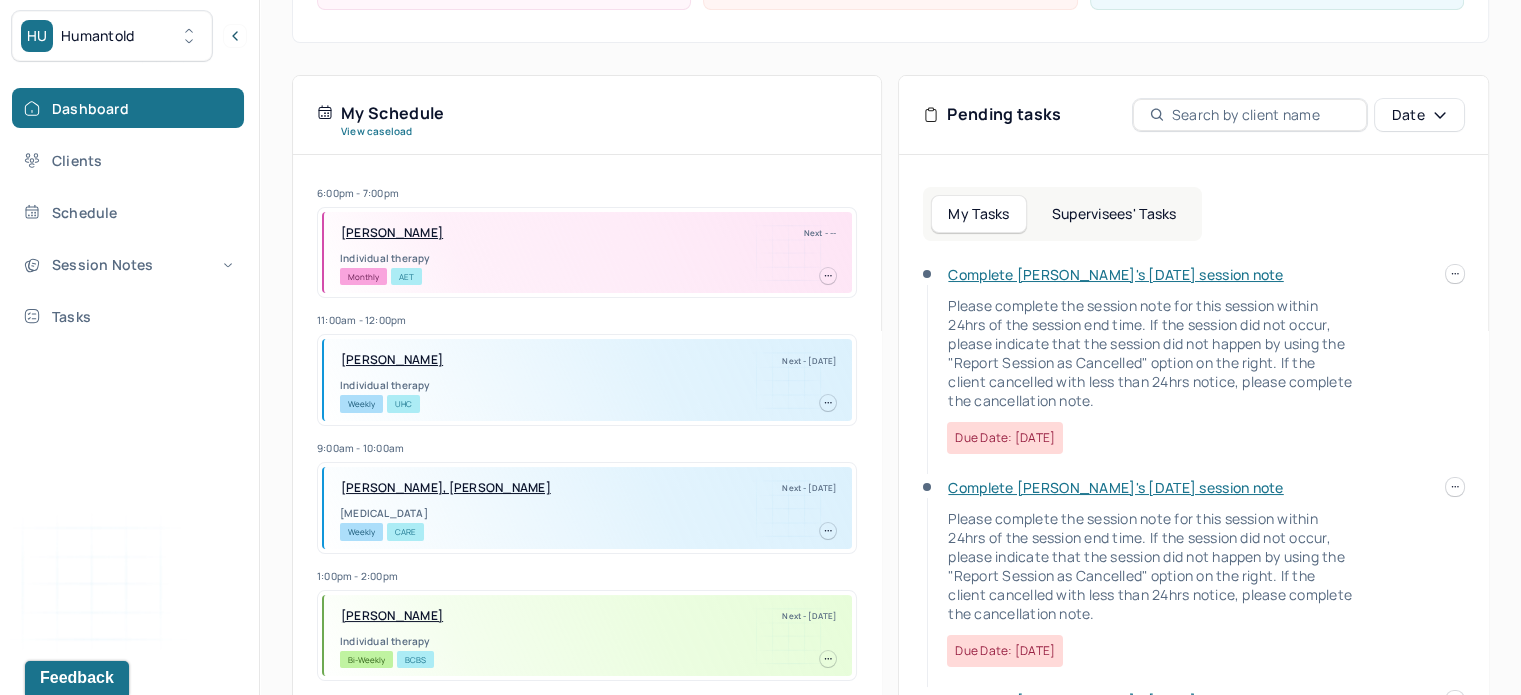 scroll, scrollTop: 360, scrollLeft: 0, axis: vertical 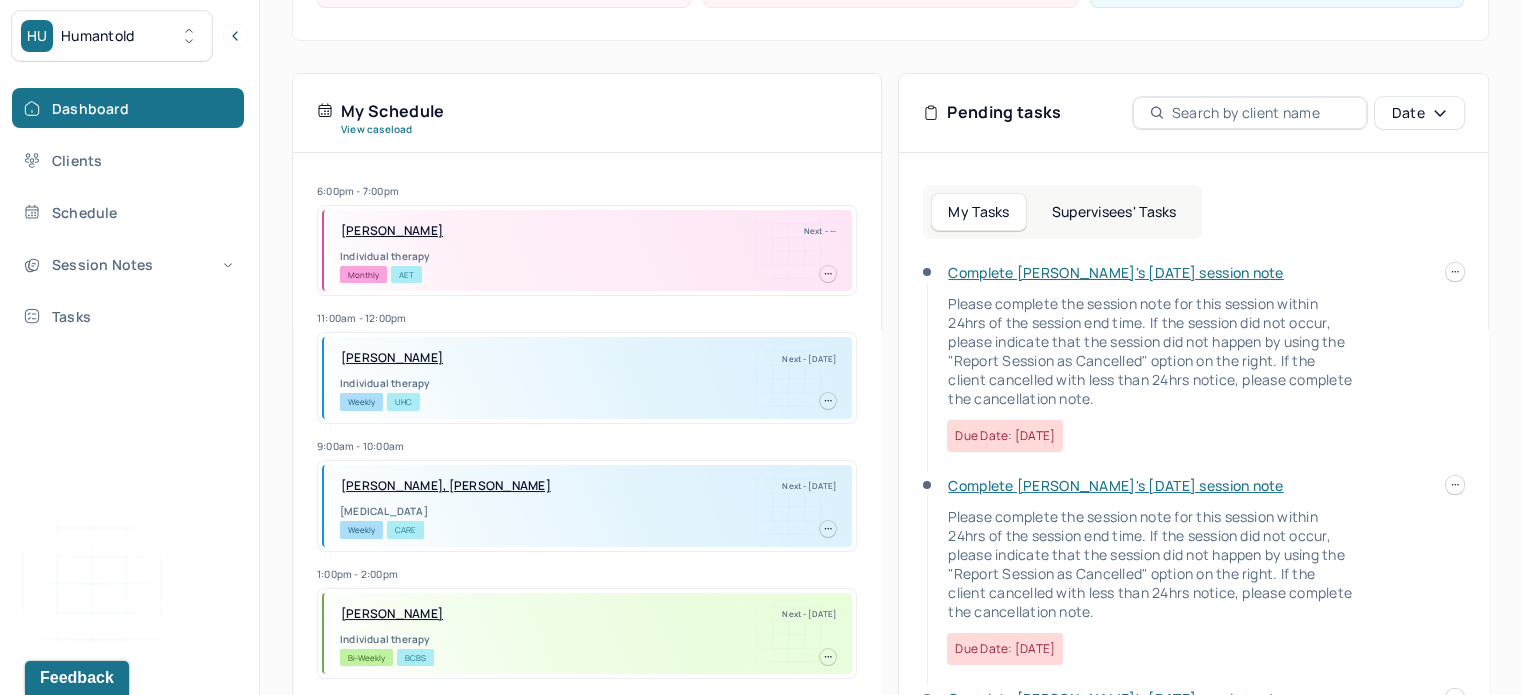 click on "Supervisees' Tasks" at bounding box center [1114, 212] 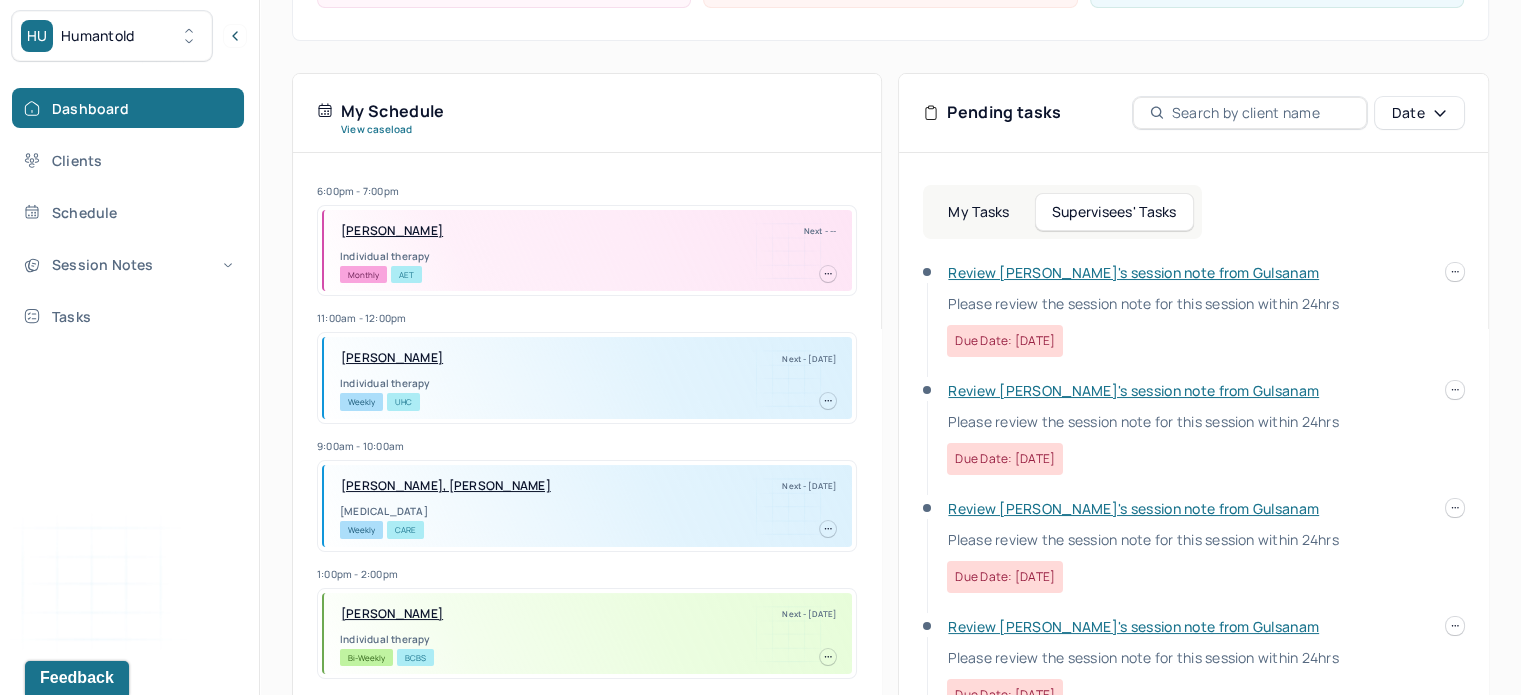 click on "Supervisees' Tasks" at bounding box center (1114, 212) 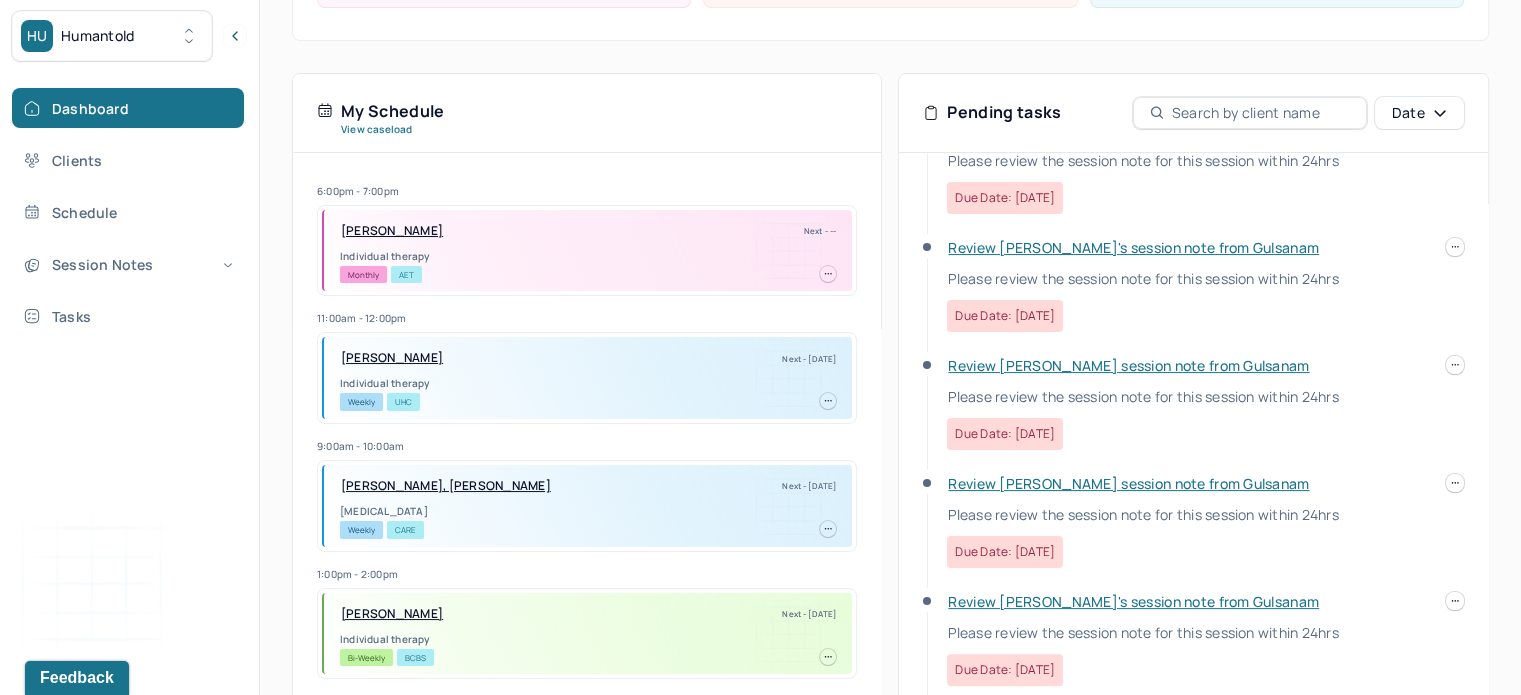 scroll, scrollTop: 547, scrollLeft: 0, axis: vertical 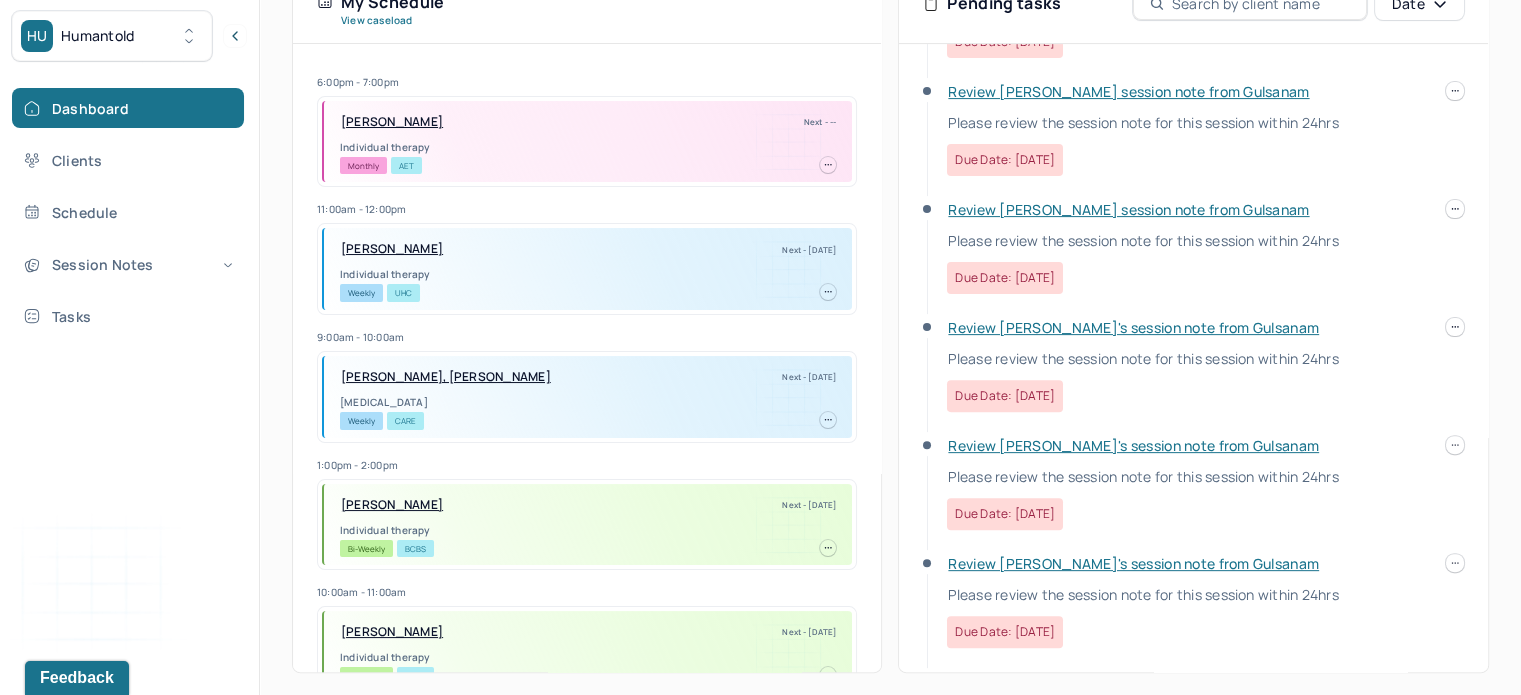 click on "Review [PERSON_NAME]'s session note from Gulsanam" at bounding box center (1133, 563) 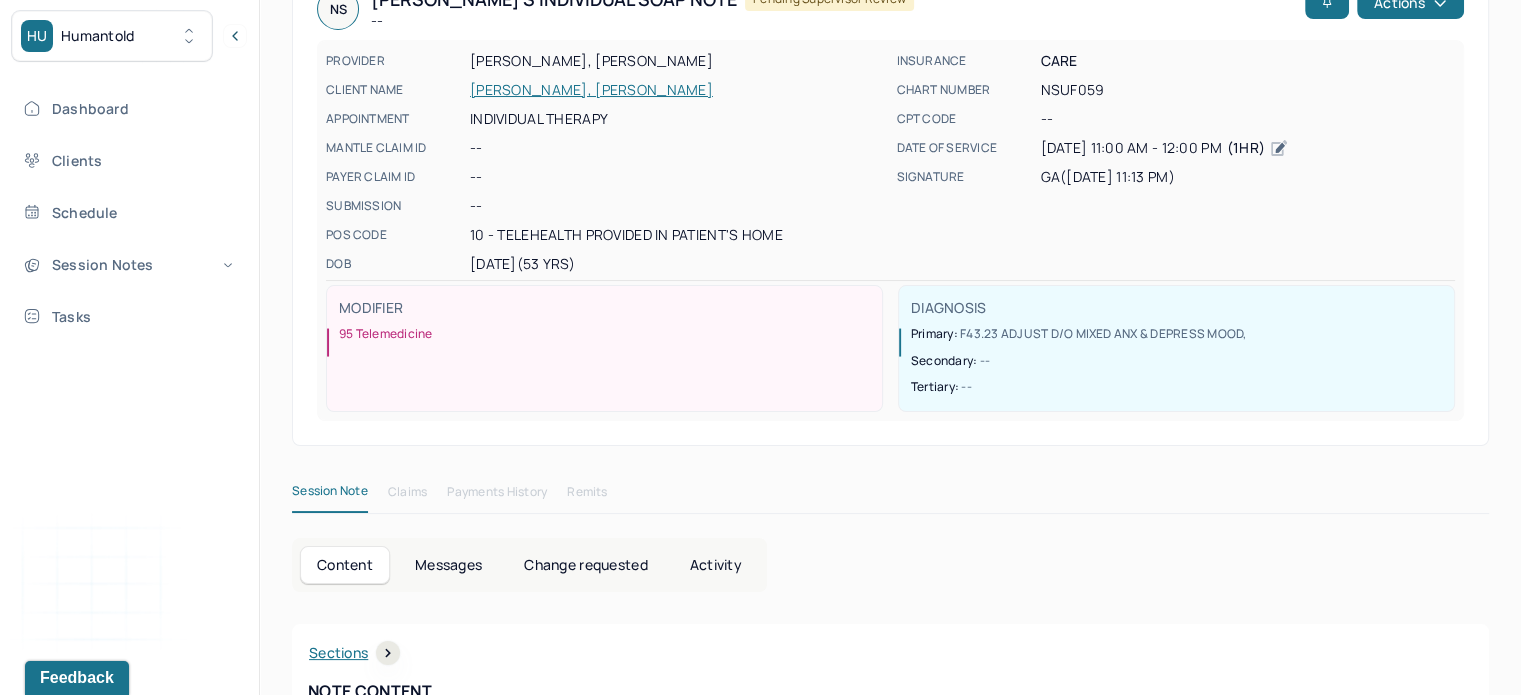 scroll, scrollTop: 29, scrollLeft: 0, axis: vertical 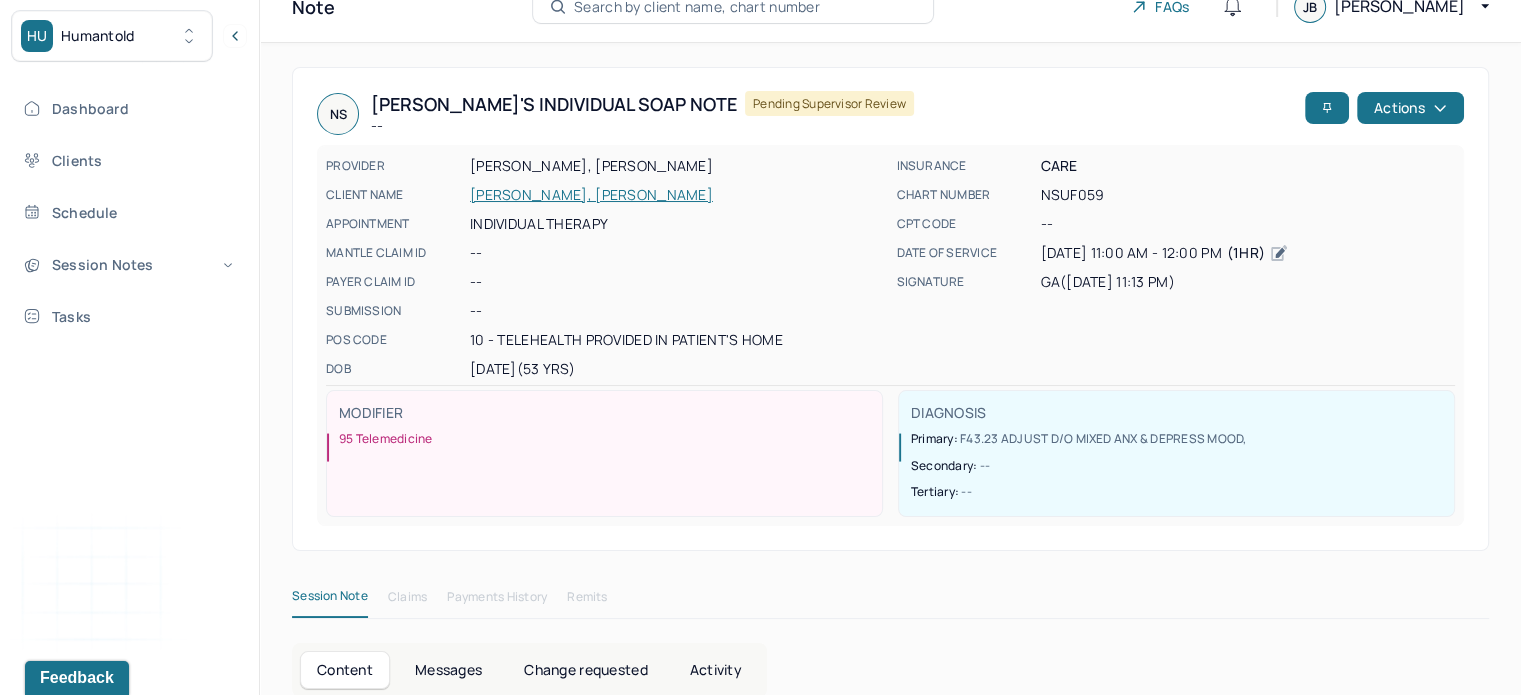 click on "NS [PERSON_NAME]'s   Individual soap note -- Pending supervisor review       Actions" at bounding box center (890, 114) 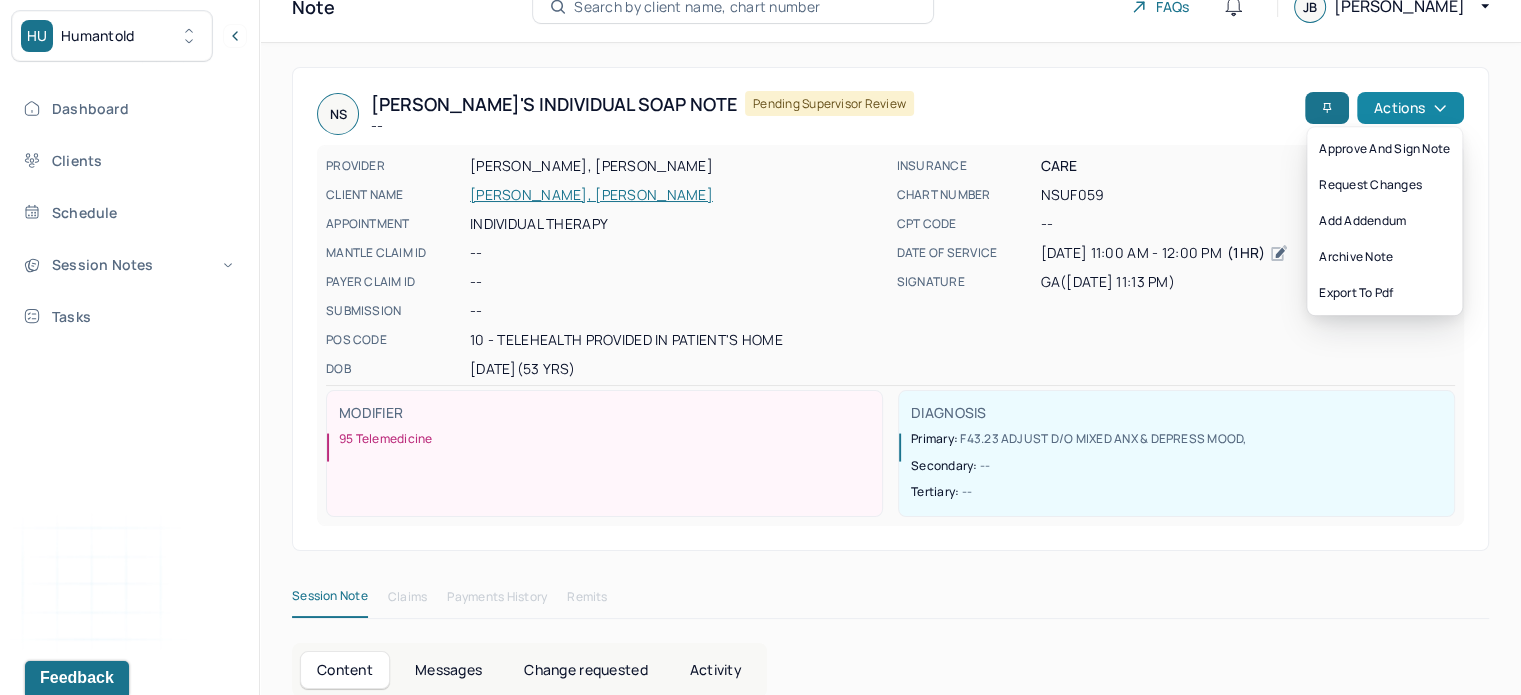 click on "Actions" at bounding box center (1410, 108) 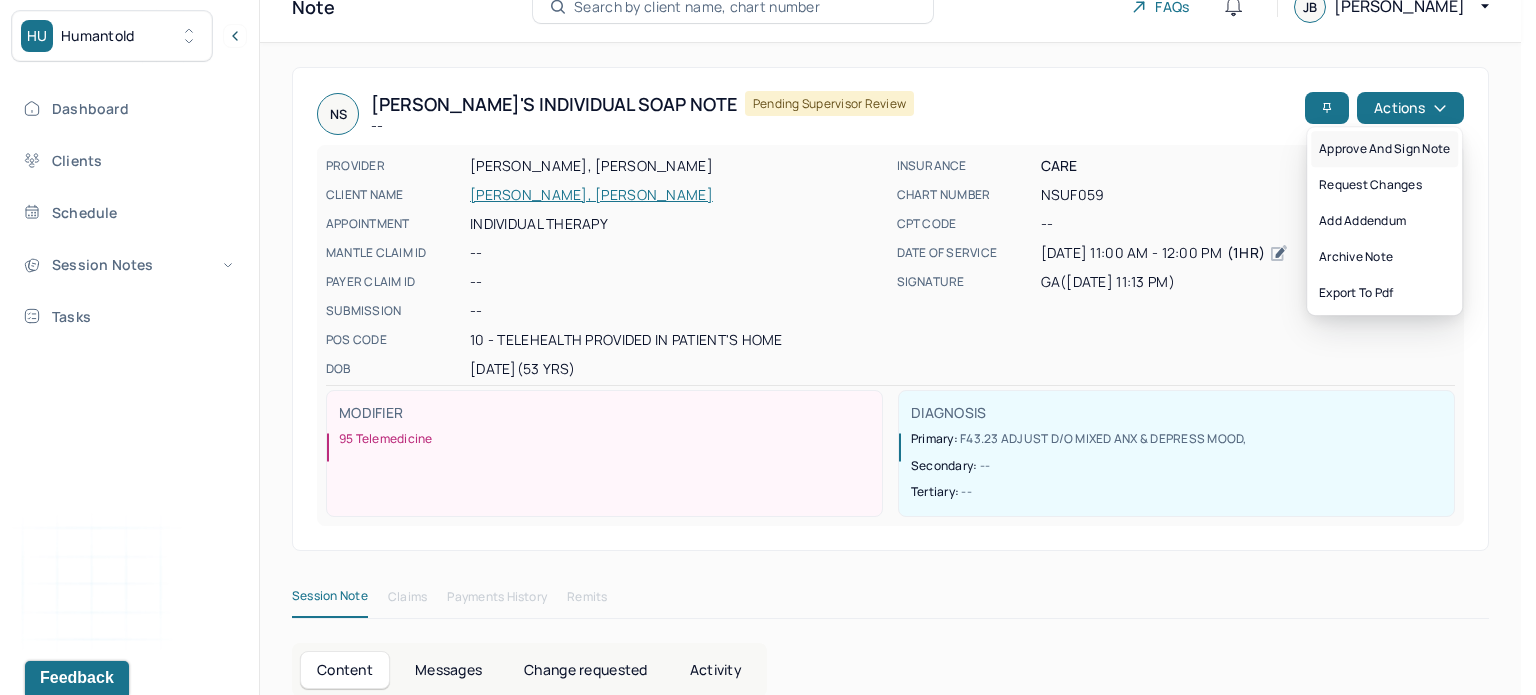 click on "Approve and sign note" at bounding box center (1384, 149) 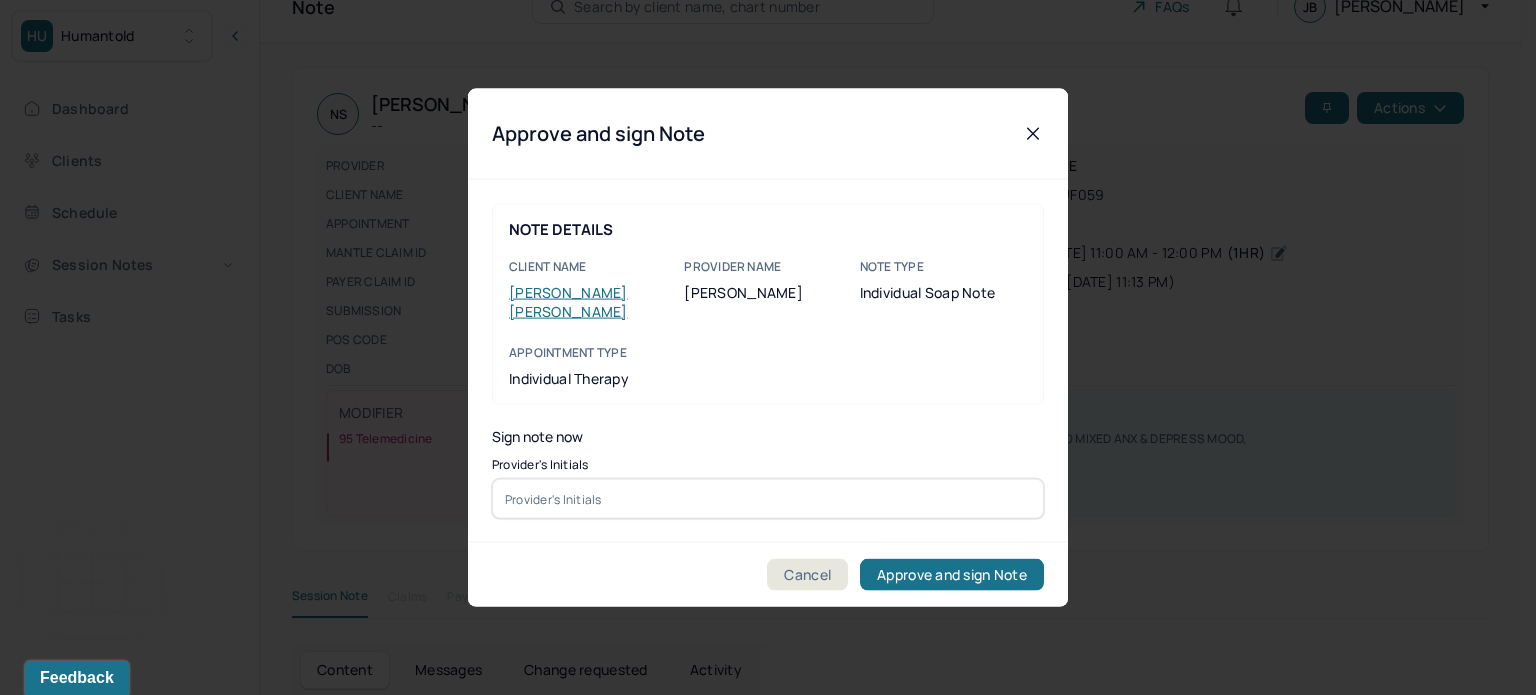 click at bounding box center [768, 499] 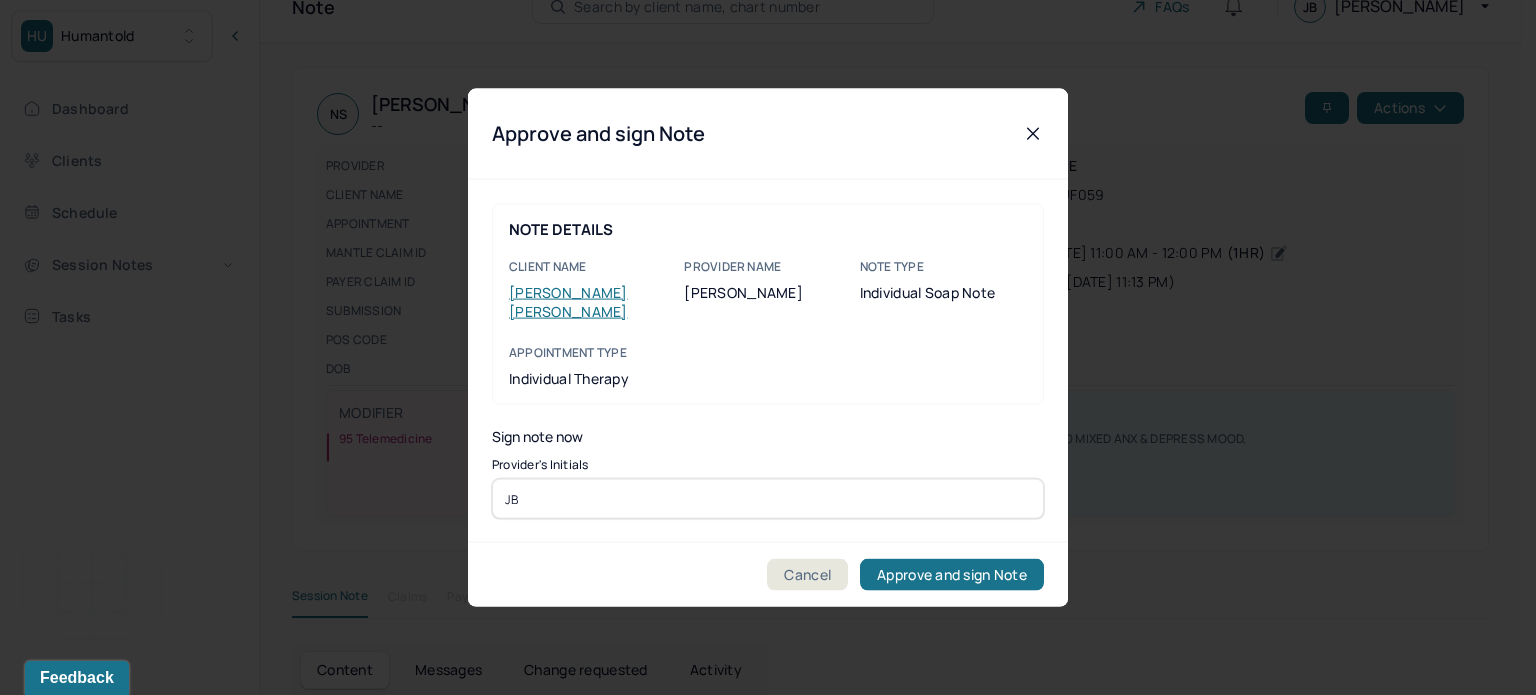 type on "JB" 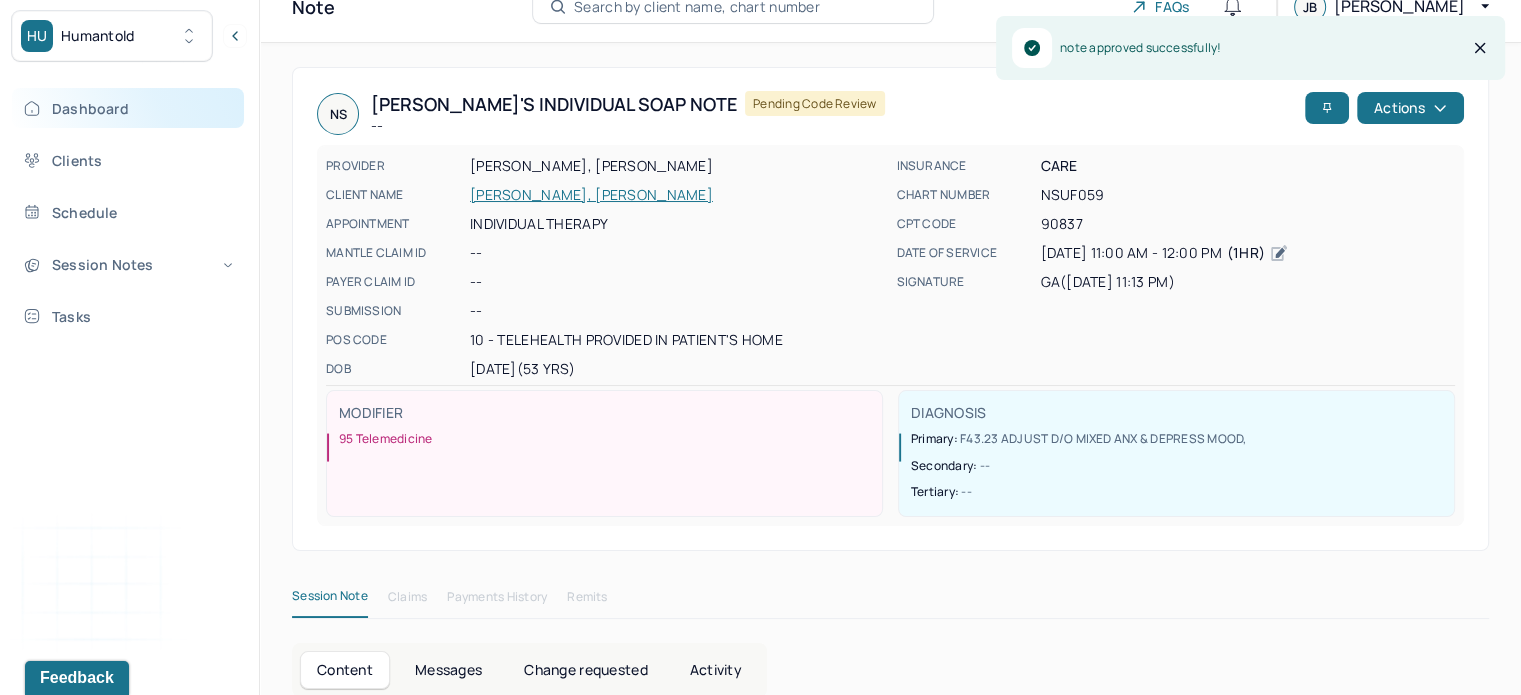click on "Dashboard" at bounding box center (128, 108) 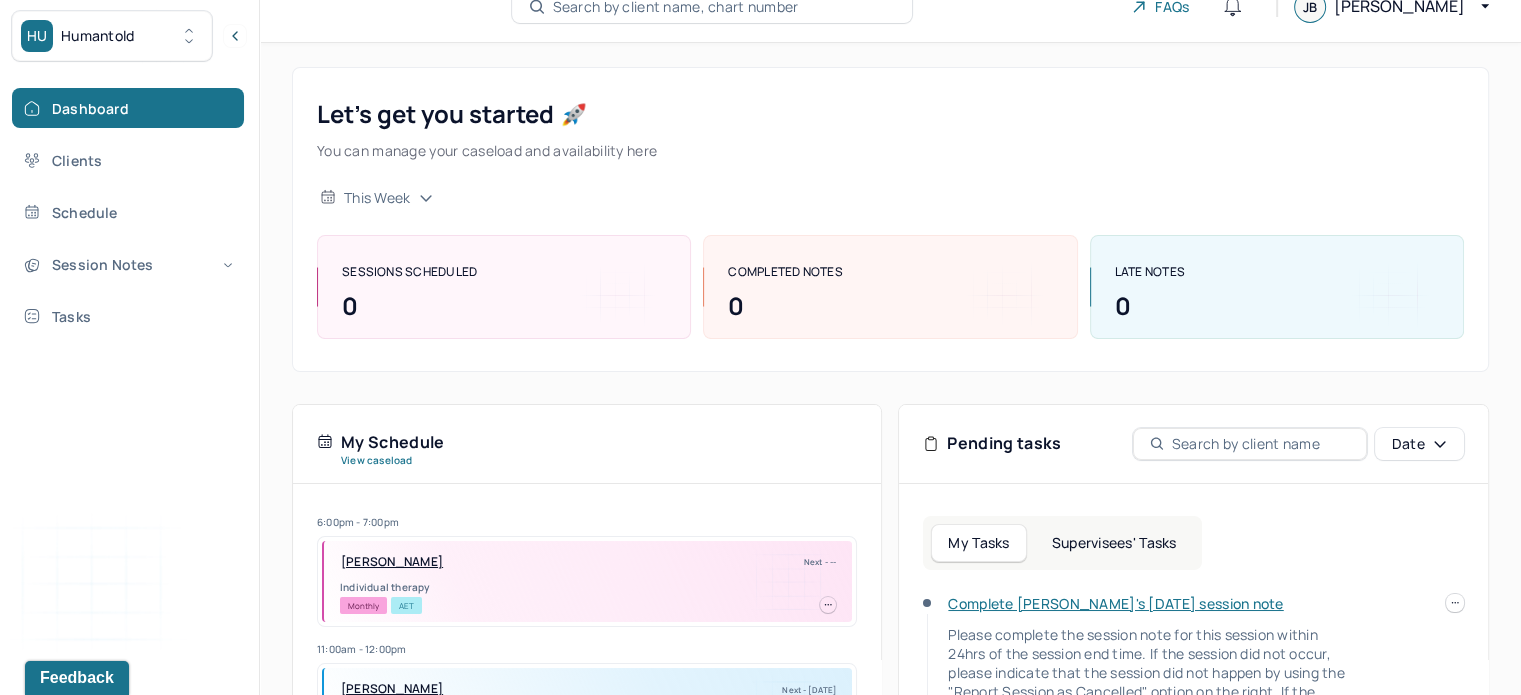 click on "Supervisees' Tasks" at bounding box center [1114, 543] 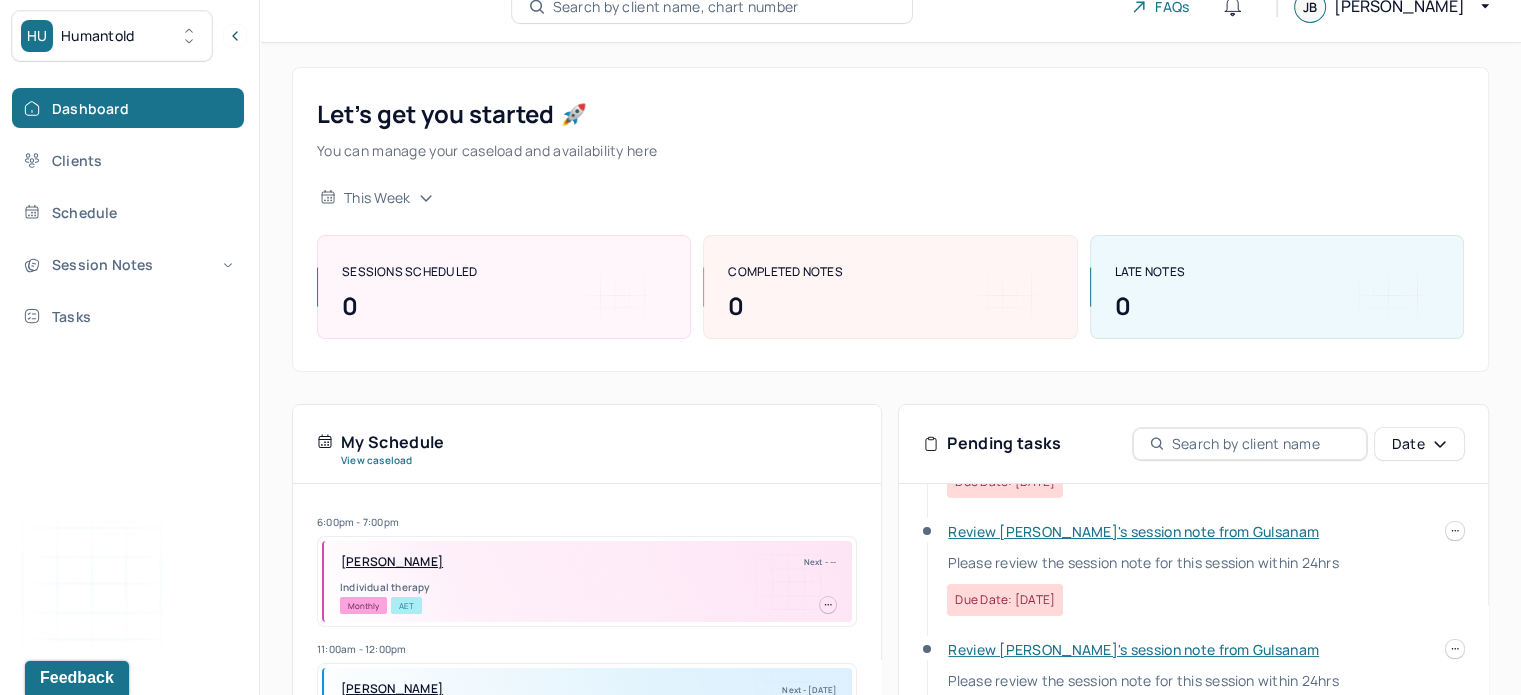 scroll, scrollTop: 310, scrollLeft: 0, axis: vertical 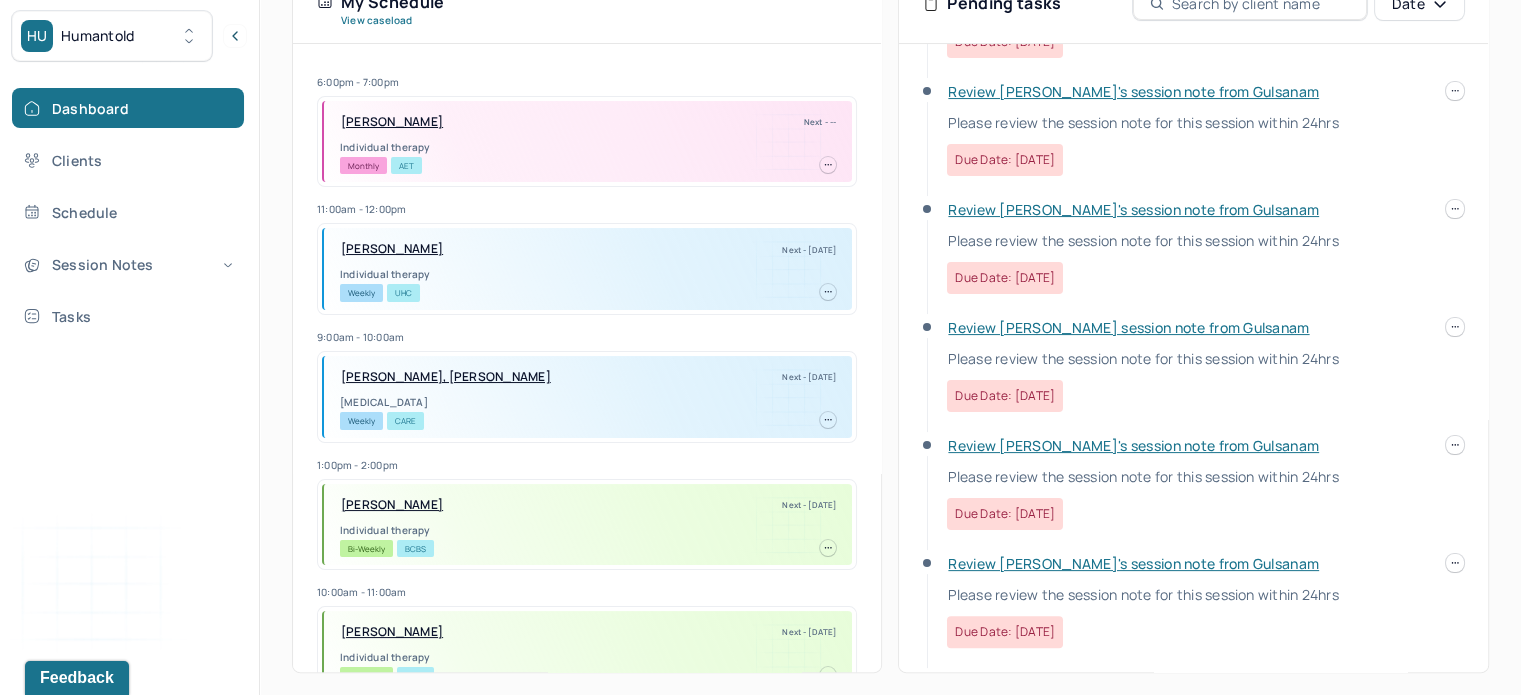 click on "Review [PERSON_NAME] session note from Gulsanam" at bounding box center (1128, 327) 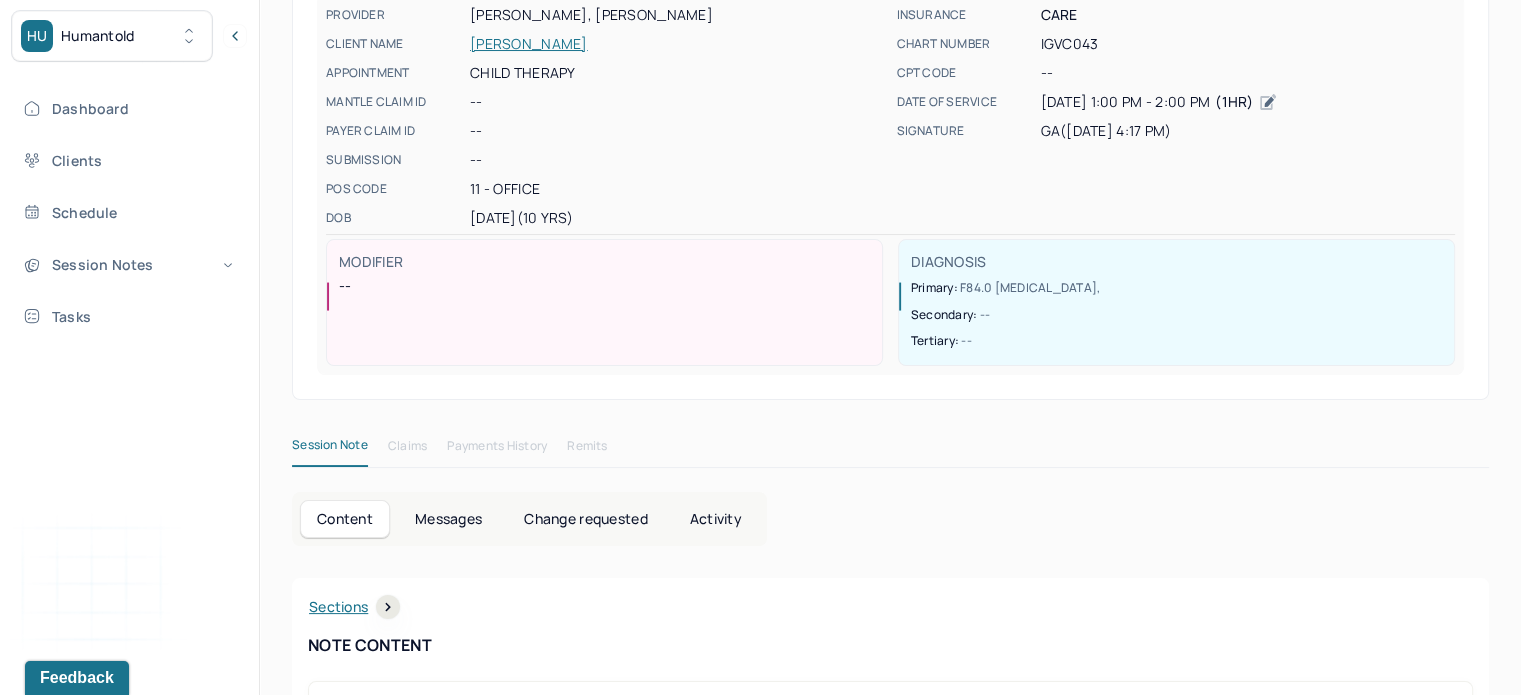 scroll, scrollTop: 0, scrollLeft: 0, axis: both 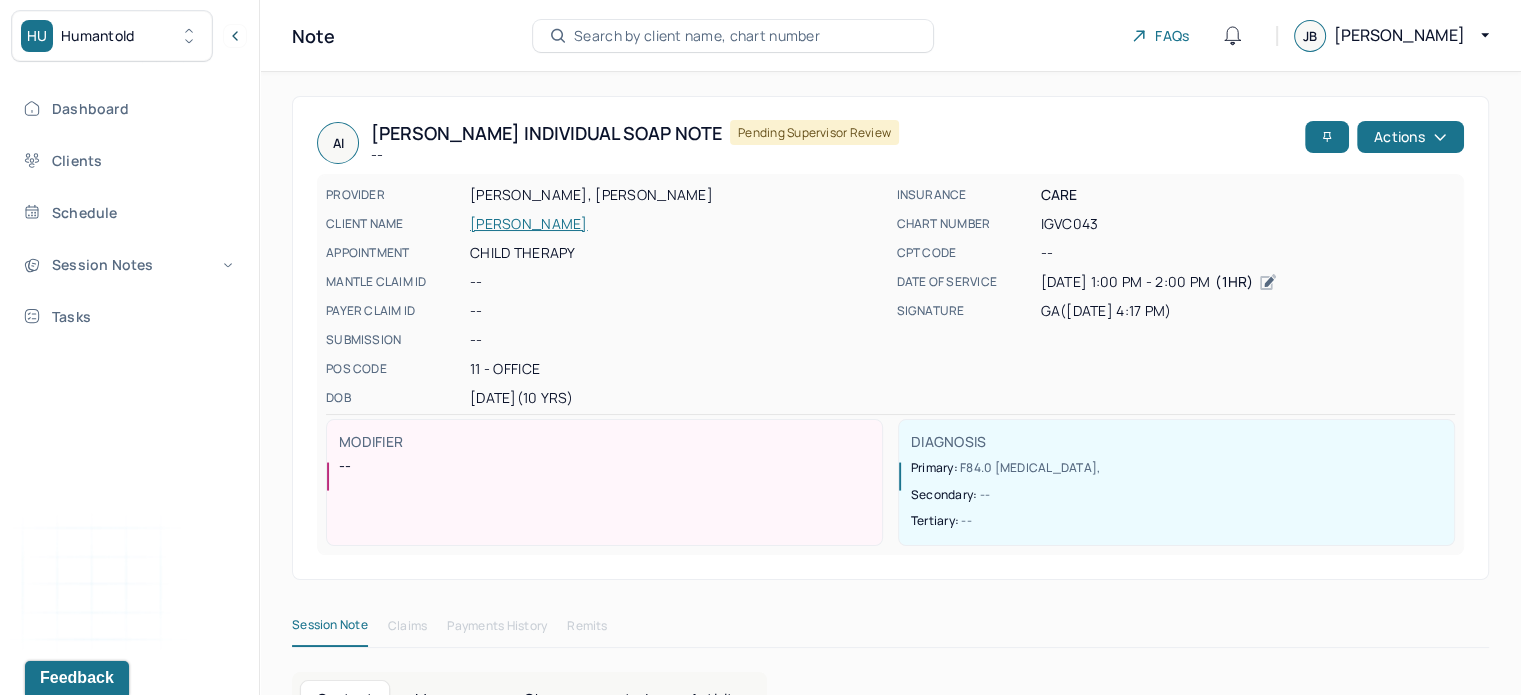 click on "[PERSON_NAME]   Individual soap note -- Pending supervisor review       Actions   PROVIDER [PERSON_NAME], GULSANAM CLIENT NAME [PERSON_NAME] APPOINTMENT Child therapy   MANTLE CLAIM ID -- PAYER CLAIM ID -- SUBMISSION -- POS CODE 11 - Office DOB [DEMOGRAPHIC_DATA]  (10 Yrs) INSURANCE CARE CHART NUMBER IGVC043 CPT CODE -- DATE OF SERVICE [DATE]   1:00 PM   -   2:00 PM ( 1hr )     SIGNATURE GA  ([DATE] 4:17 PM) MODIFIER -- DIAGNOSIS Primary:   F84.0 [MEDICAL_DATA] ,  Secondary:   -- Tertiary:   --" at bounding box center (890, 338) 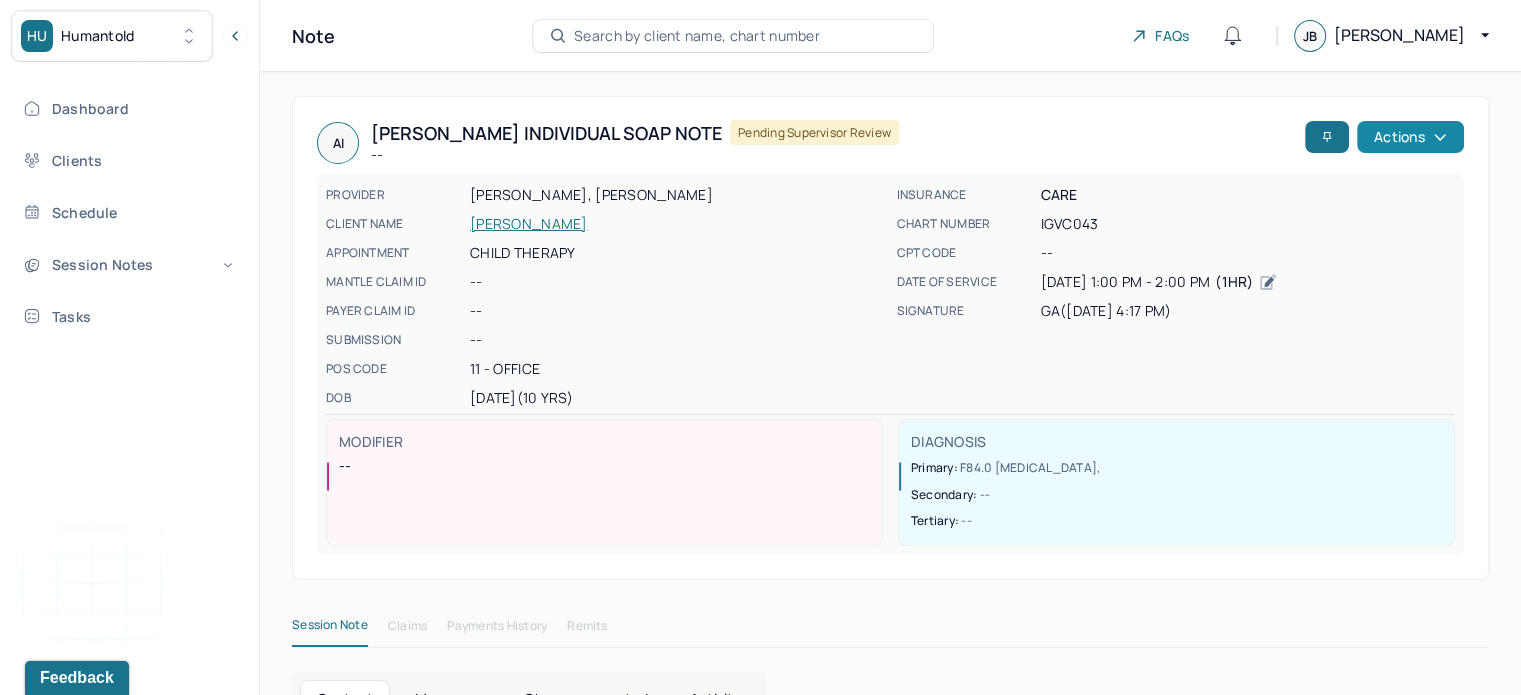 click on "Actions" at bounding box center (1410, 137) 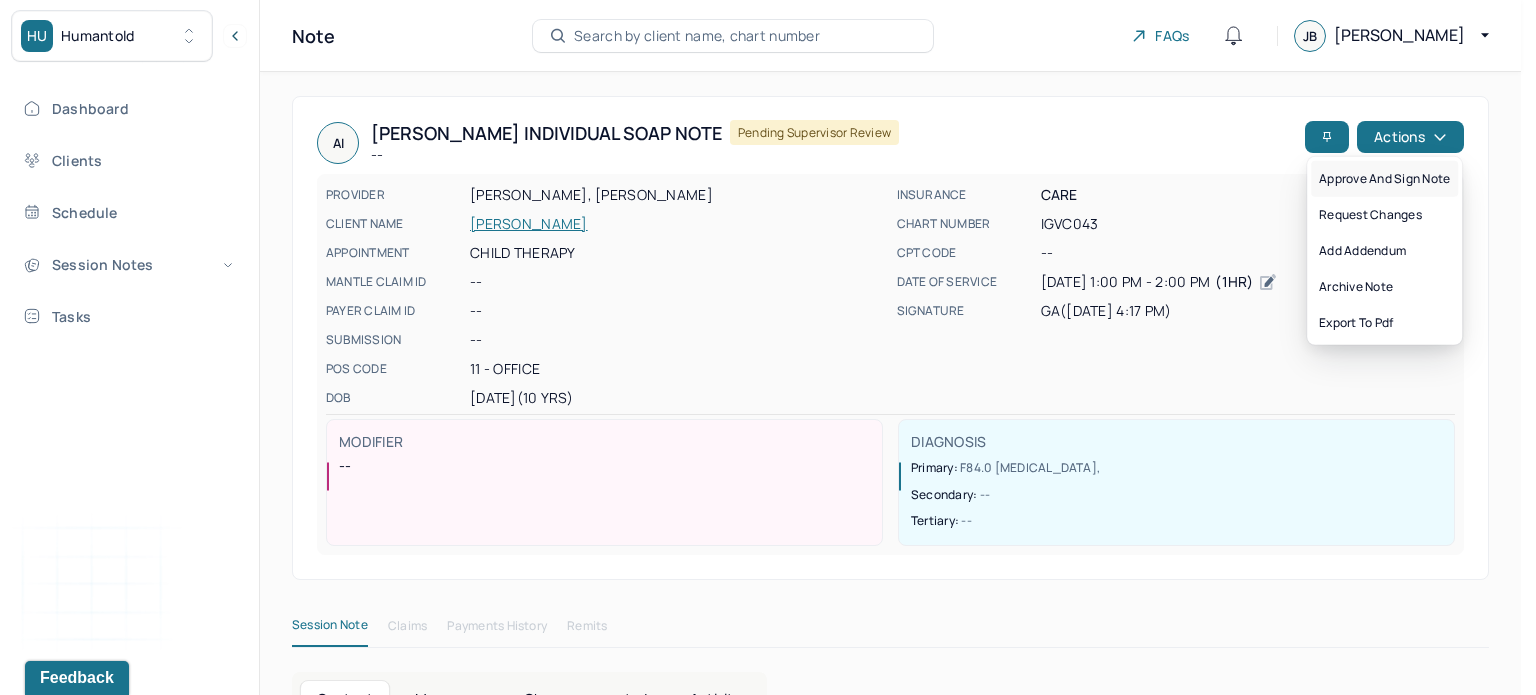 click on "Approve and sign note" at bounding box center (1384, 179) 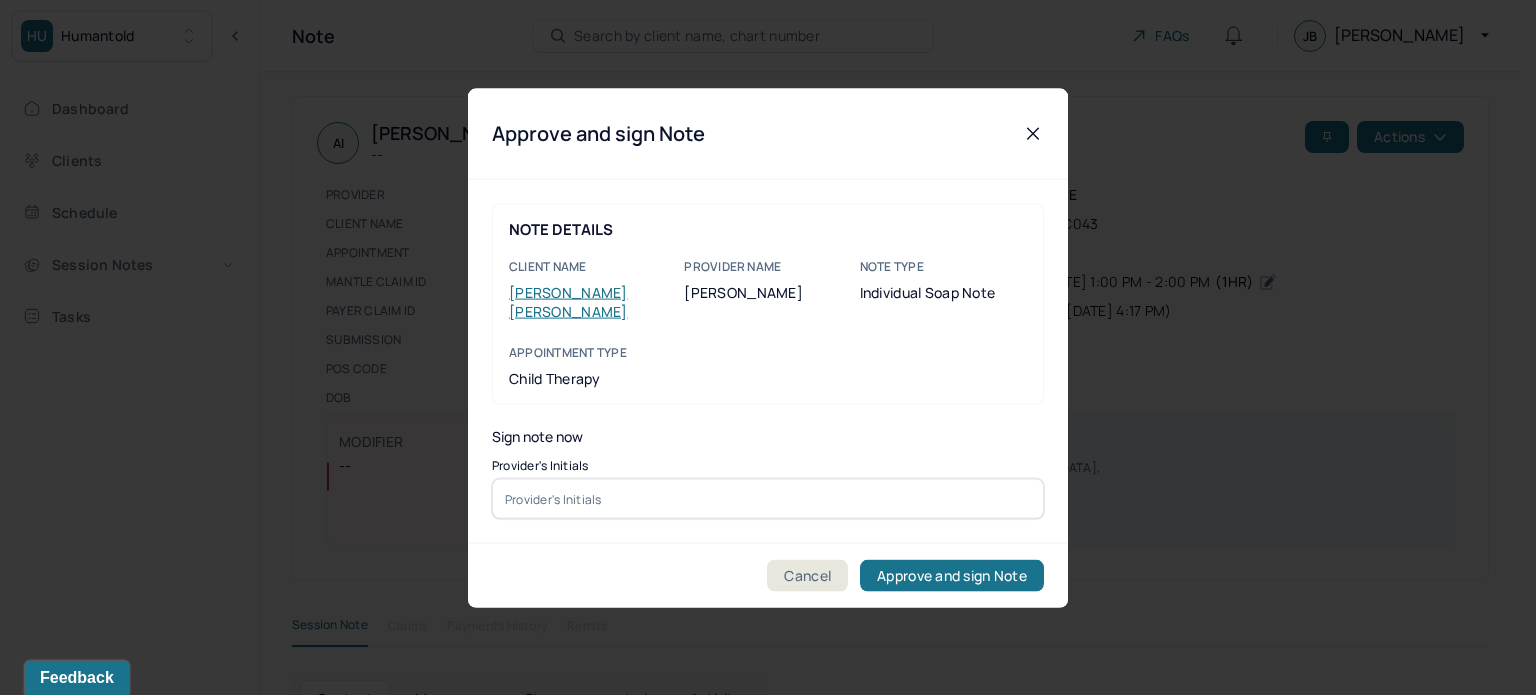 click on "NOTE DETAILS Client name [PERSON_NAME] Provider name [PERSON_NAME] Note type Individual soap note Appointment Type child therapy Sign note now Provider's Initials" at bounding box center (768, 361) 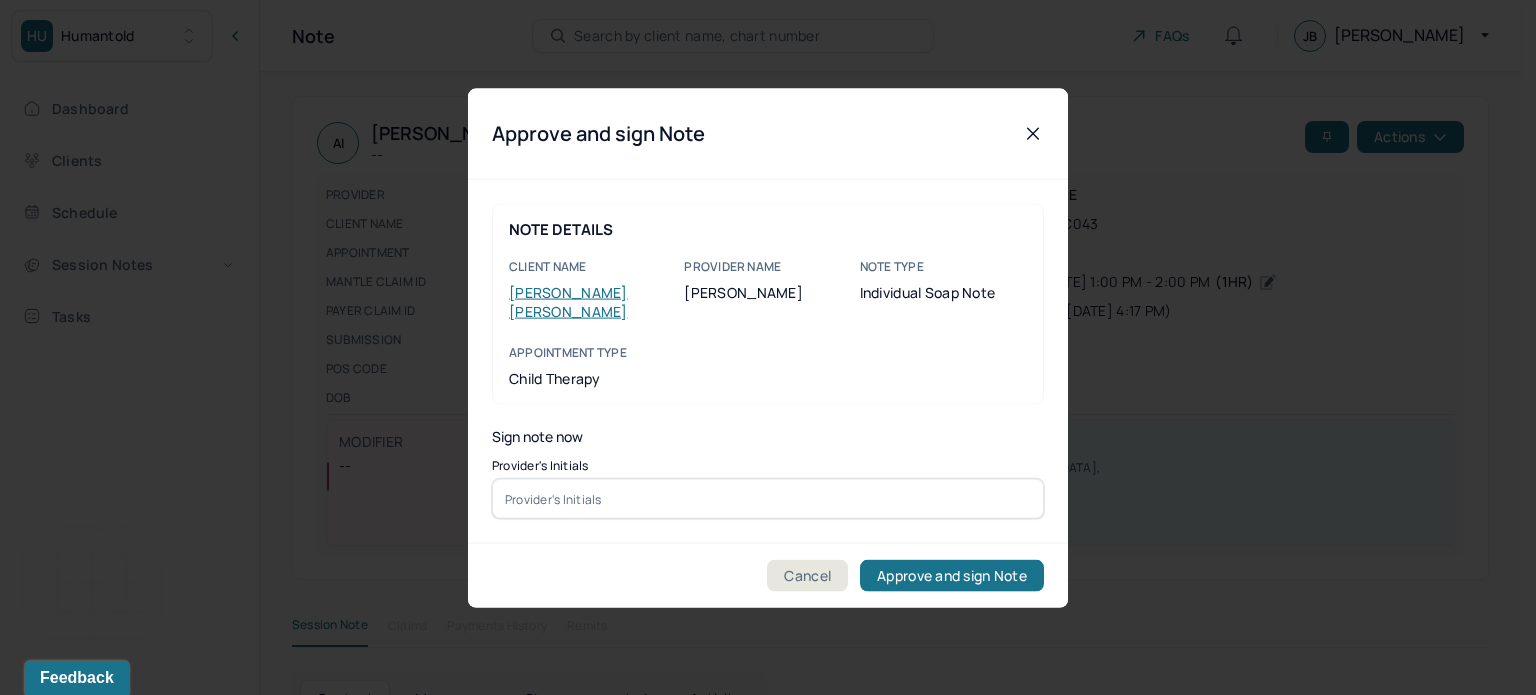 click at bounding box center (768, 499) 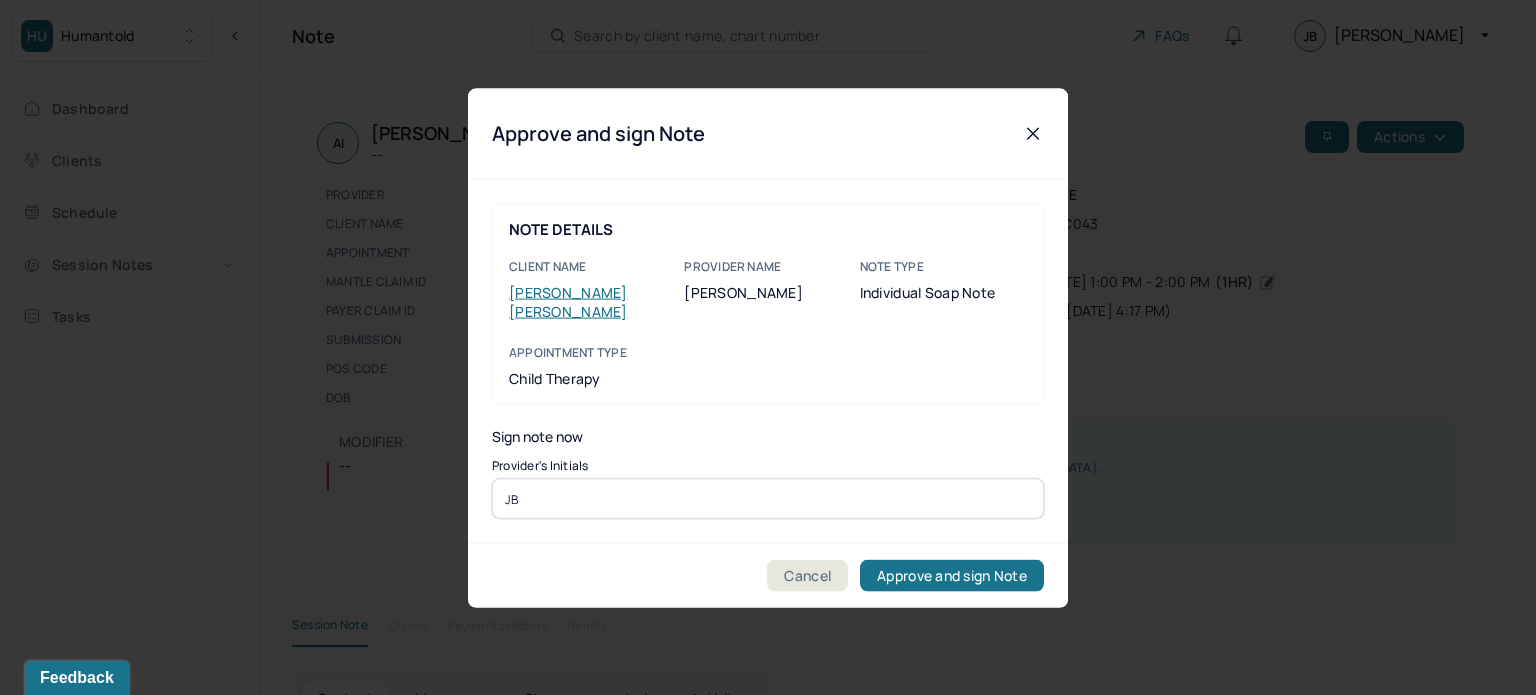 type on "JB" 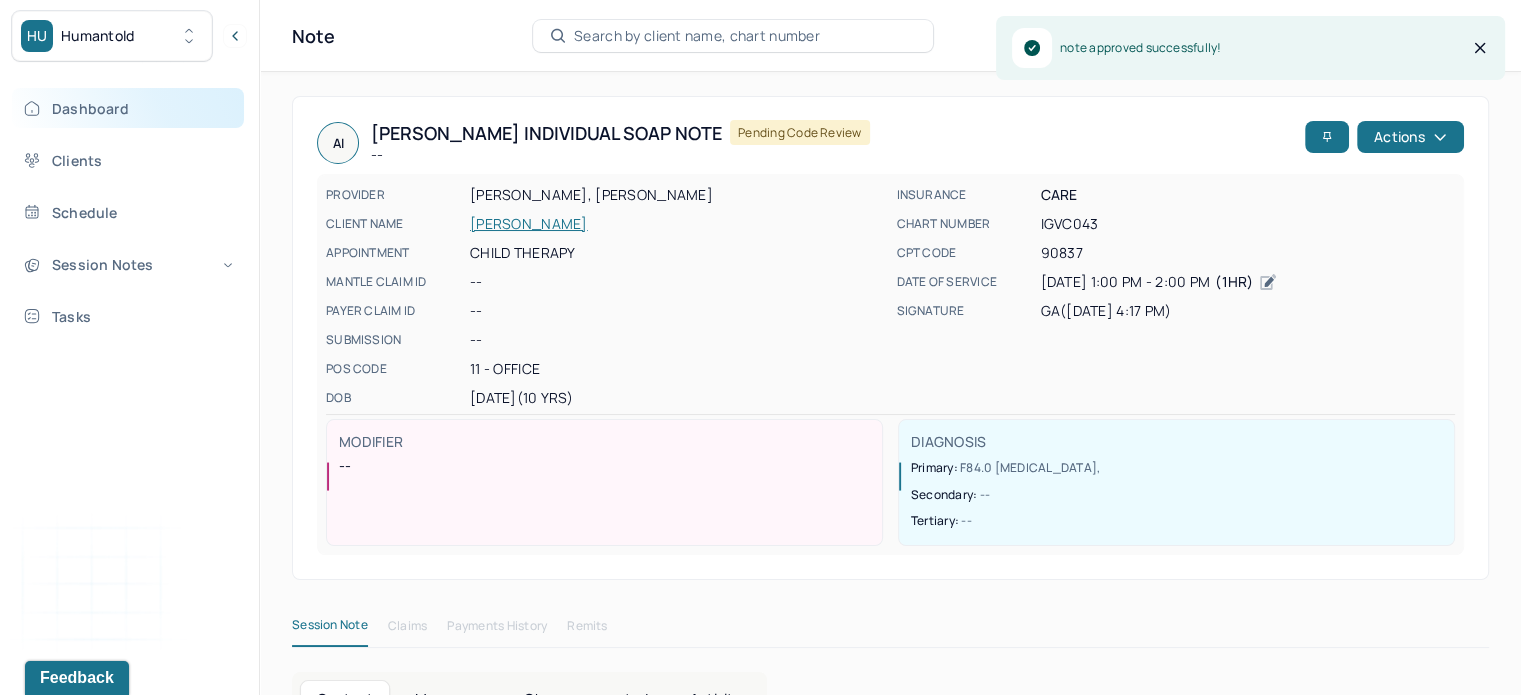 click on "Dashboard" at bounding box center [128, 108] 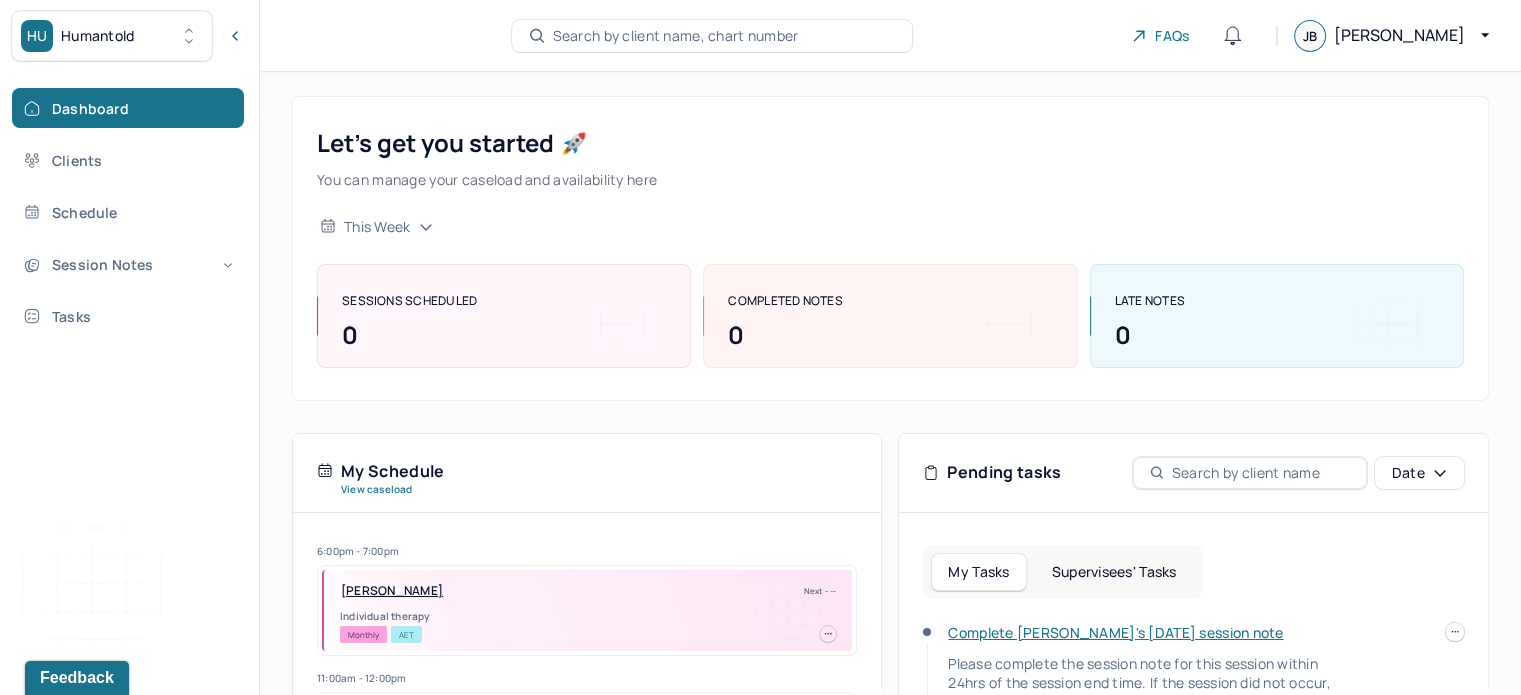 click on "Supervisees' Tasks" at bounding box center [1114, 572] 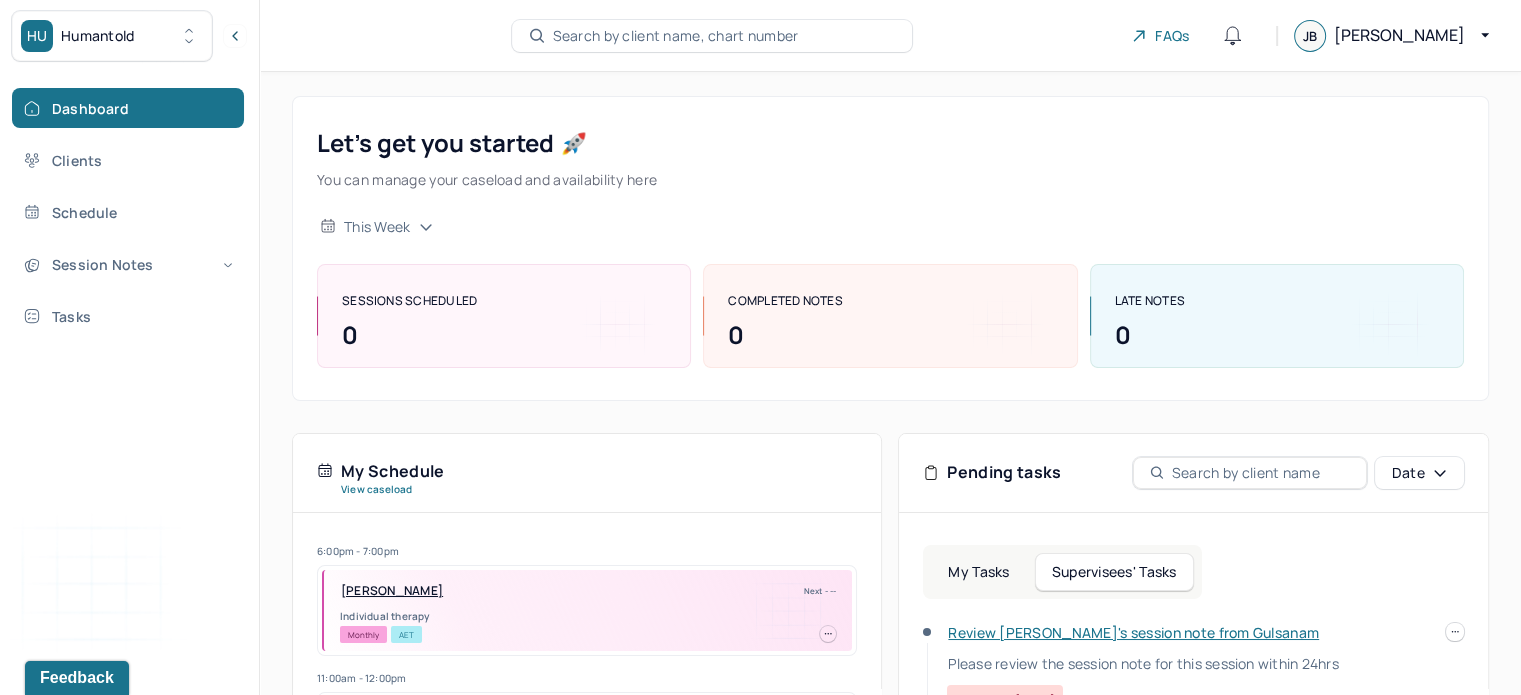 scroll, scrollTop: 310, scrollLeft: 0, axis: vertical 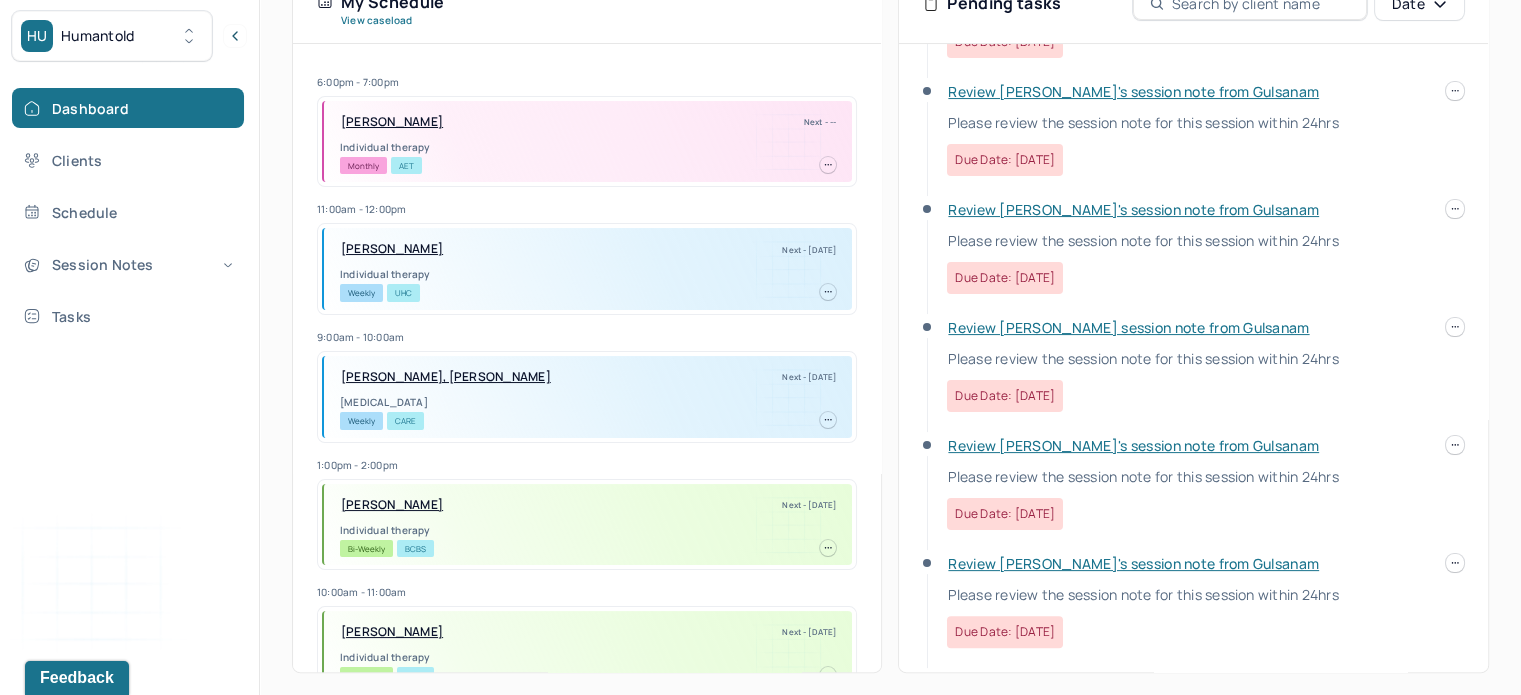 click on "Review [PERSON_NAME]'s session note from Gulsanam" at bounding box center (1133, 445) 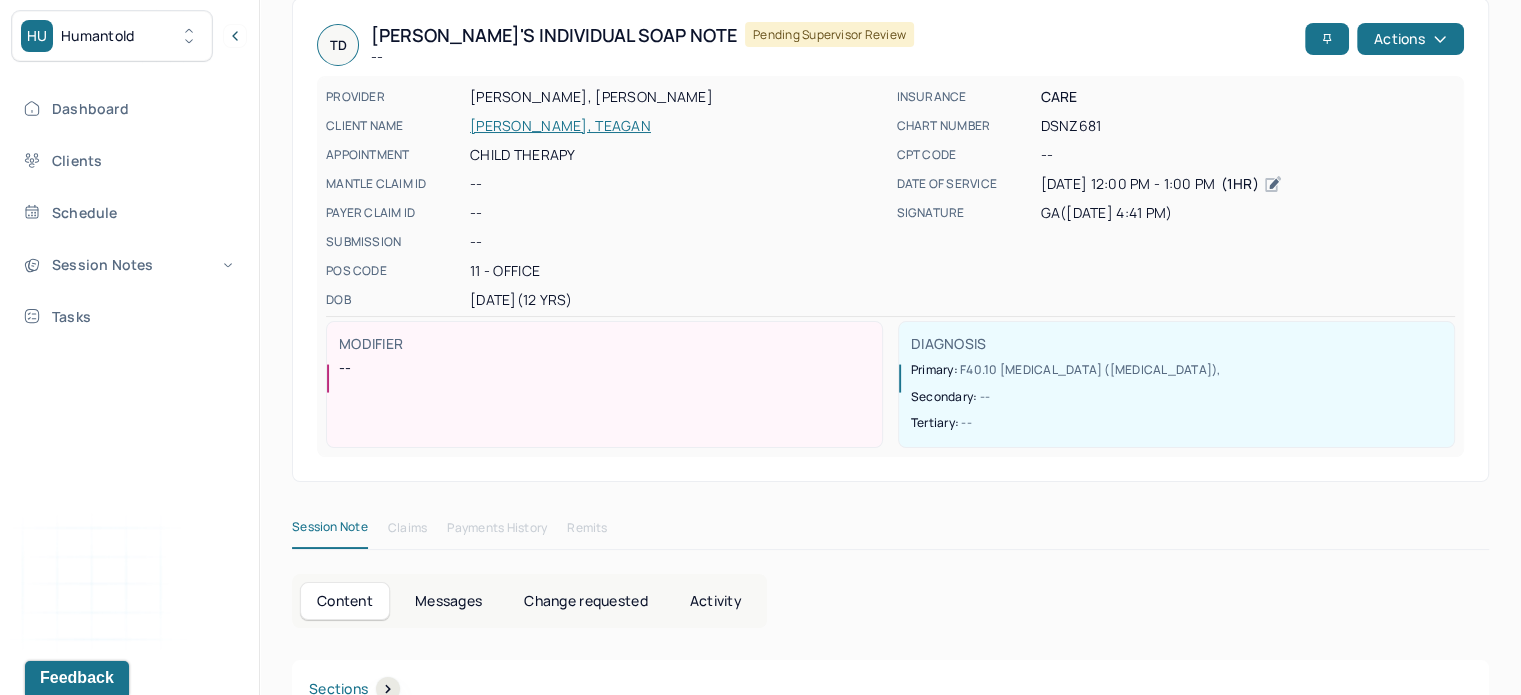 scroll, scrollTop: 80, scrollLeft: 0, axis: vertical 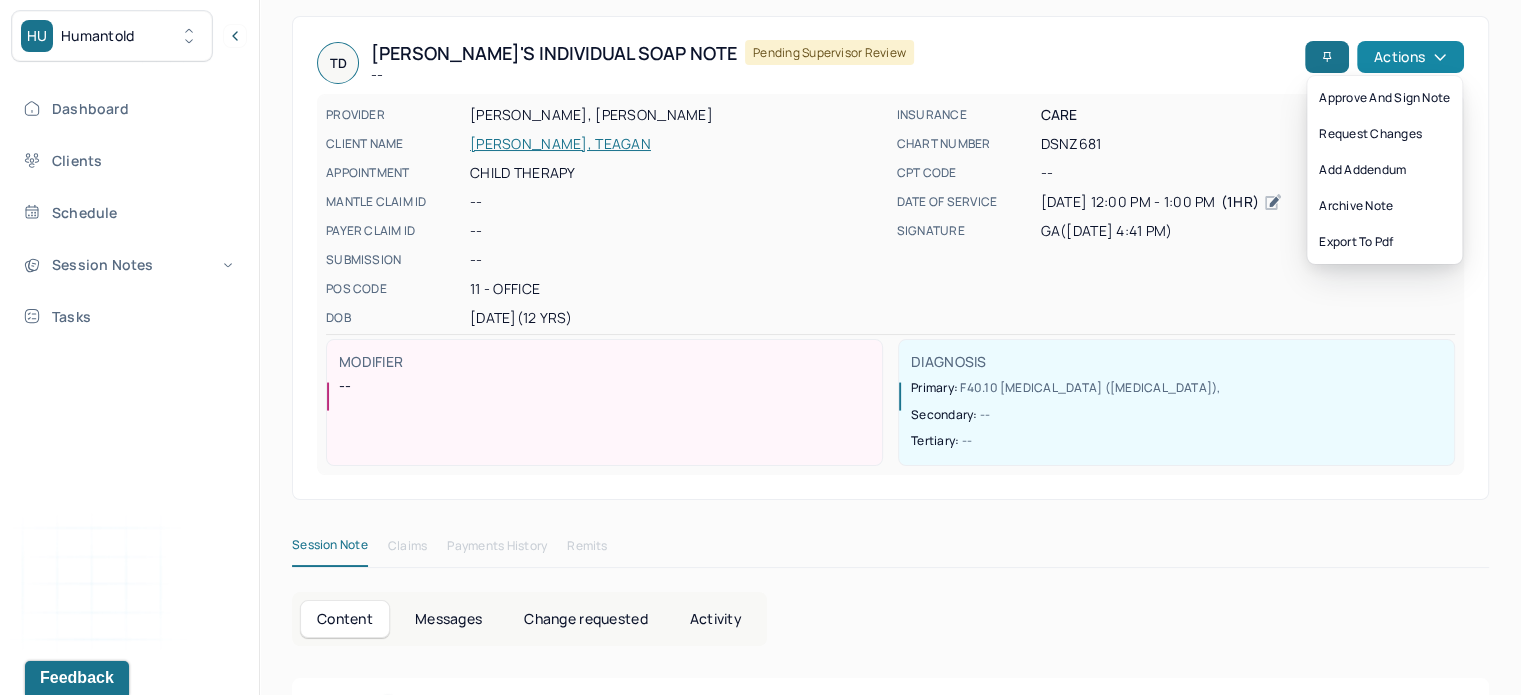 click on "Actions" at bounding box center (1410, 57) 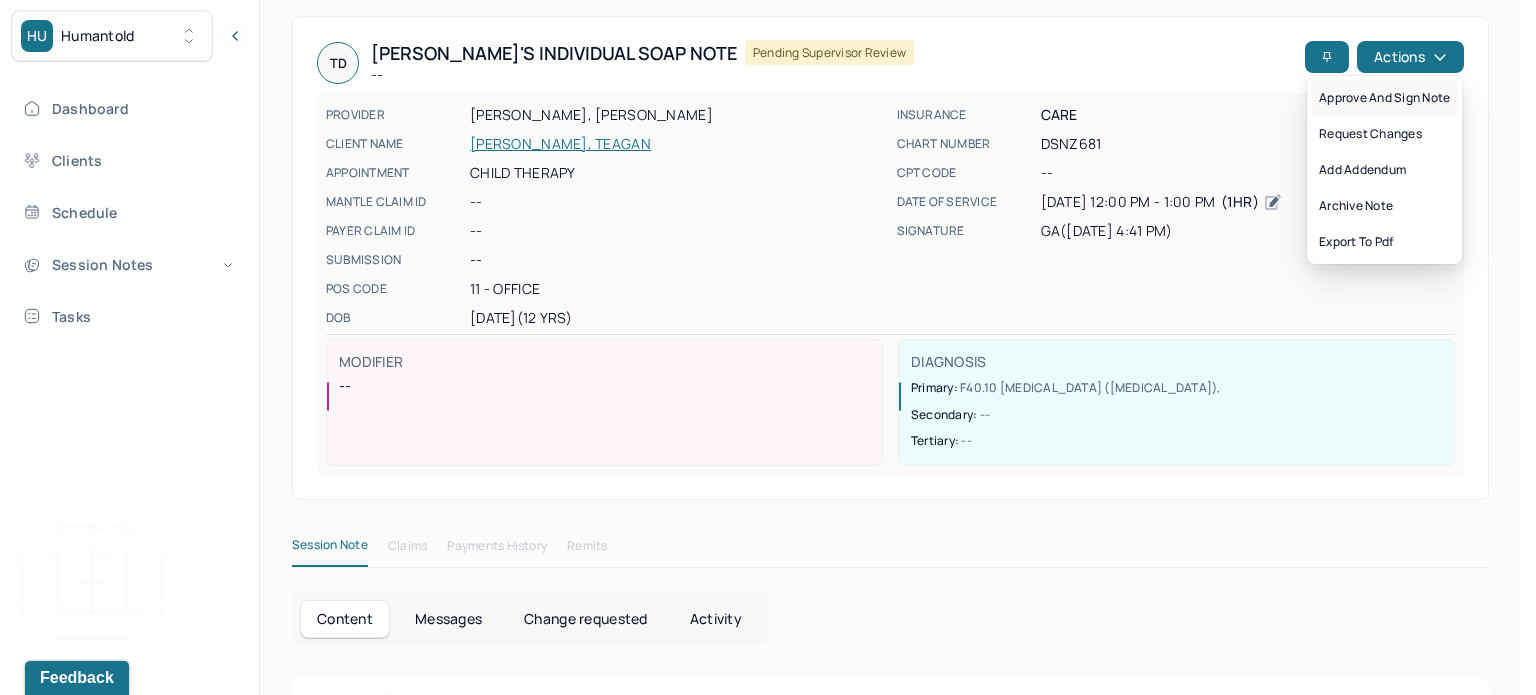 click on "Approve and sign note" at bounding box center [1384, 98] 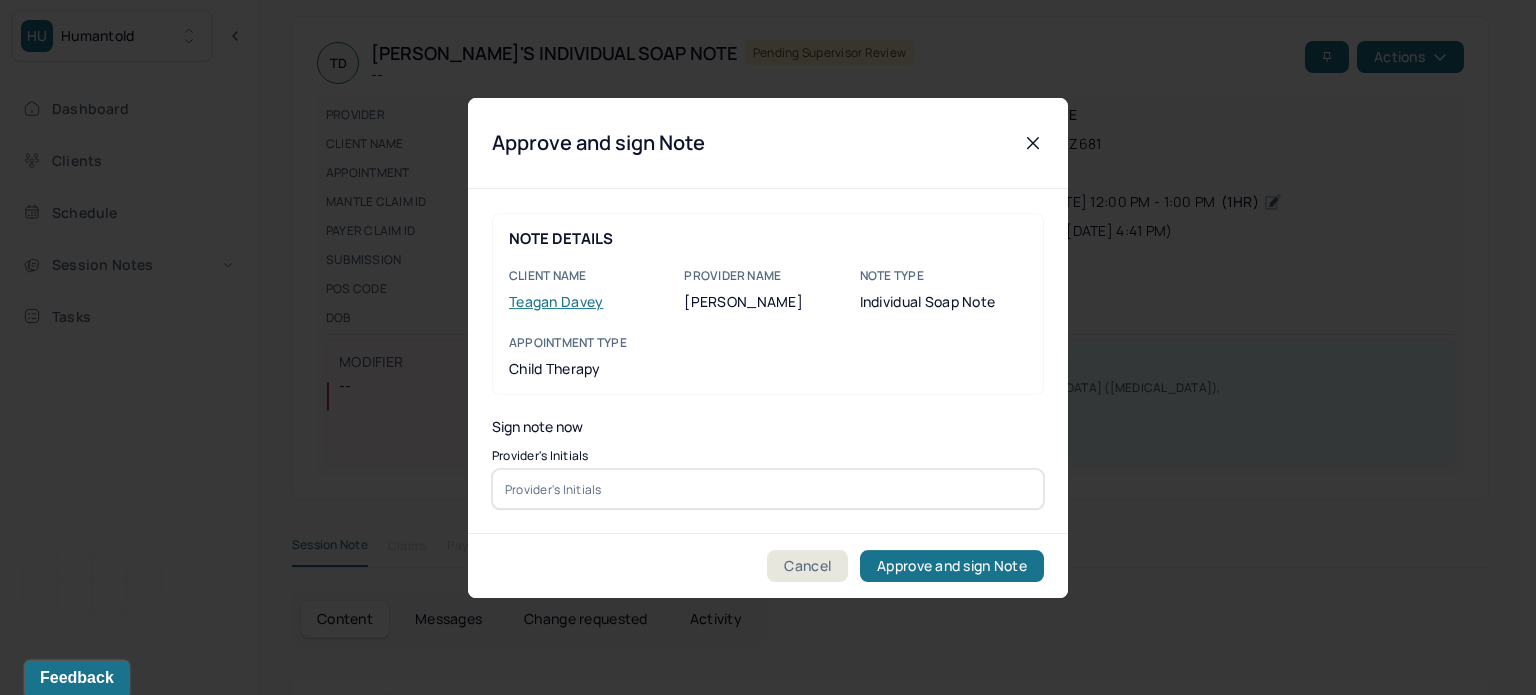 click at bounding box center [768, 489] 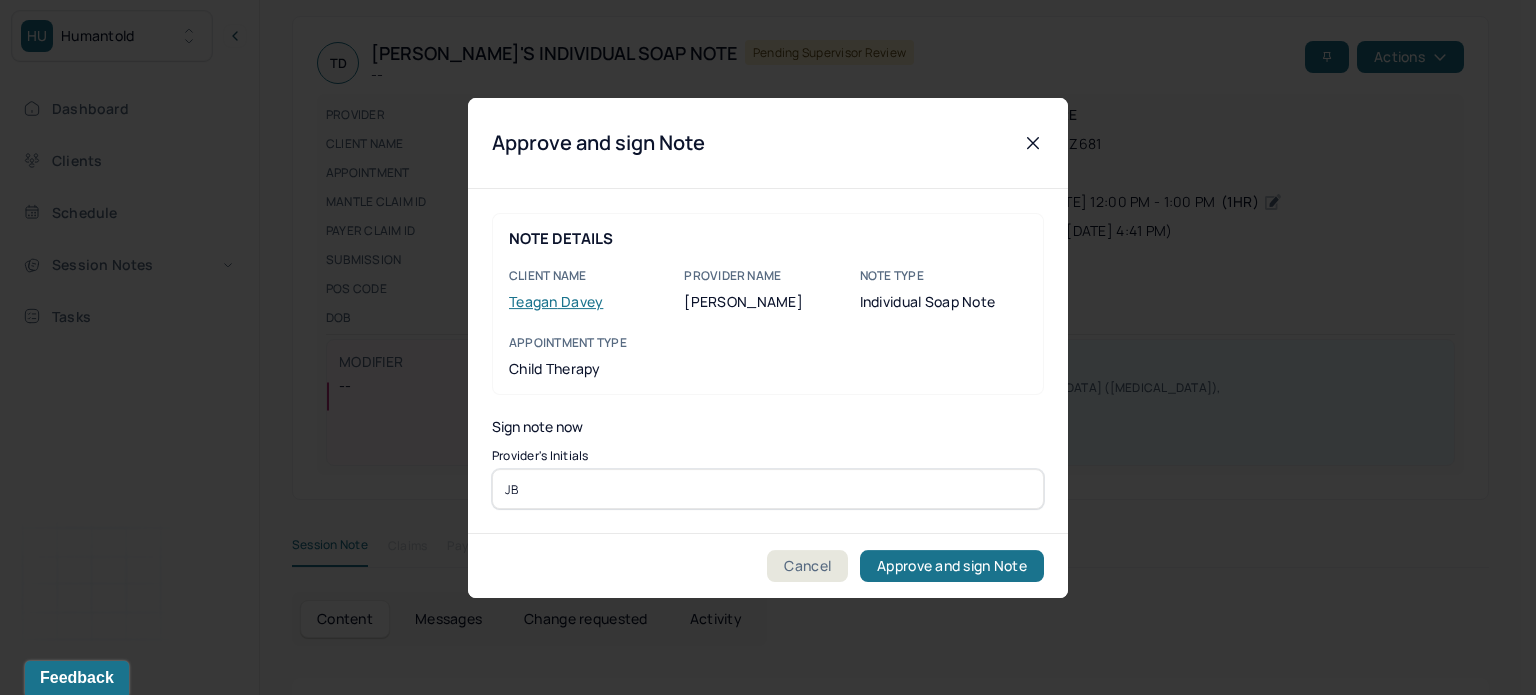 type on "JB" 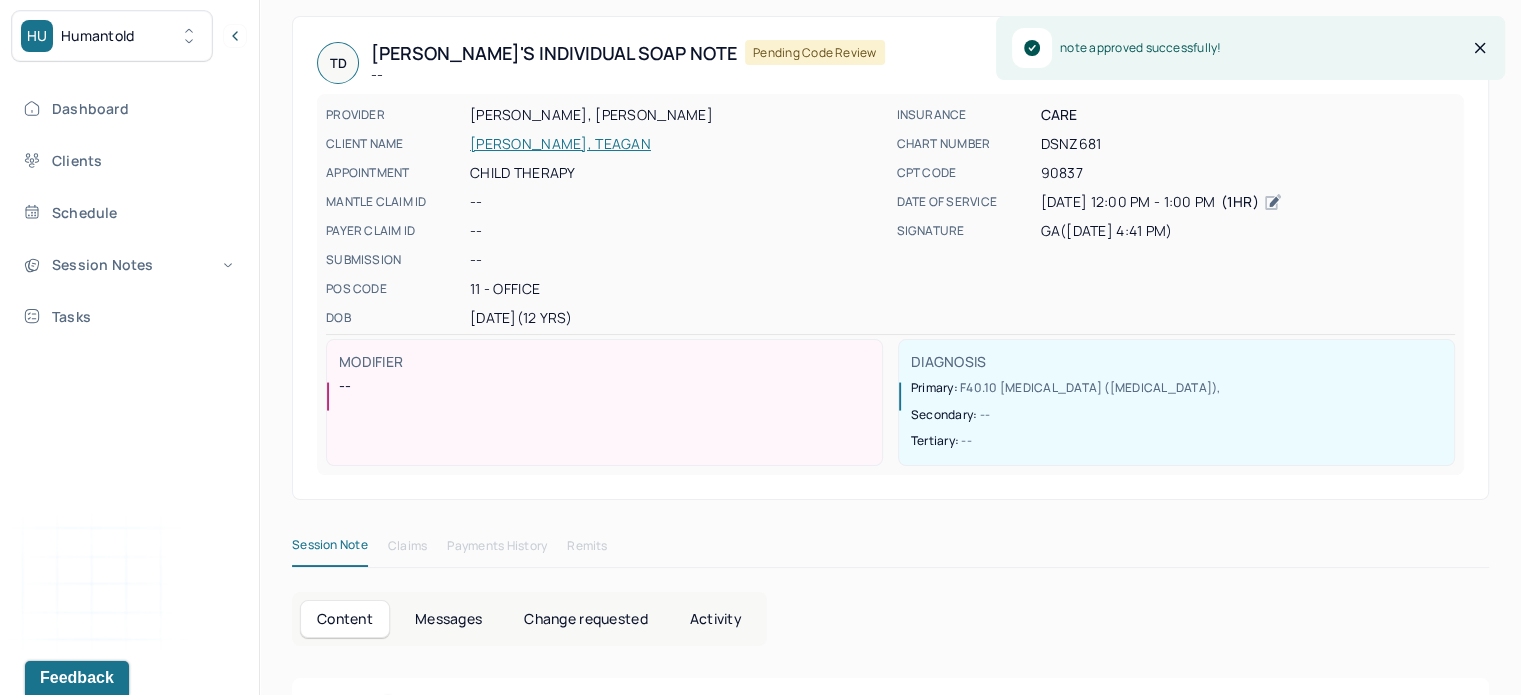 click on "Dashboard Clients Schedule Session Notes Tasks" at bounding box center [129, 212] 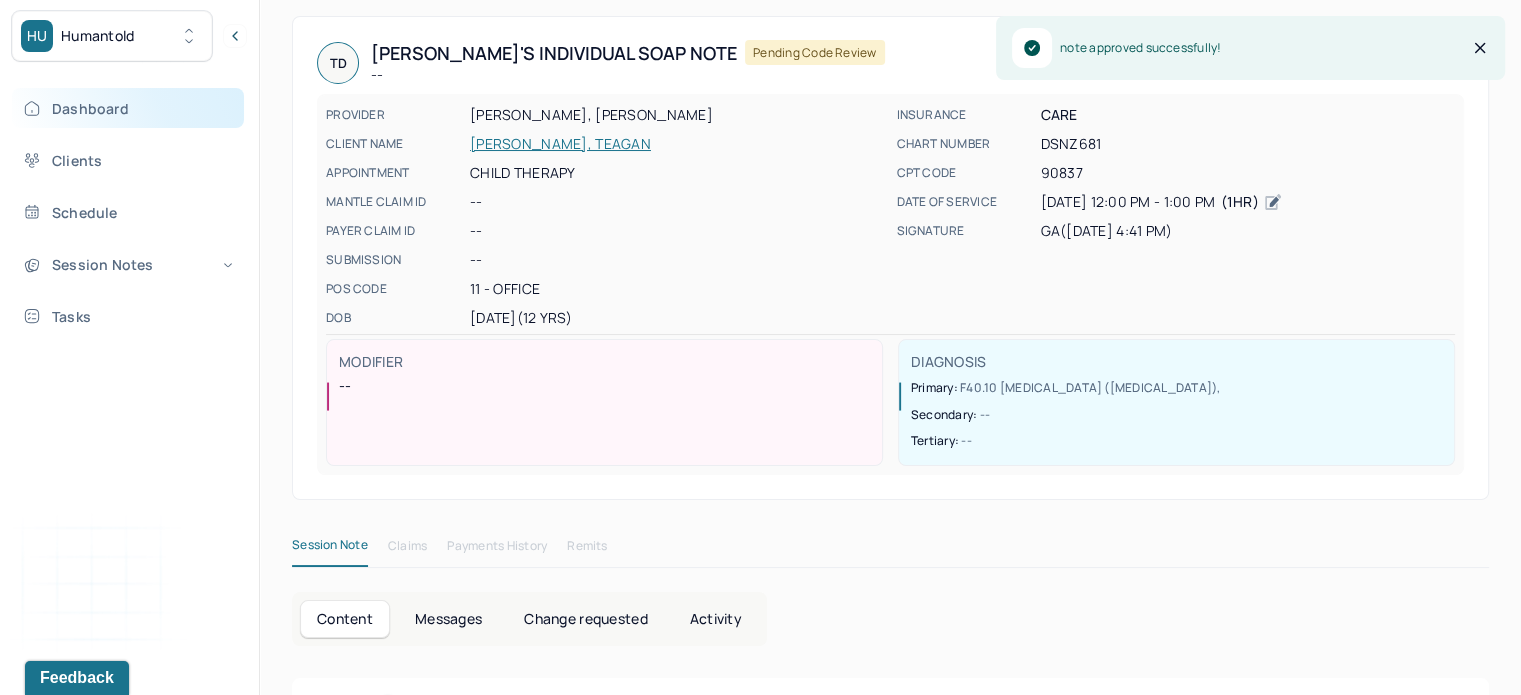 click on "Dashboard" at bounding box center (128, 108) 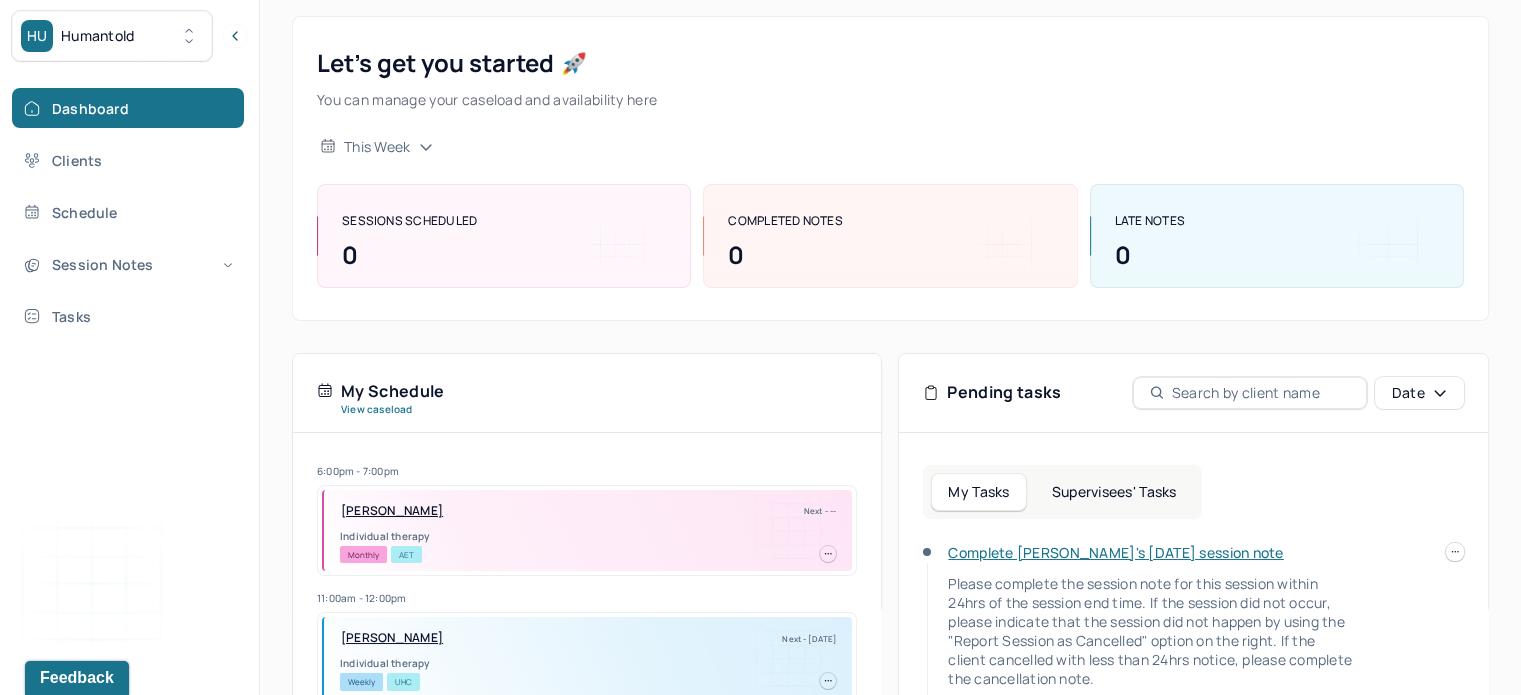 click on "Supervisees' Tasks" at bounding box center [1114, 492] 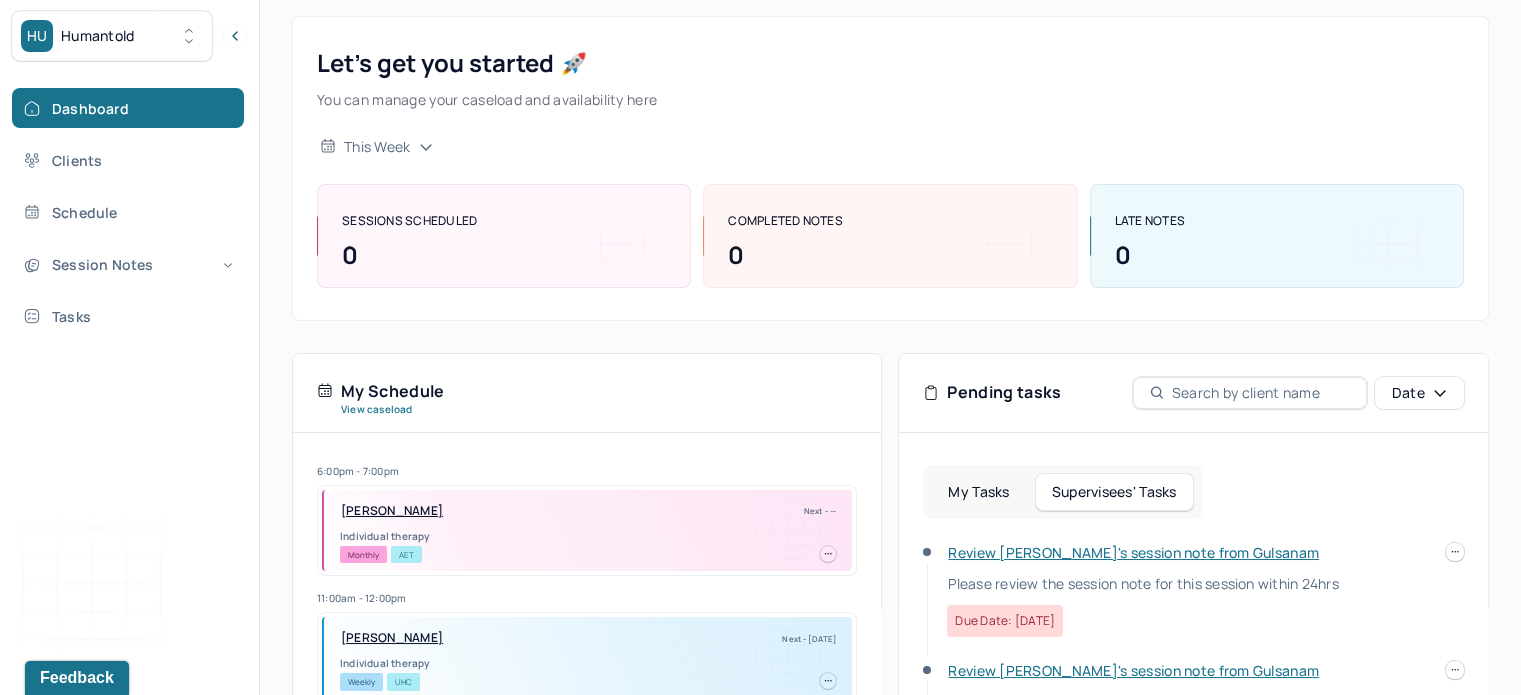 scroll, scrollTop: 73, scrollLeft: 0, axis: vertical 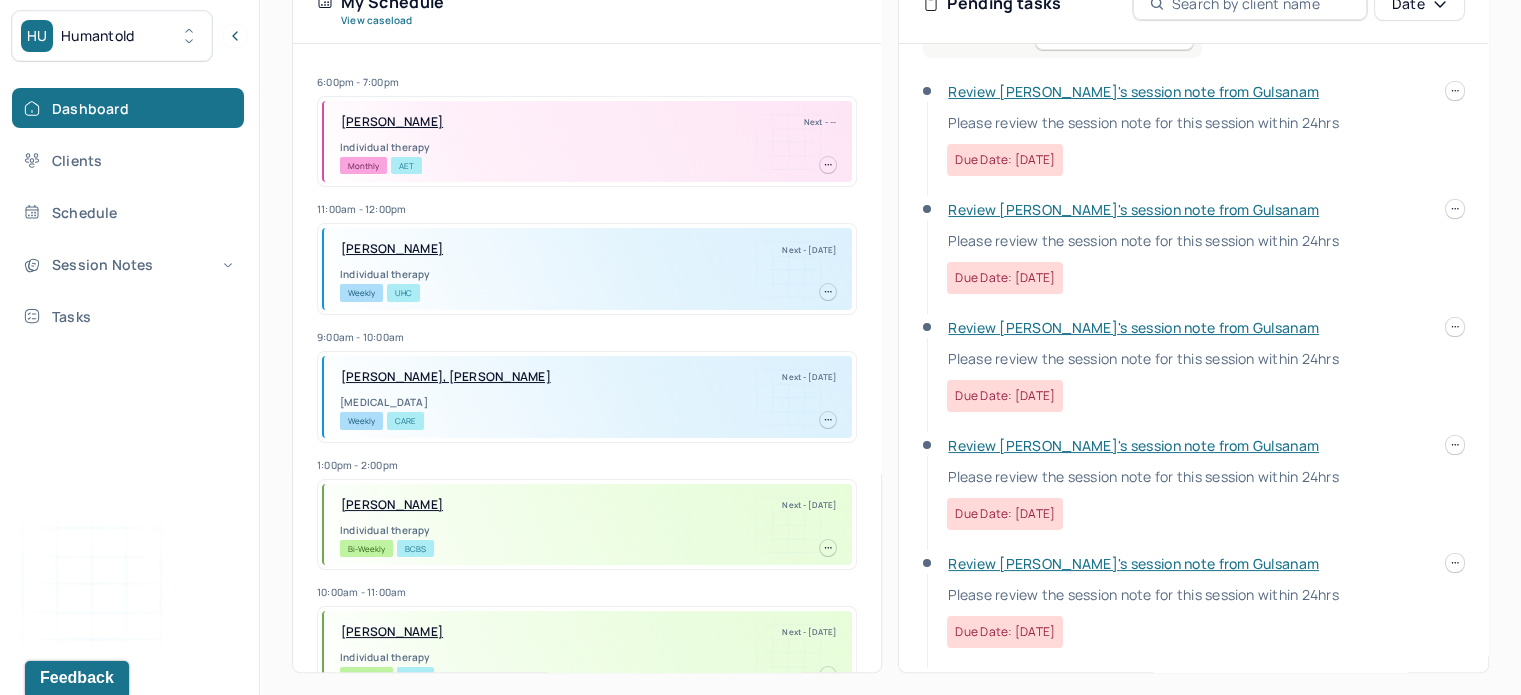 click on "Review [PERSON_NAME]'s session note from Gulsanam" at bounding box center [1133, 327] 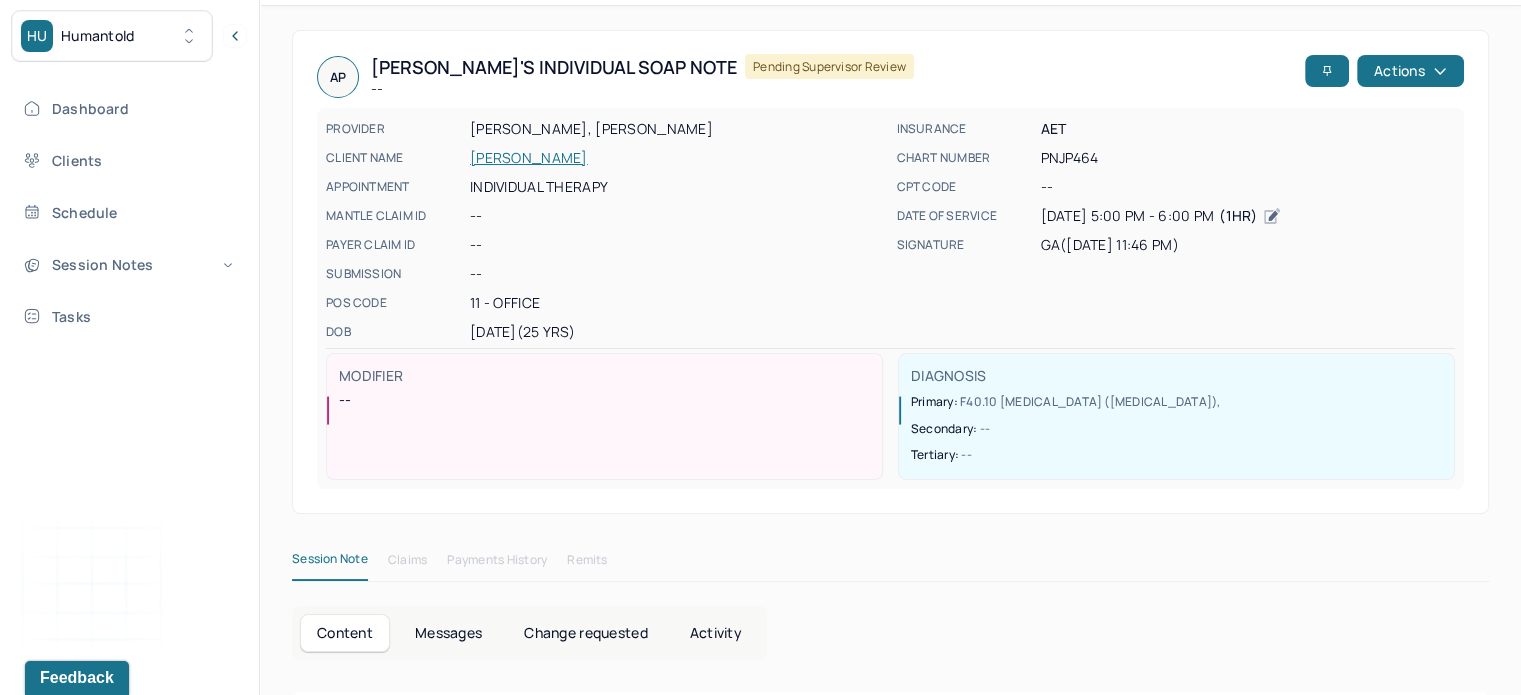 scroll, scrollTop: 68, scrollLeft: 0, axis: vertical 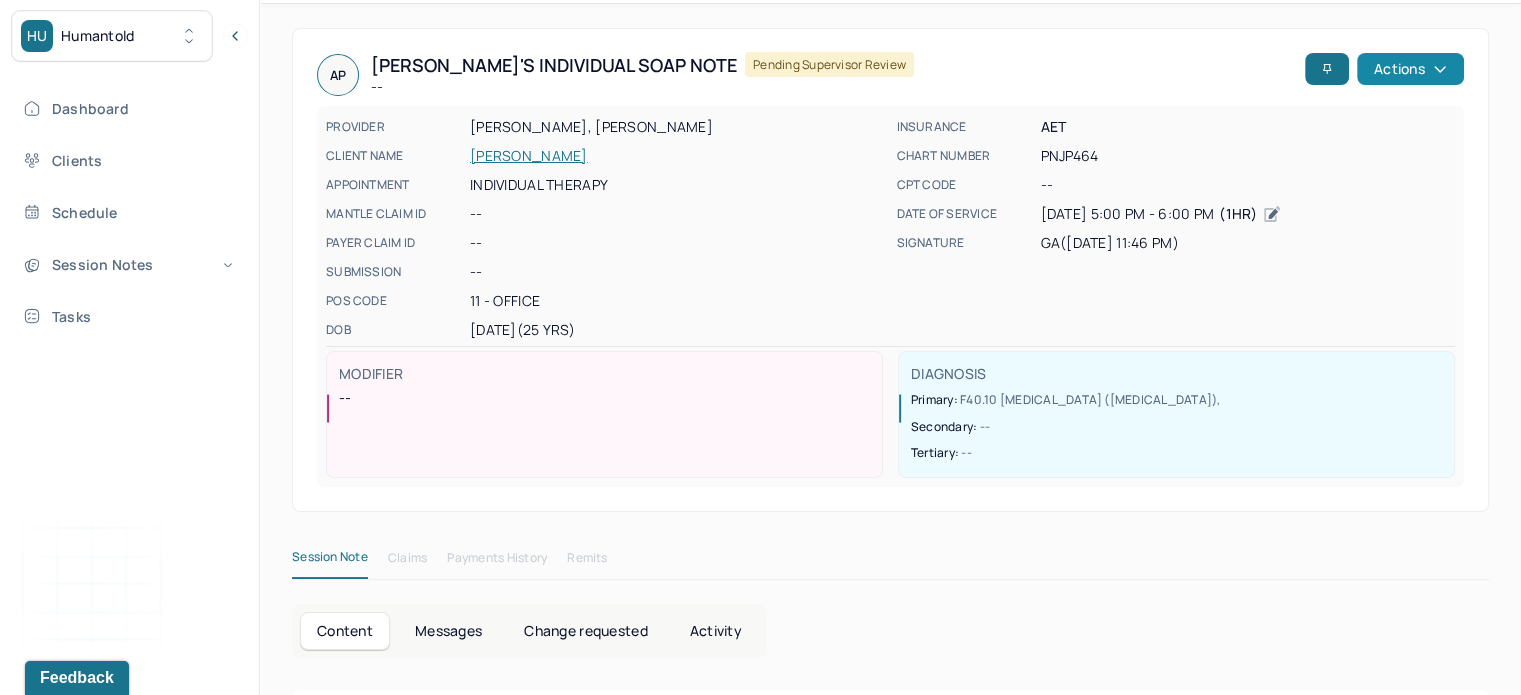 click on "Actions" at bounding box center [1410, 69] 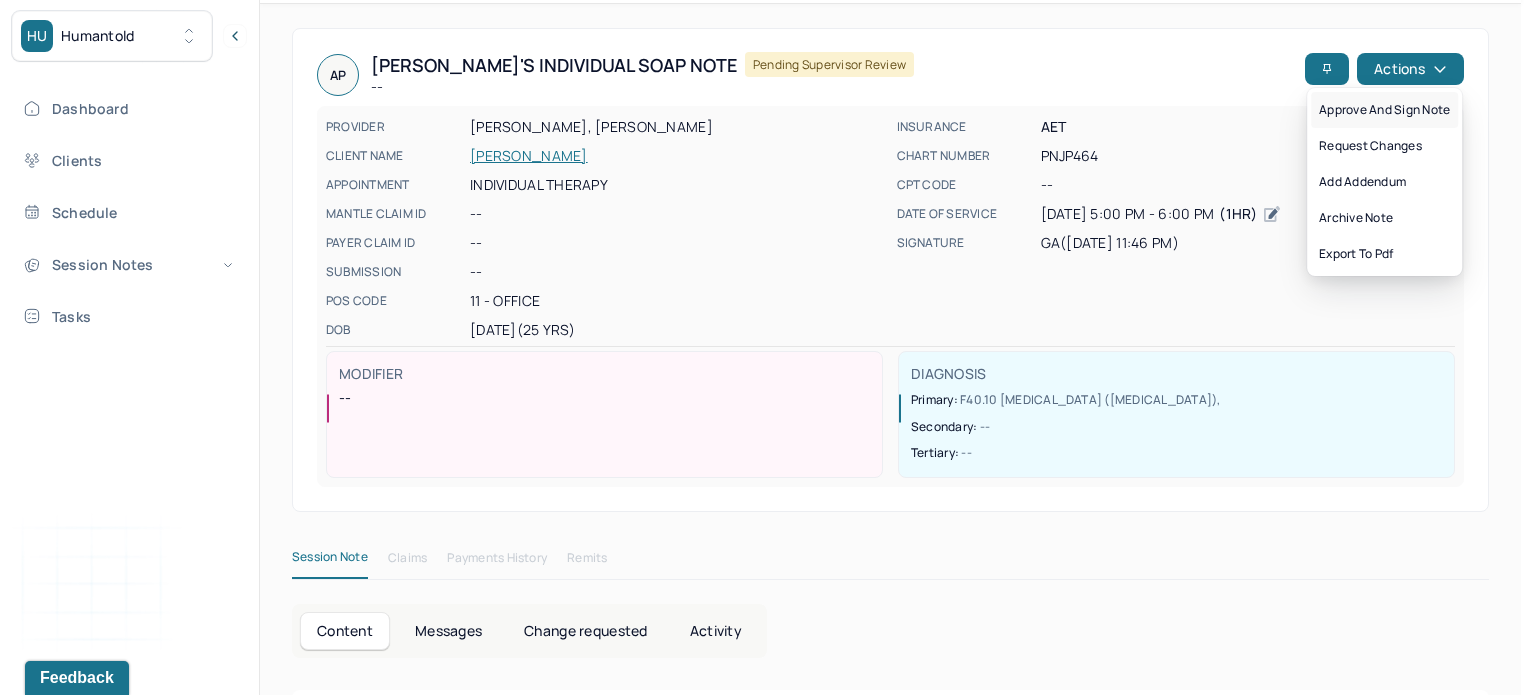 click on "Approve and sign note" at bounding box center (1384, 110) 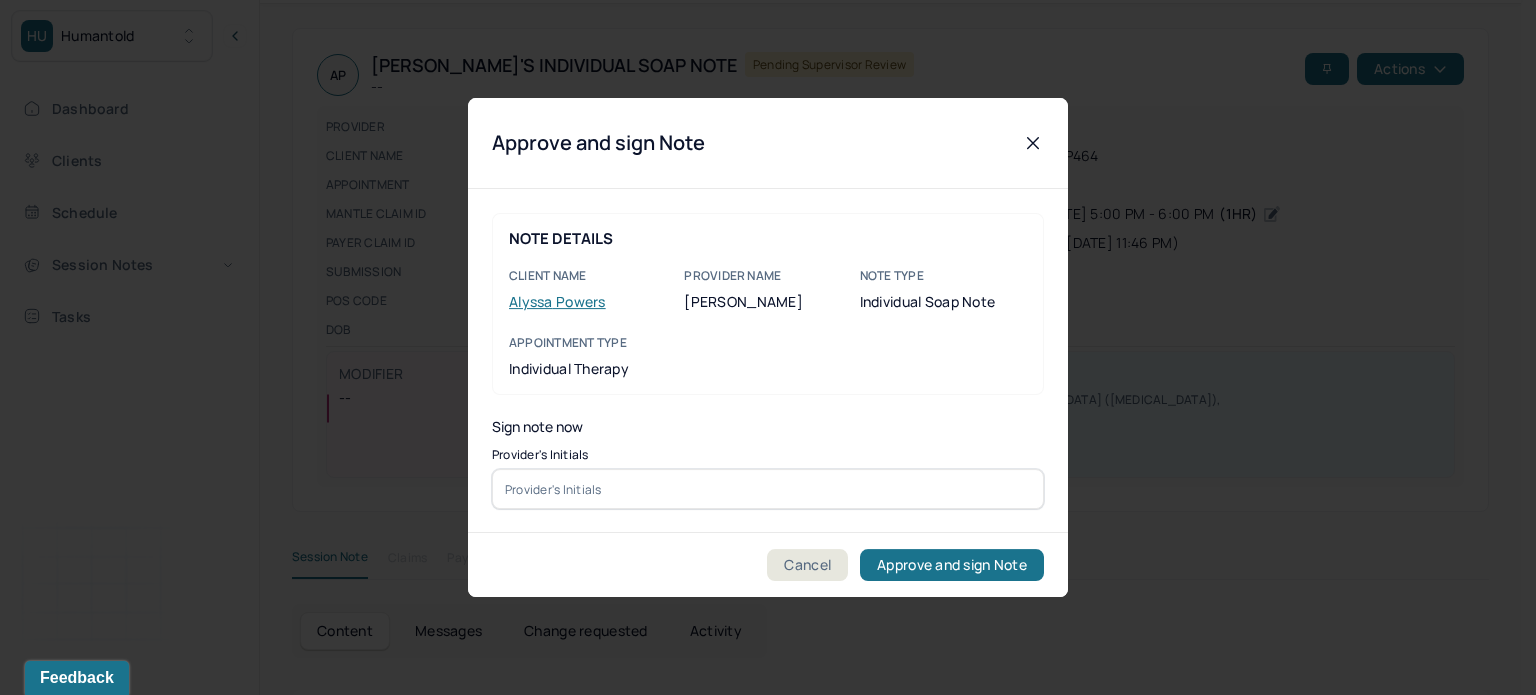 click at bounding box center (768, 489) 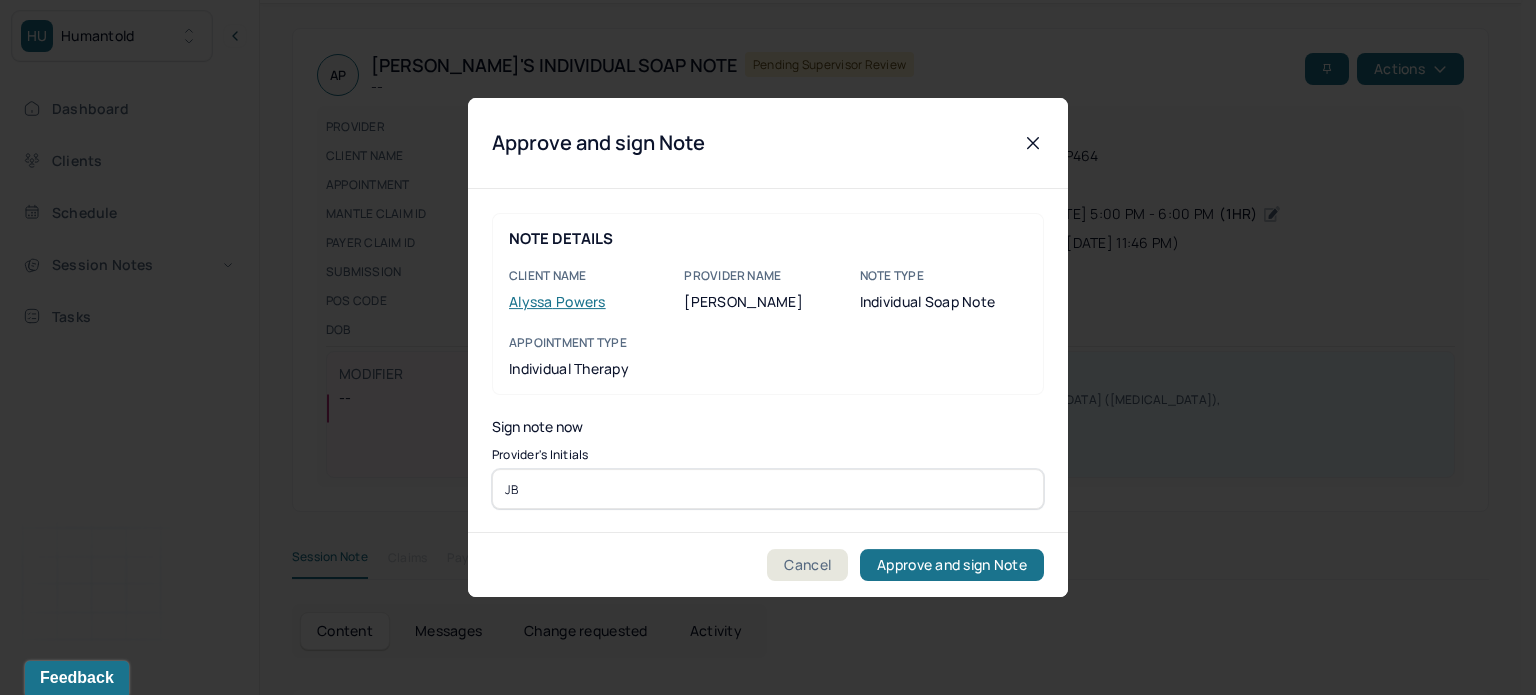 type on "JB" 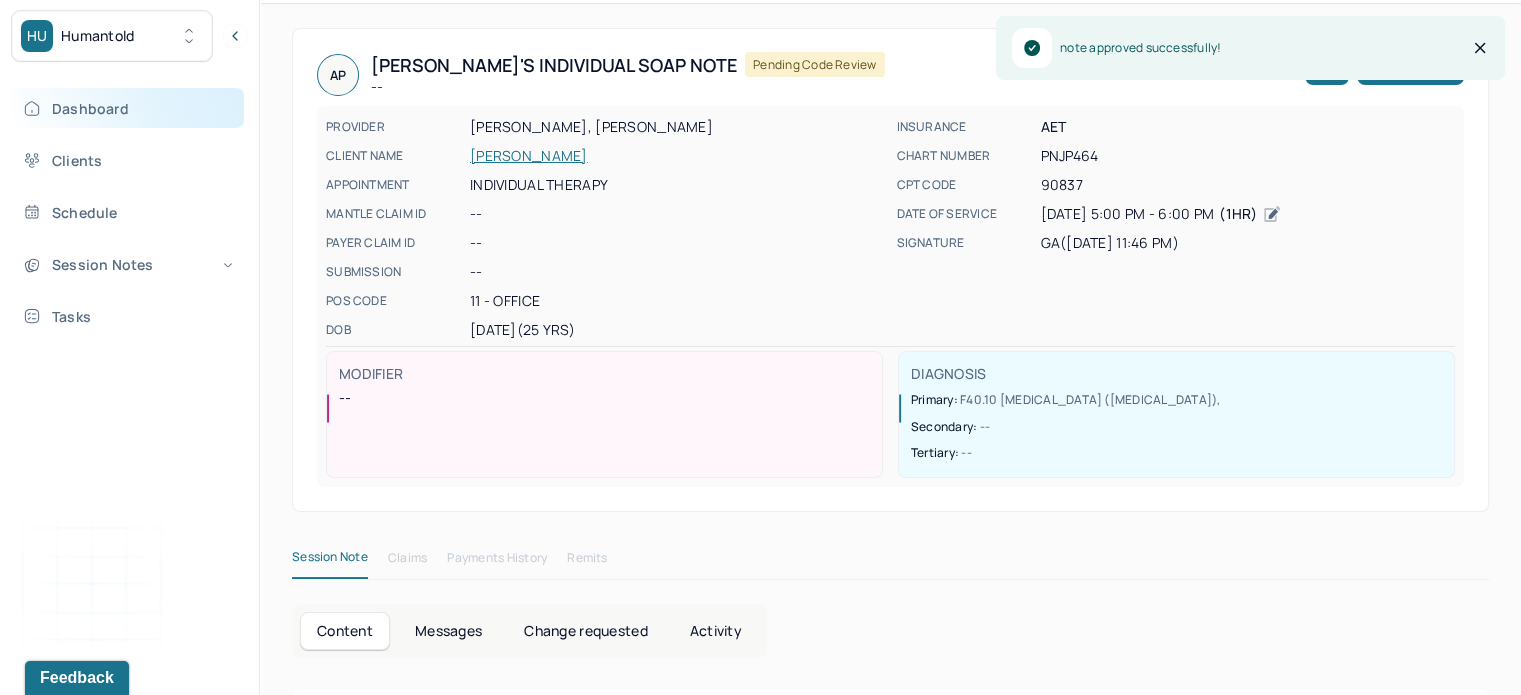 click on "Dashboard" at bounding box center (128, 108) 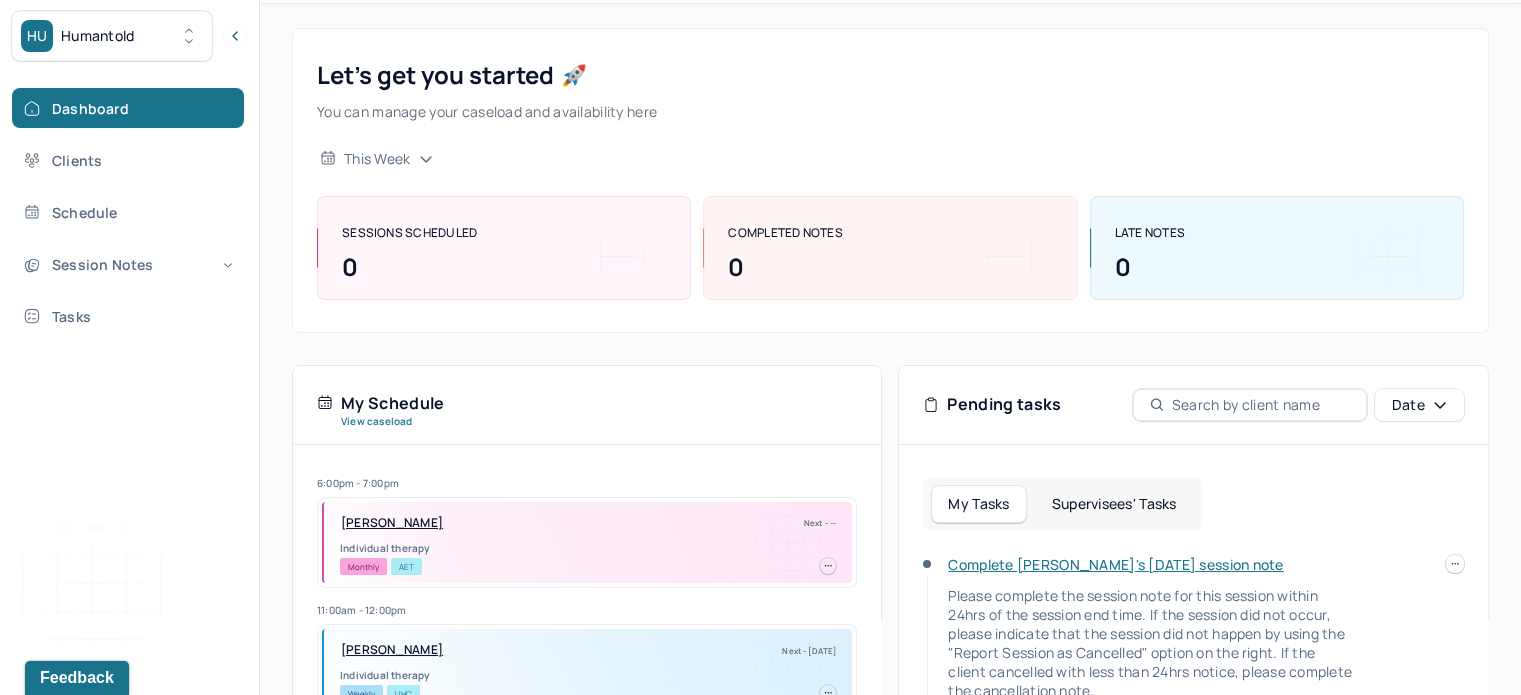 click on "Supervisees' Tasks" at bounding box center (1114, 504) 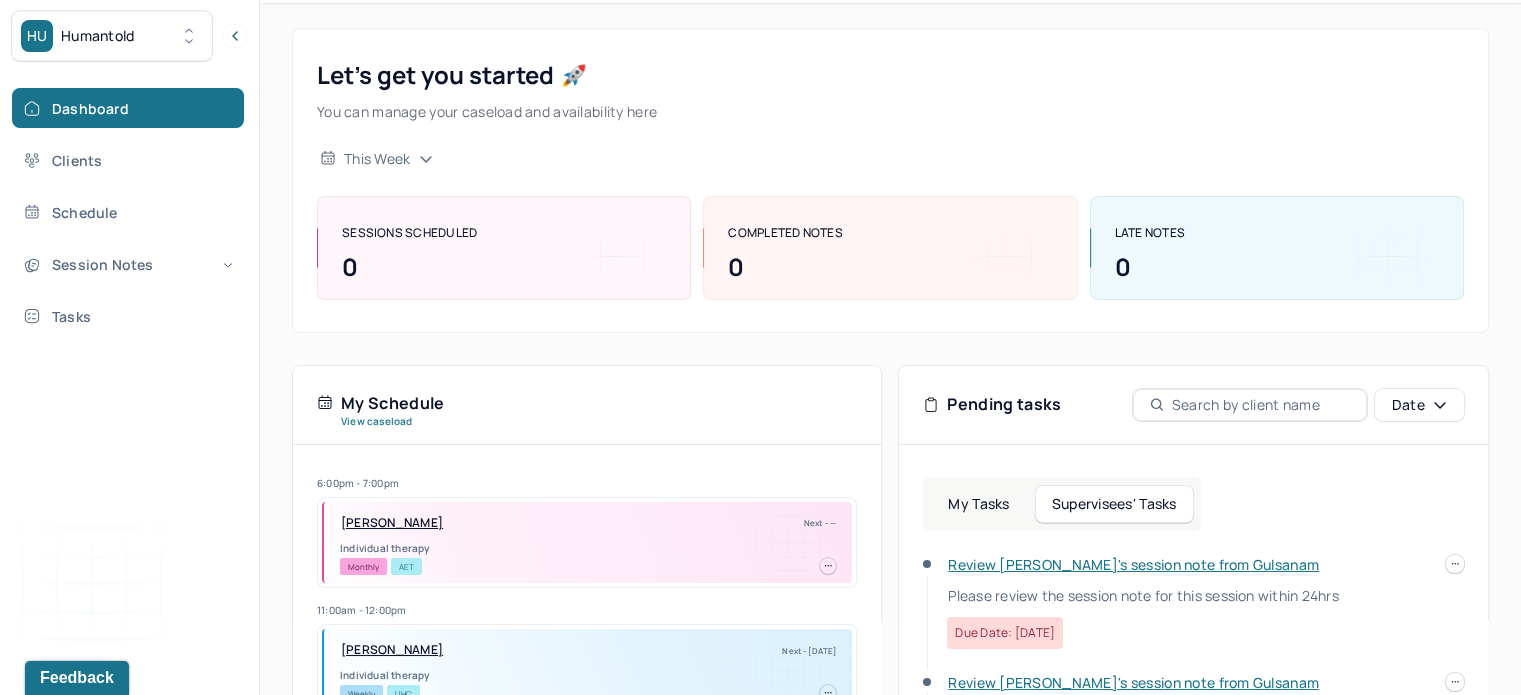 scroll, scrollTop: 73, scrollLeft: 0, axis: vertical 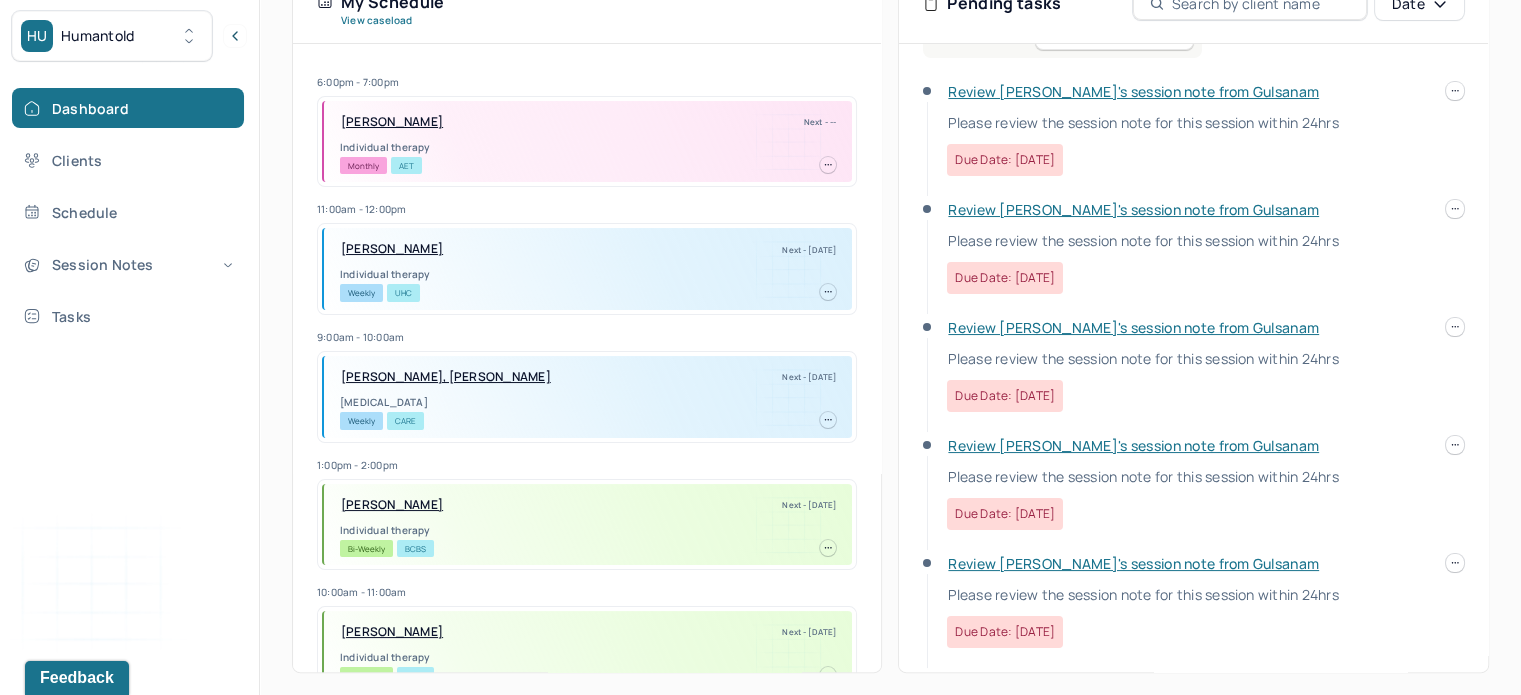 click on "Review [PERSON_NAME]'s session note from Gulsanam" at bounding box center [1133, 445] 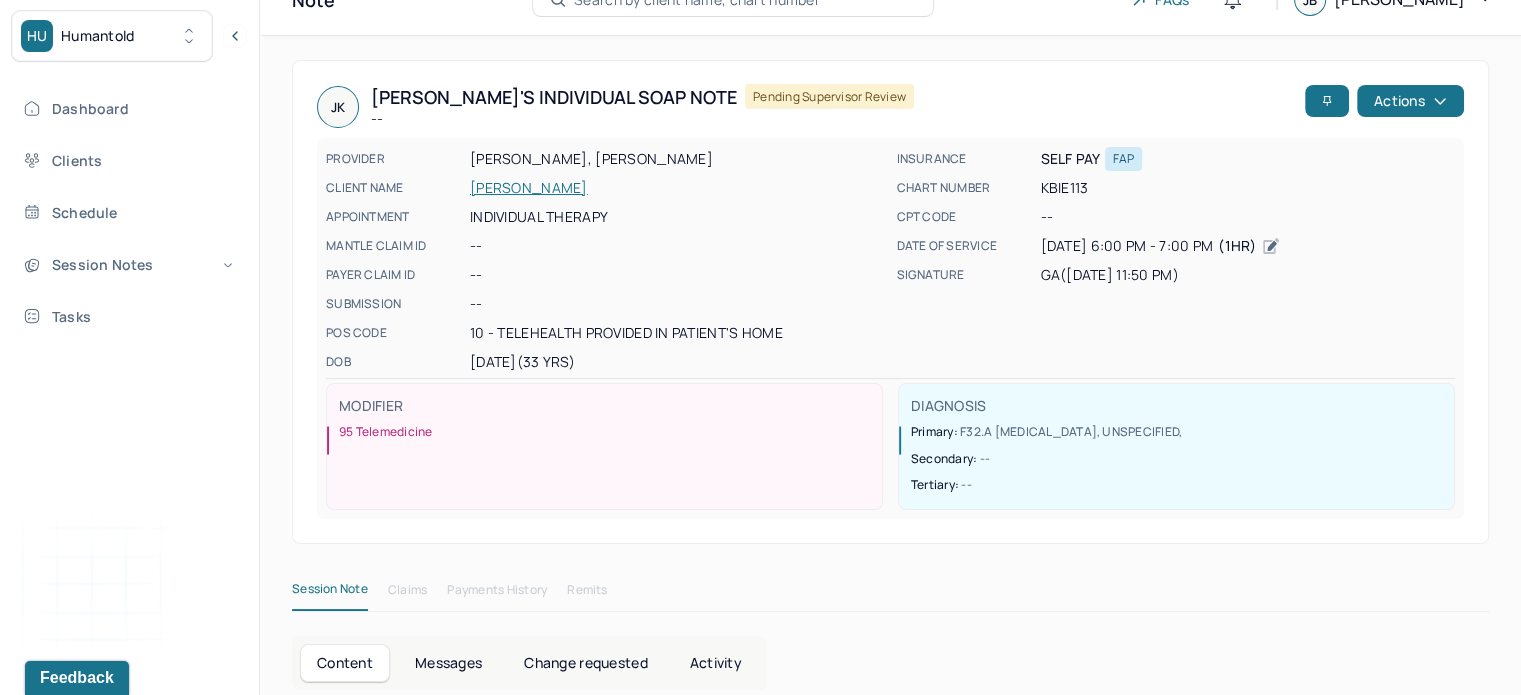 scroll, scrollTop: 0, scrollLeft: 0, axis: both 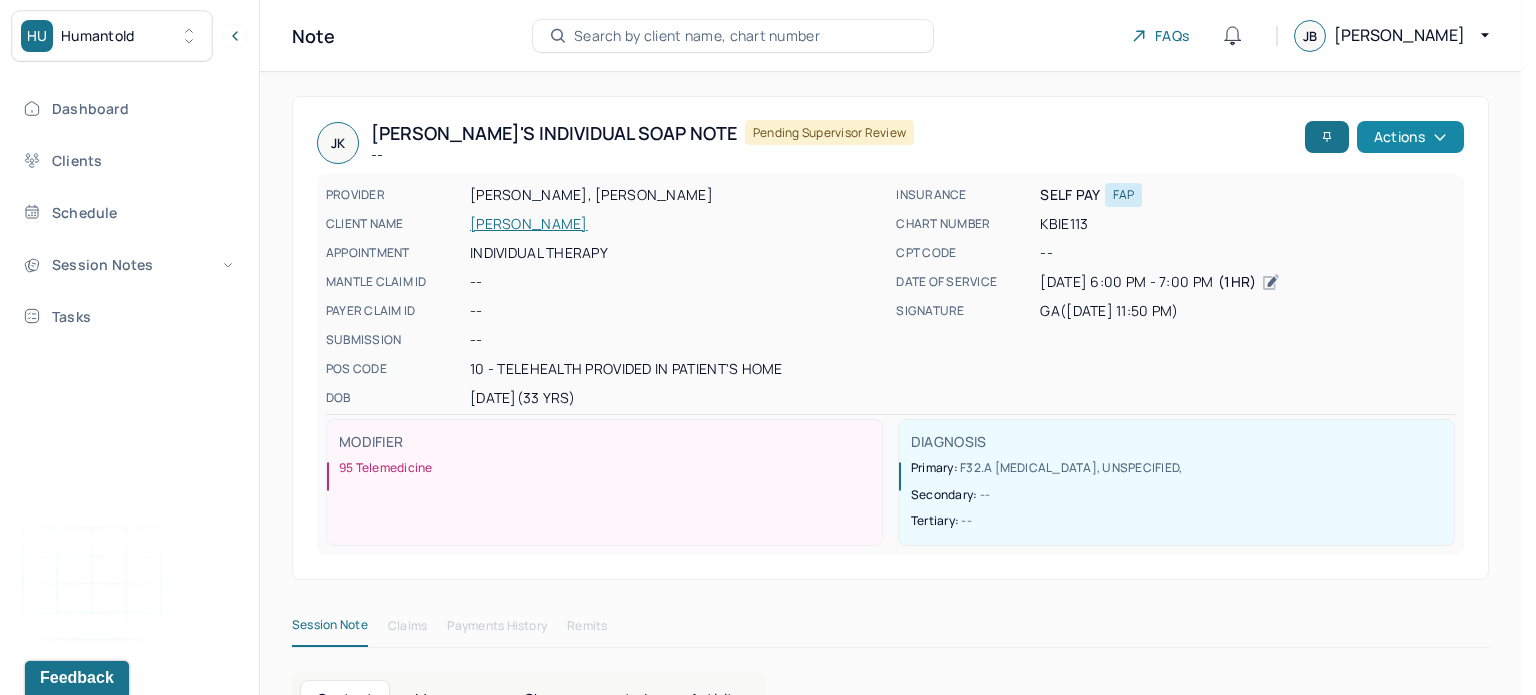click on "Actions" at bounding box center [1410, 137] 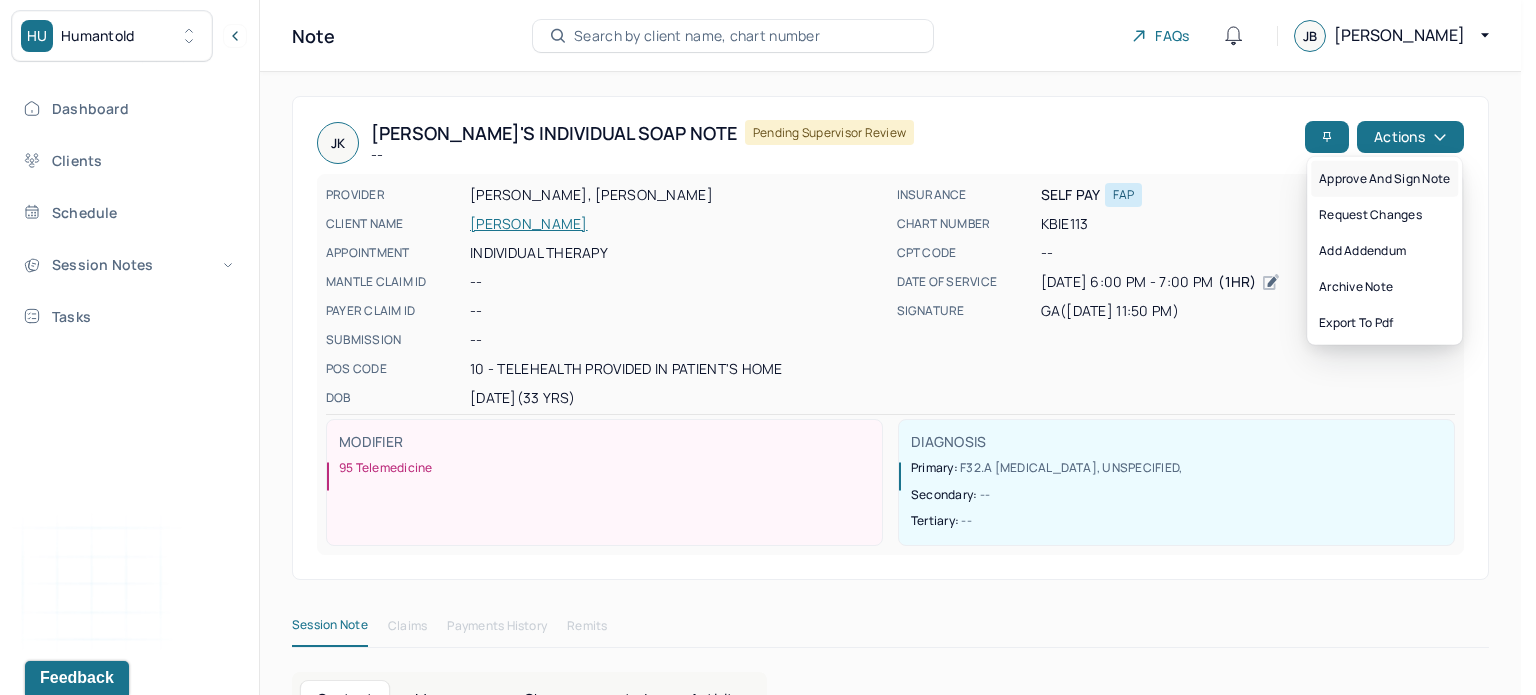click on "Approve and sign note" at bounding box center (1384, 179) 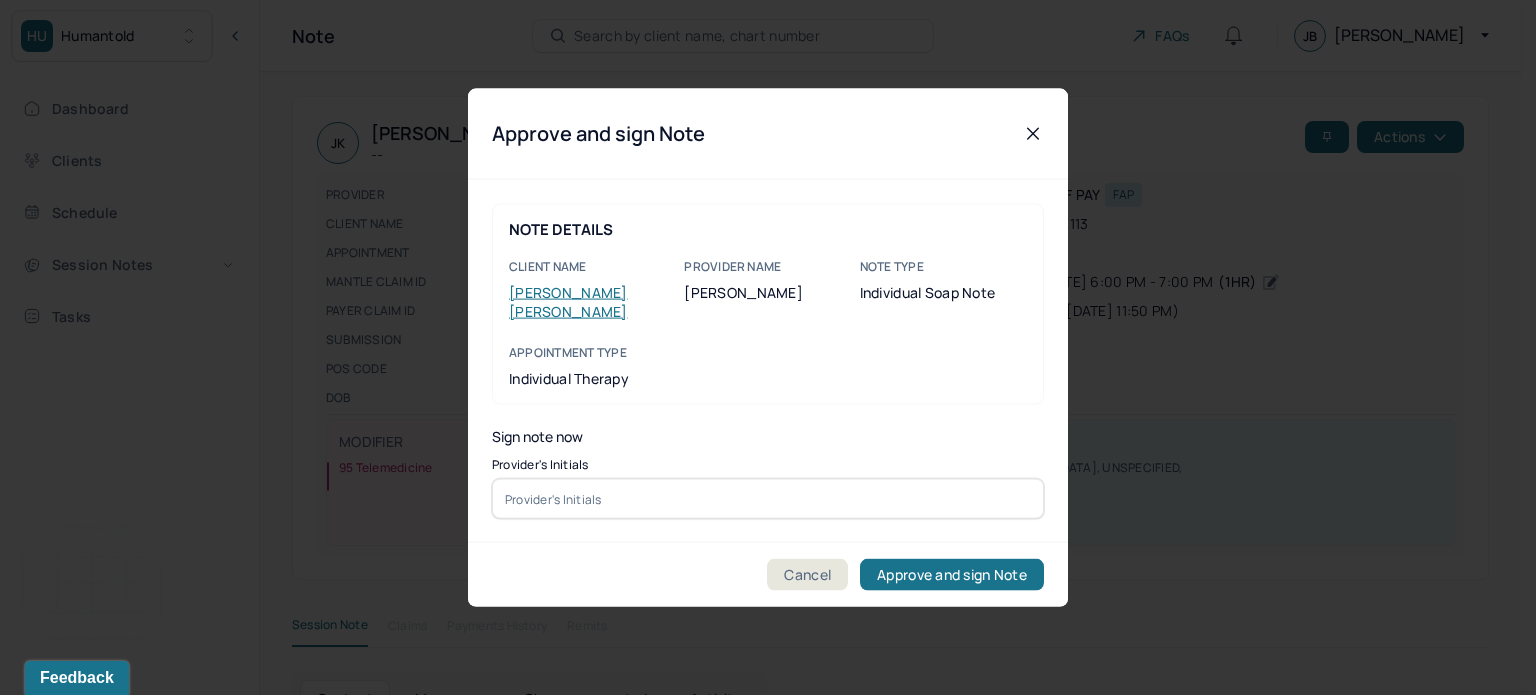 click at bounding box center [768, 499] 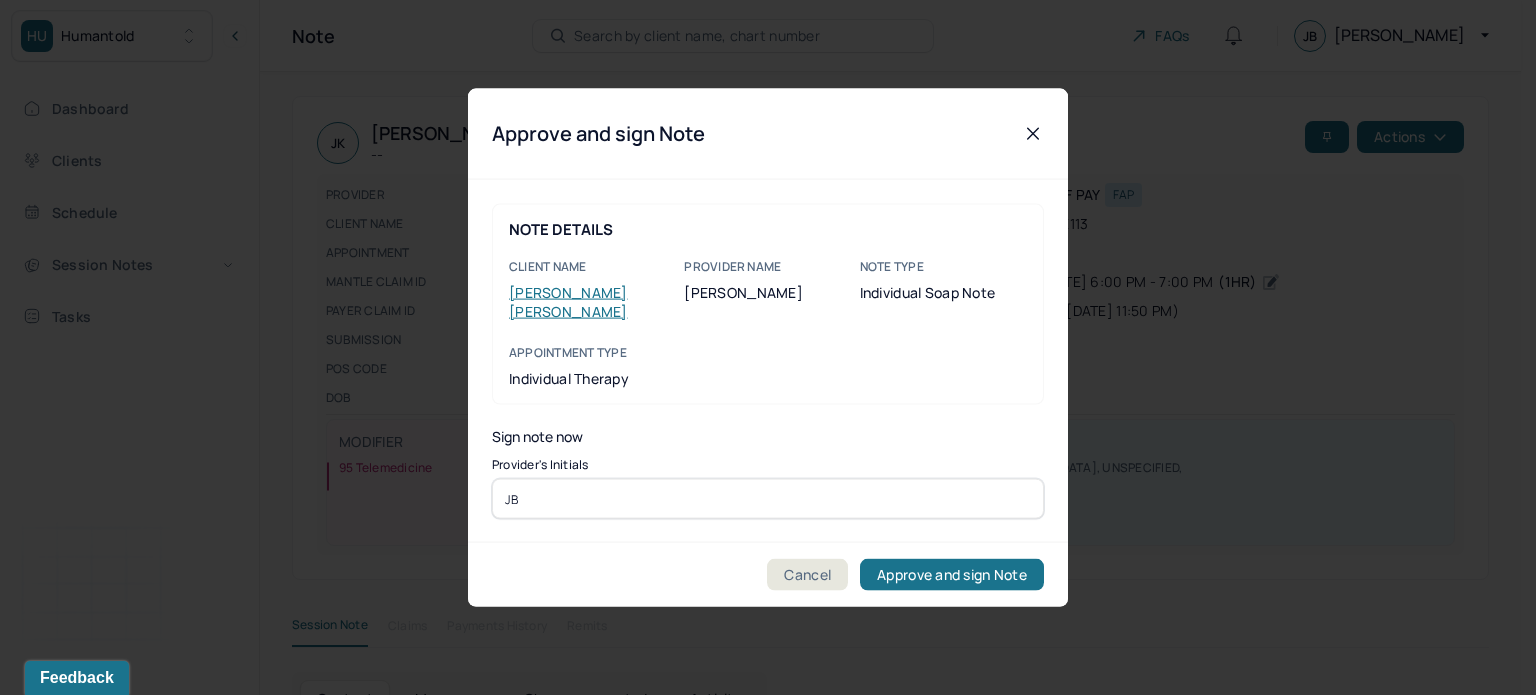 type on "JB" 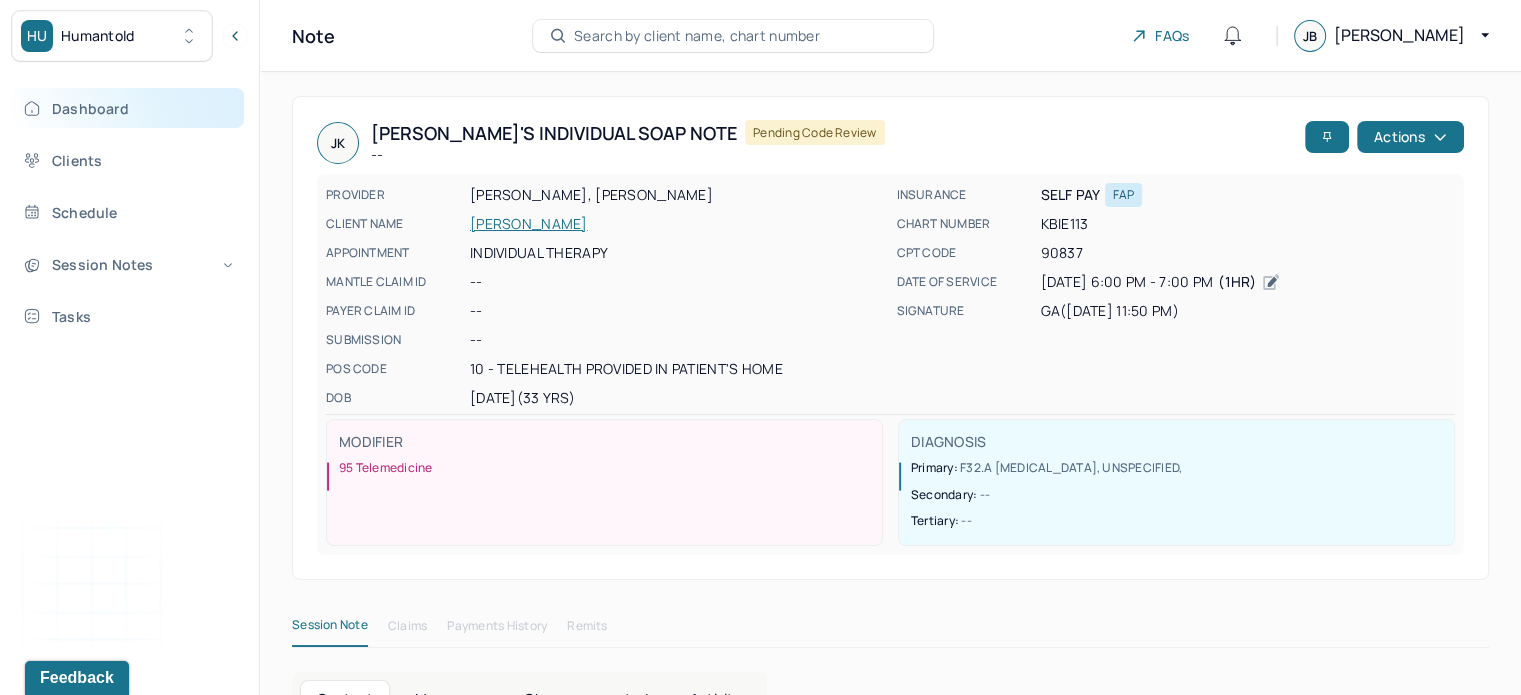 click on "Dashboard" at bounding box center [128, 108] 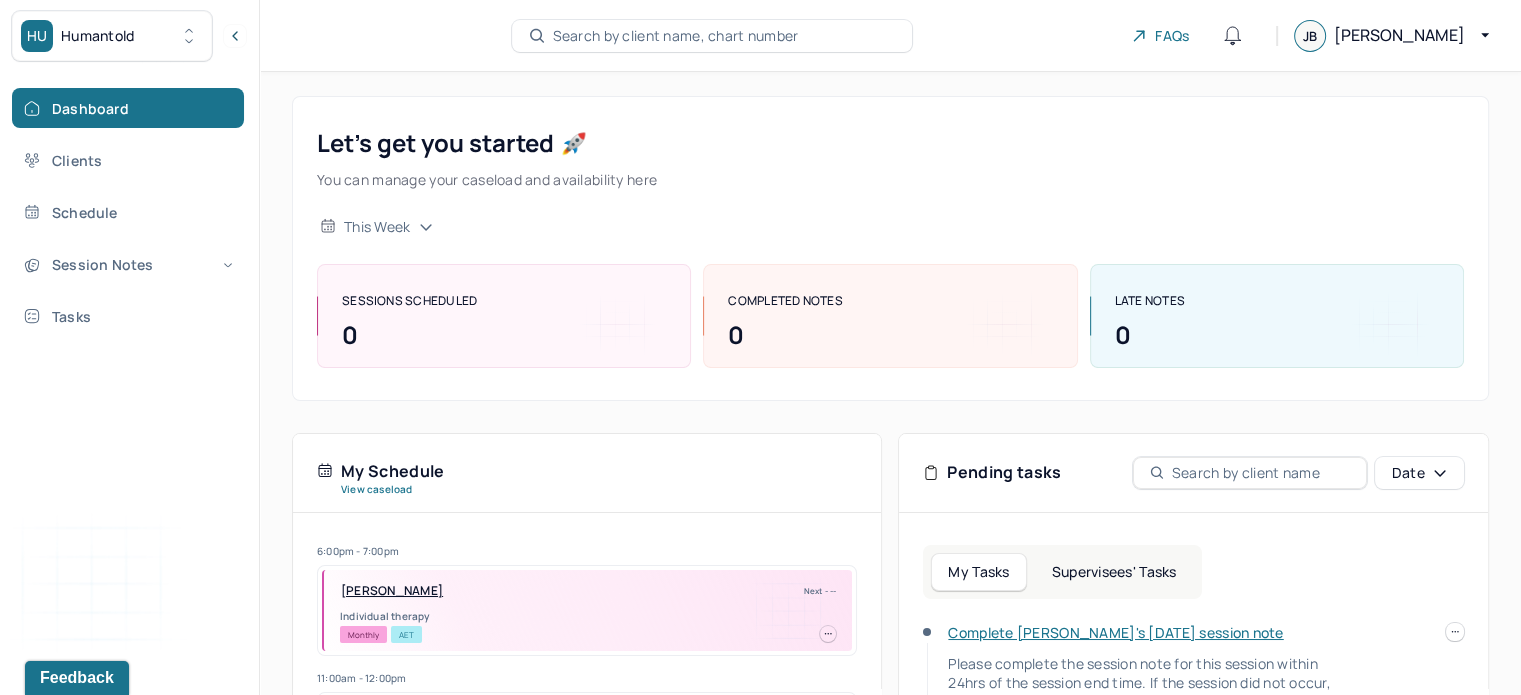 scroll, scrollTop: 124, scrollLeft: 0, axis: vertical 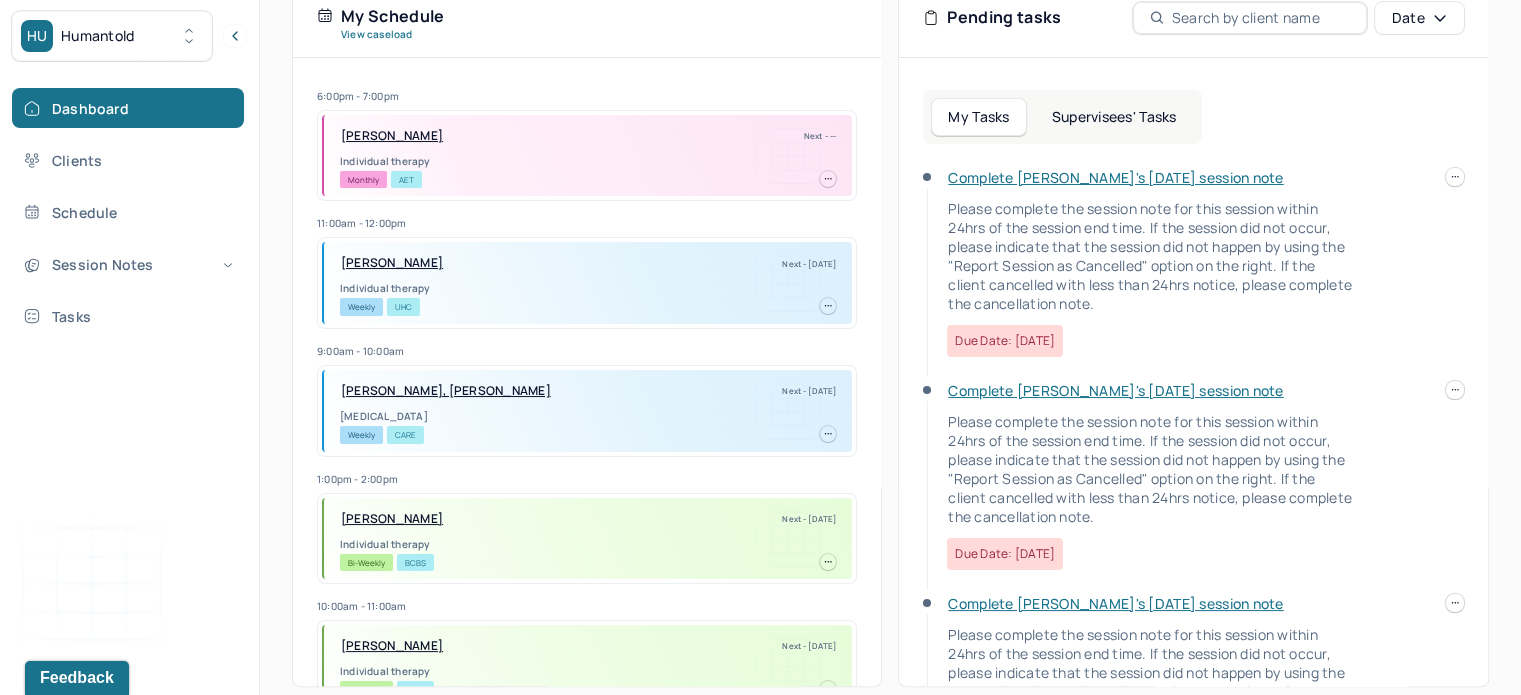 click on "Supervisees' Tasks" at bounding box center [1114, 117] 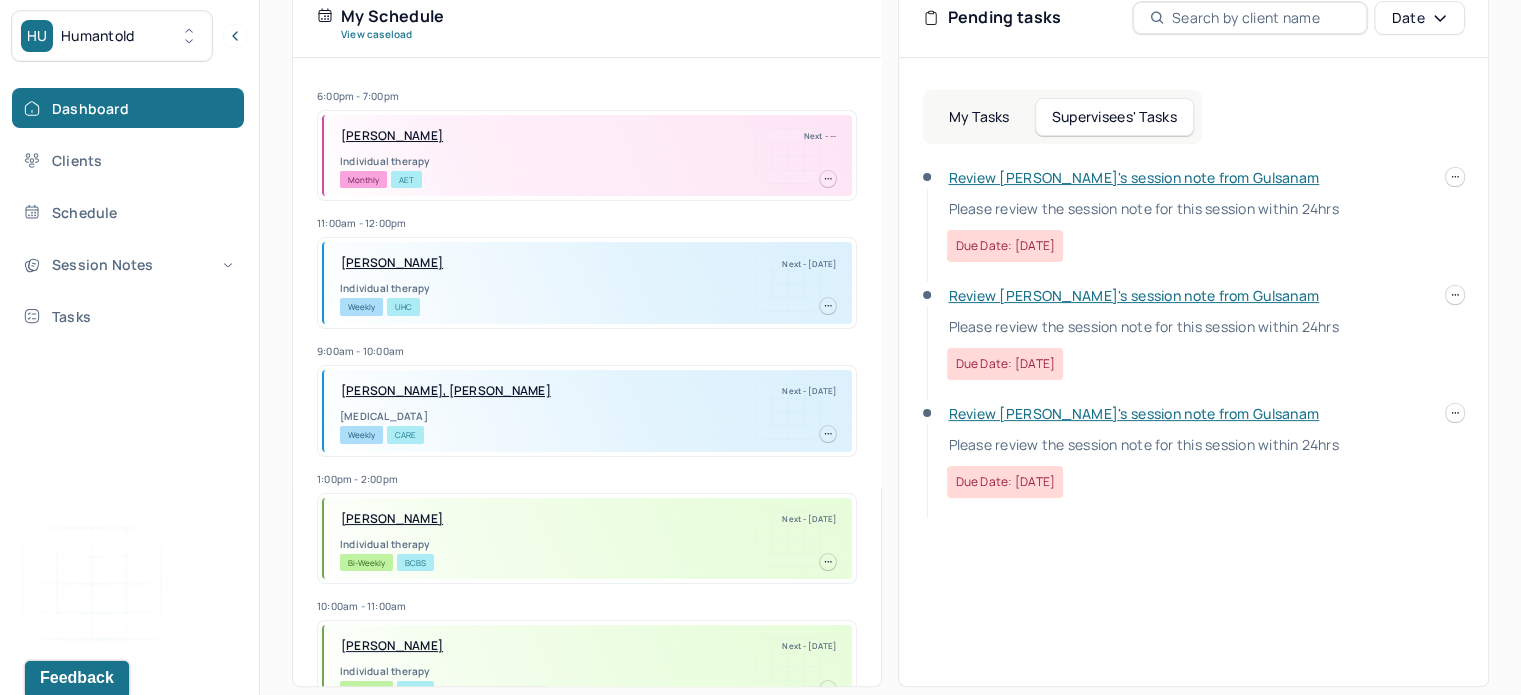 click on "Review [PERSON_NAME]'s session note from Gulsanam" at bounding box center (1133, 295) 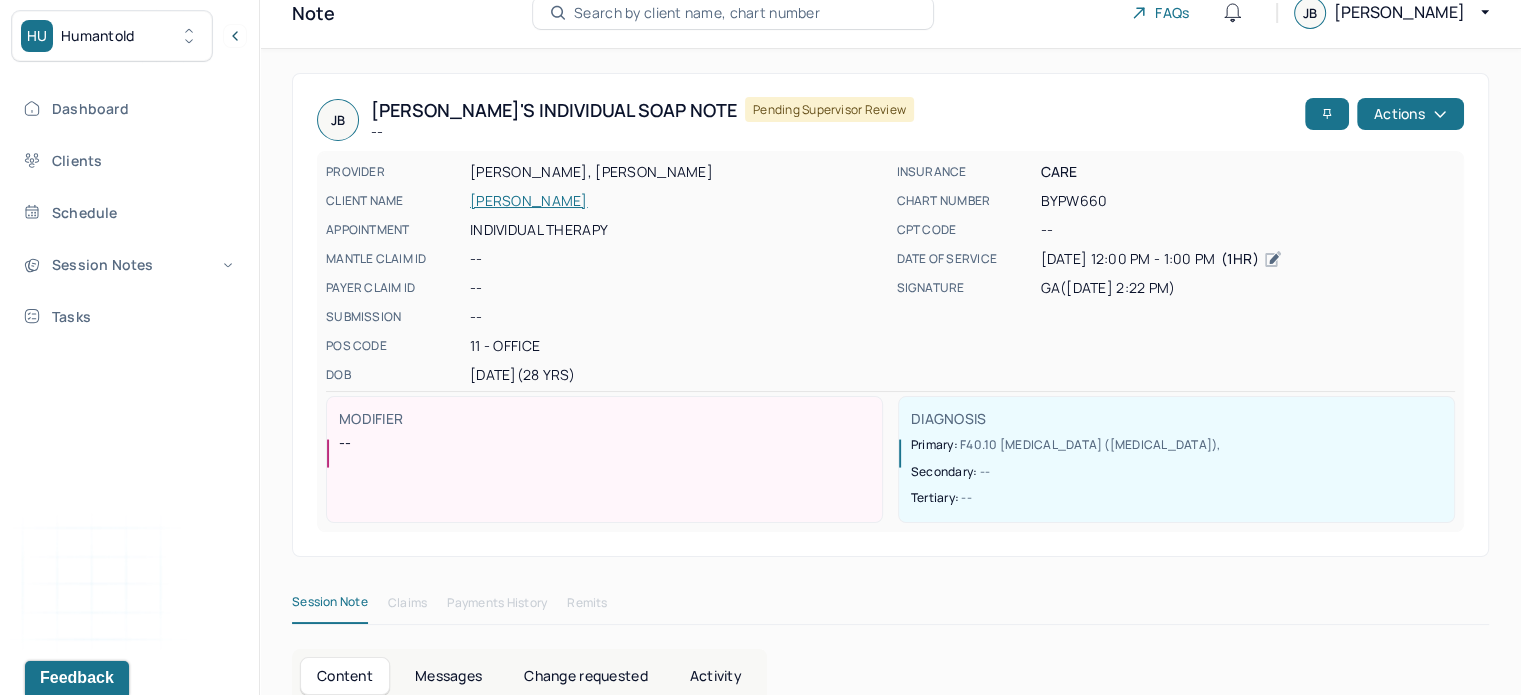 scroll, scrollTop: 0, scrollLeft: 0, axis: both 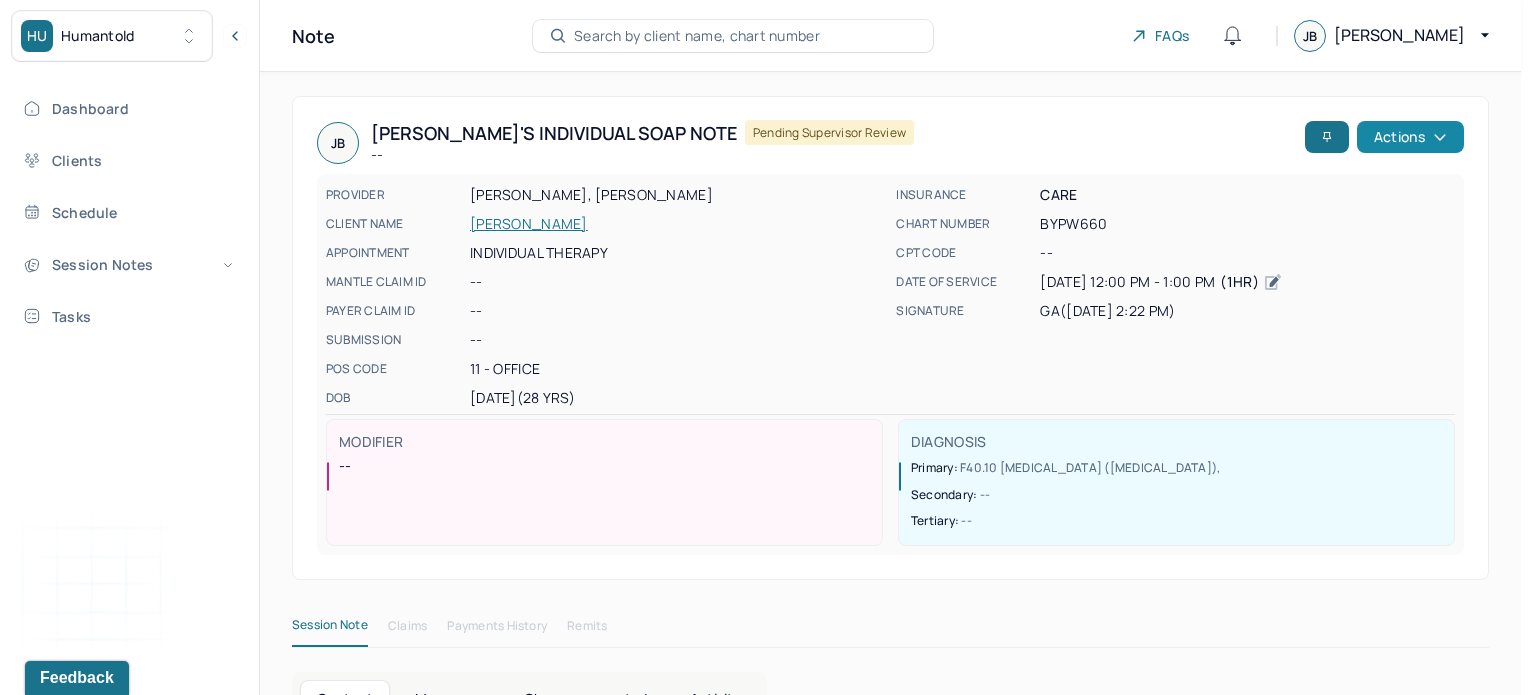 click on "Actions" at bounding box center [1410, 137] 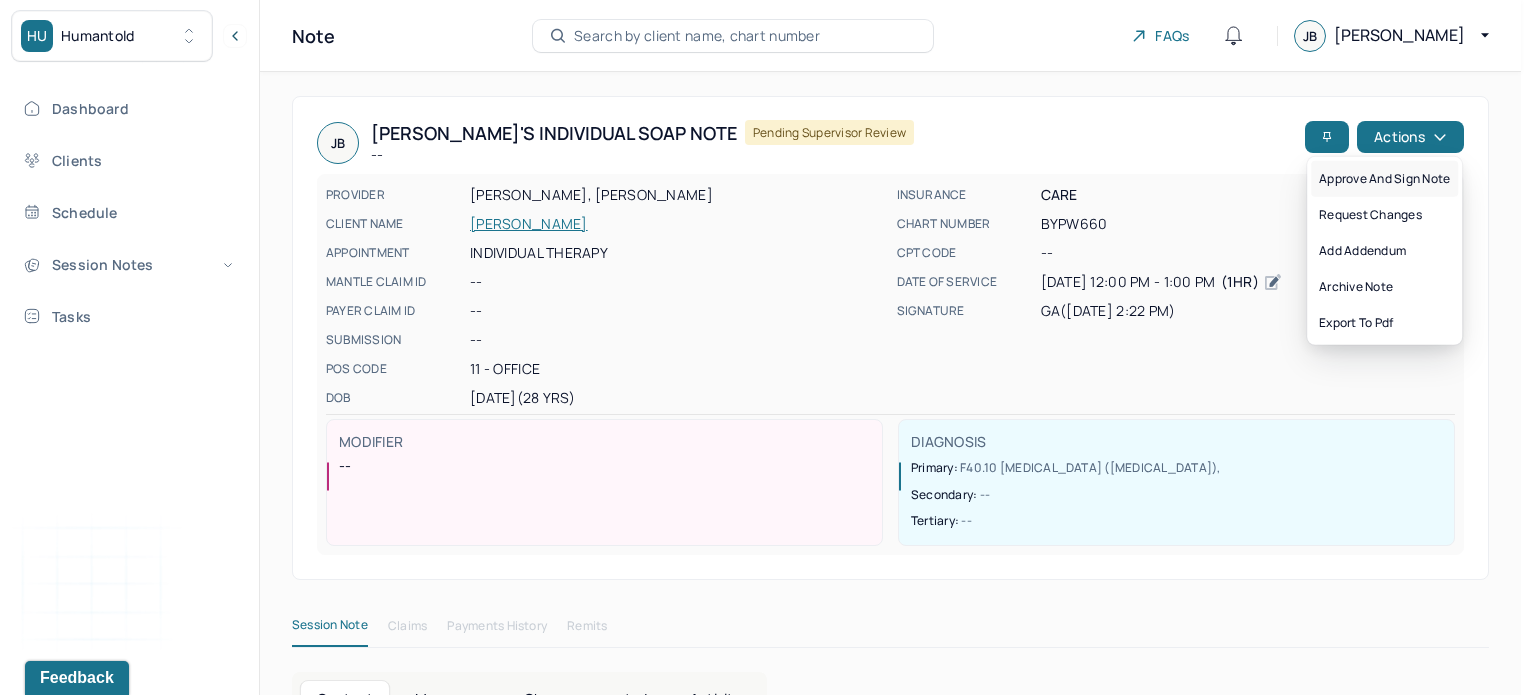 click on "Approve and sign note" at bounding box center [1384, 179] 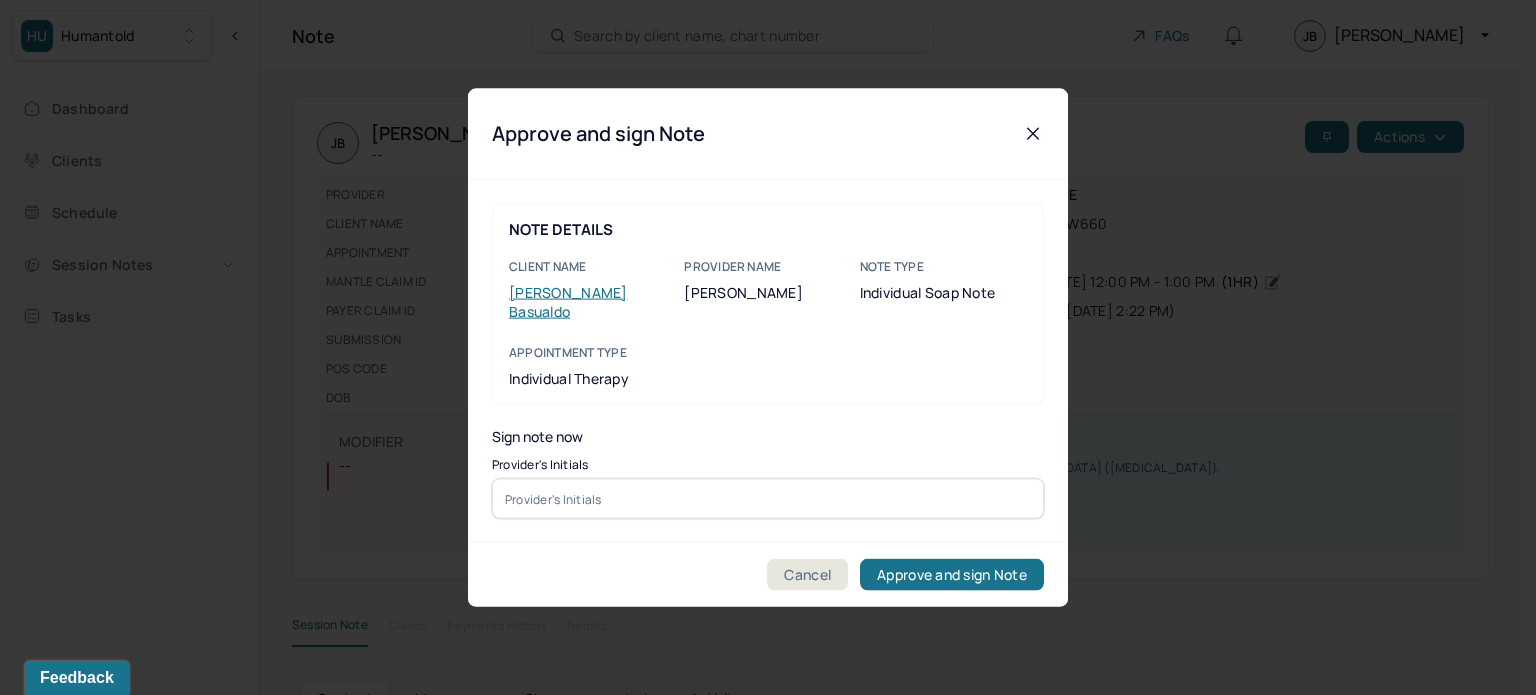 click on "Provider's Initials" at bounding box center [768, 489] 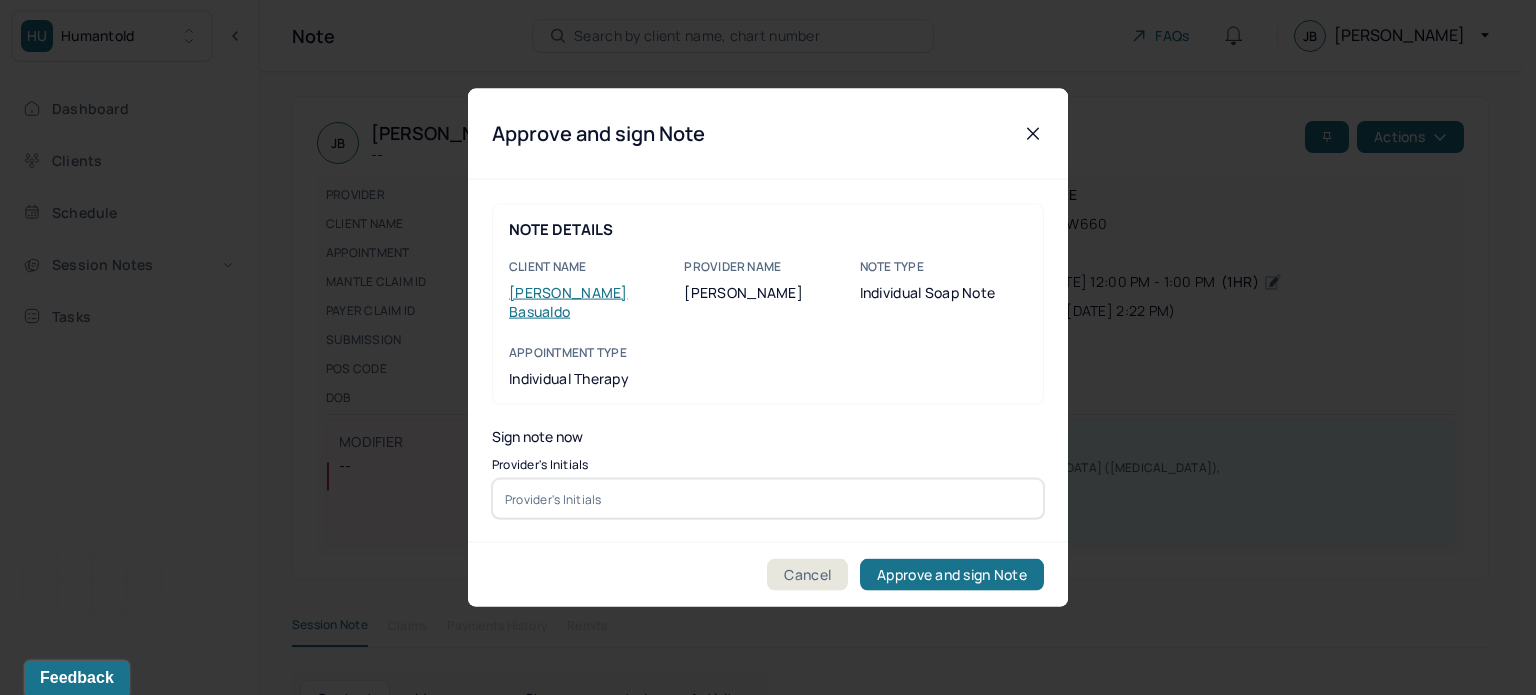 click at bounding box center (768, 499) 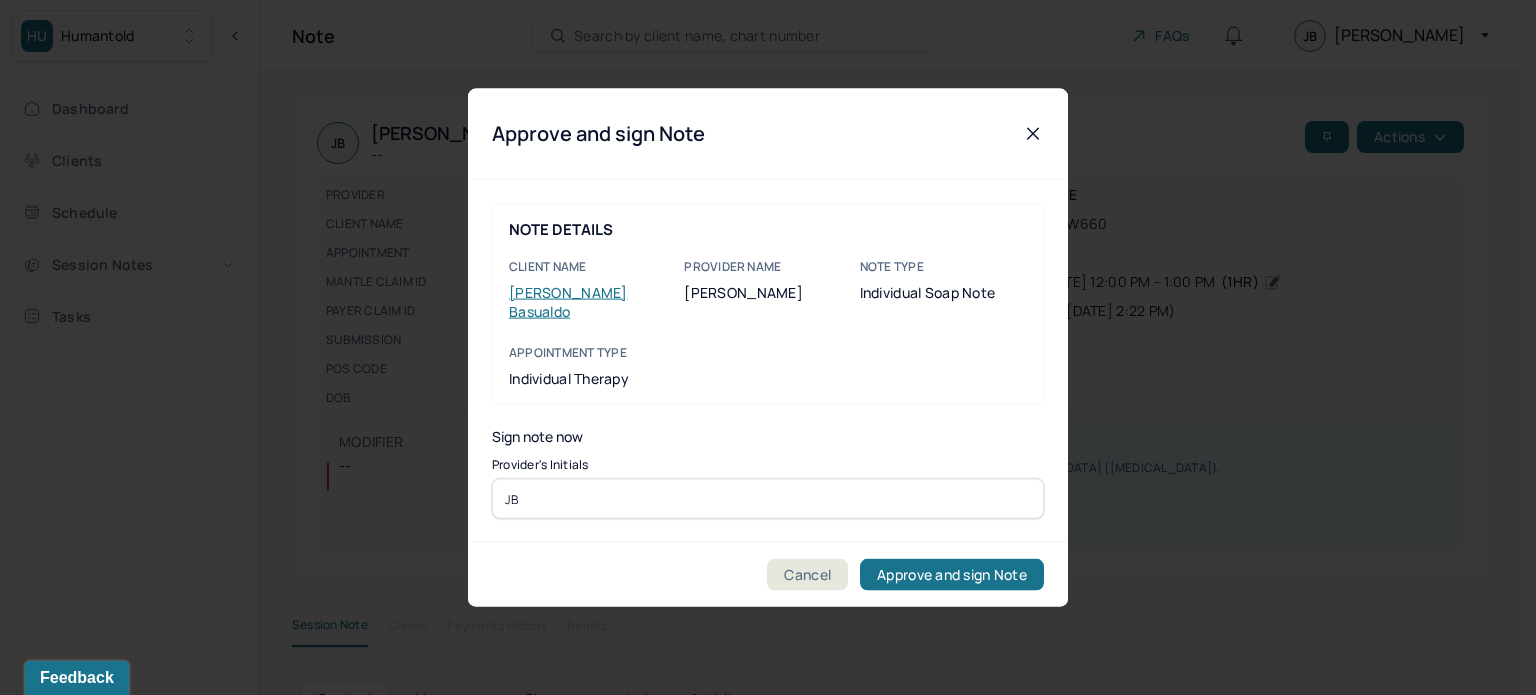 type on "JB" 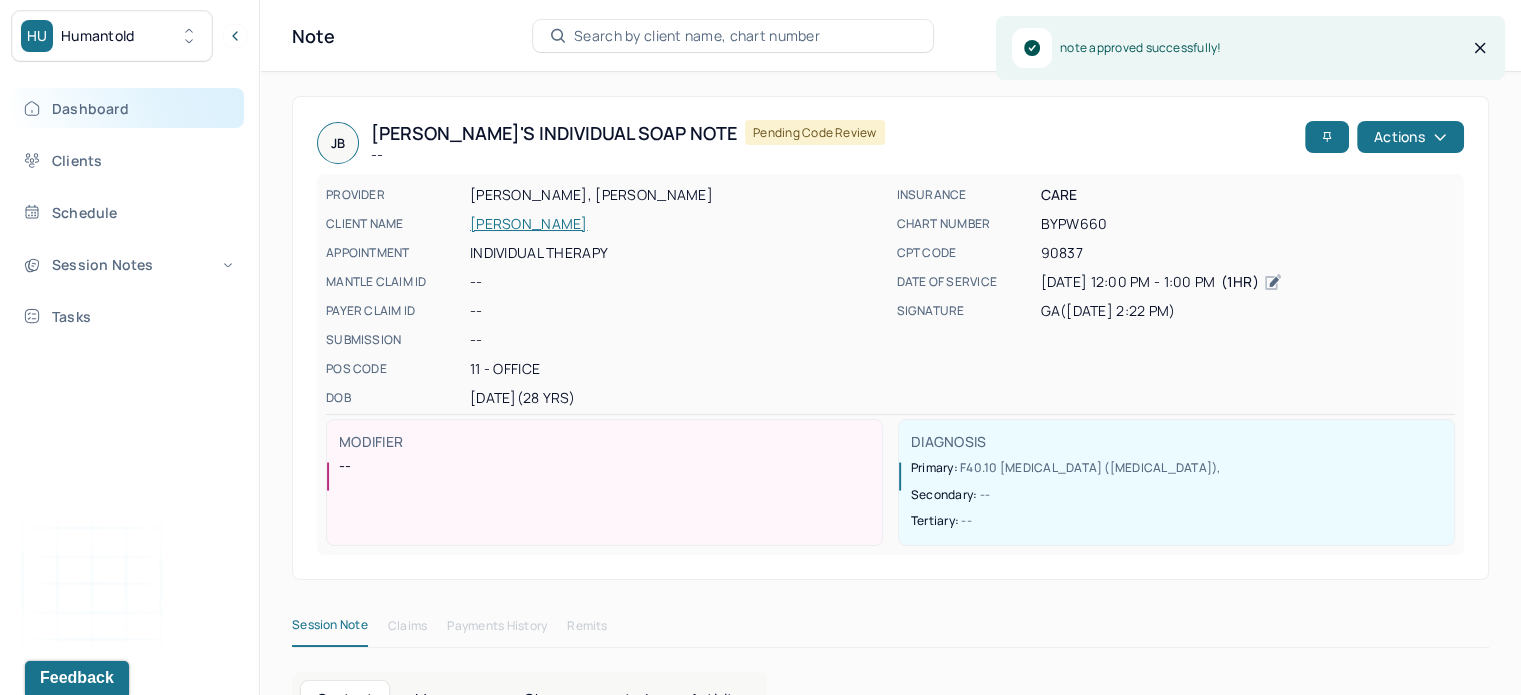 click on "Dashboard" at bounding box center (128, 108) 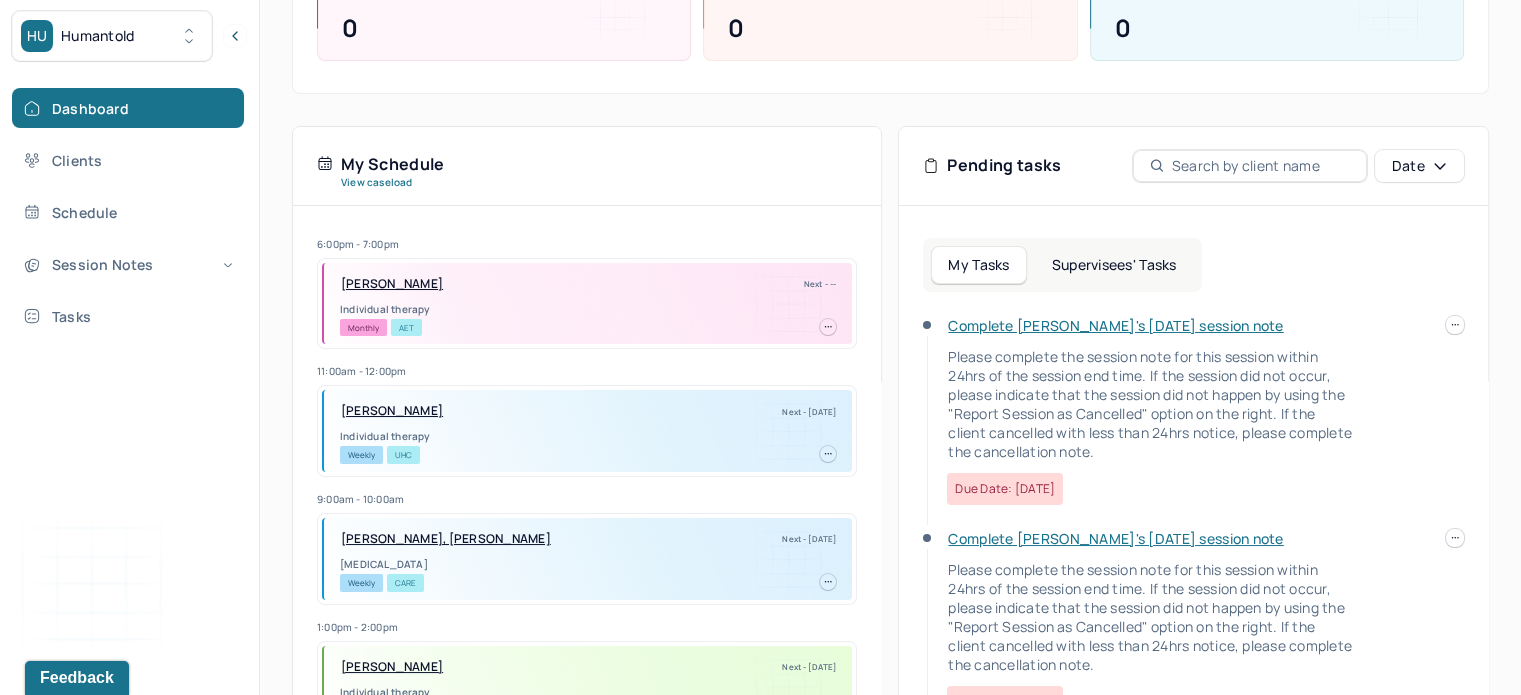 scroll, scrollTop: 308, scrollLeft: 0, axis: vertical 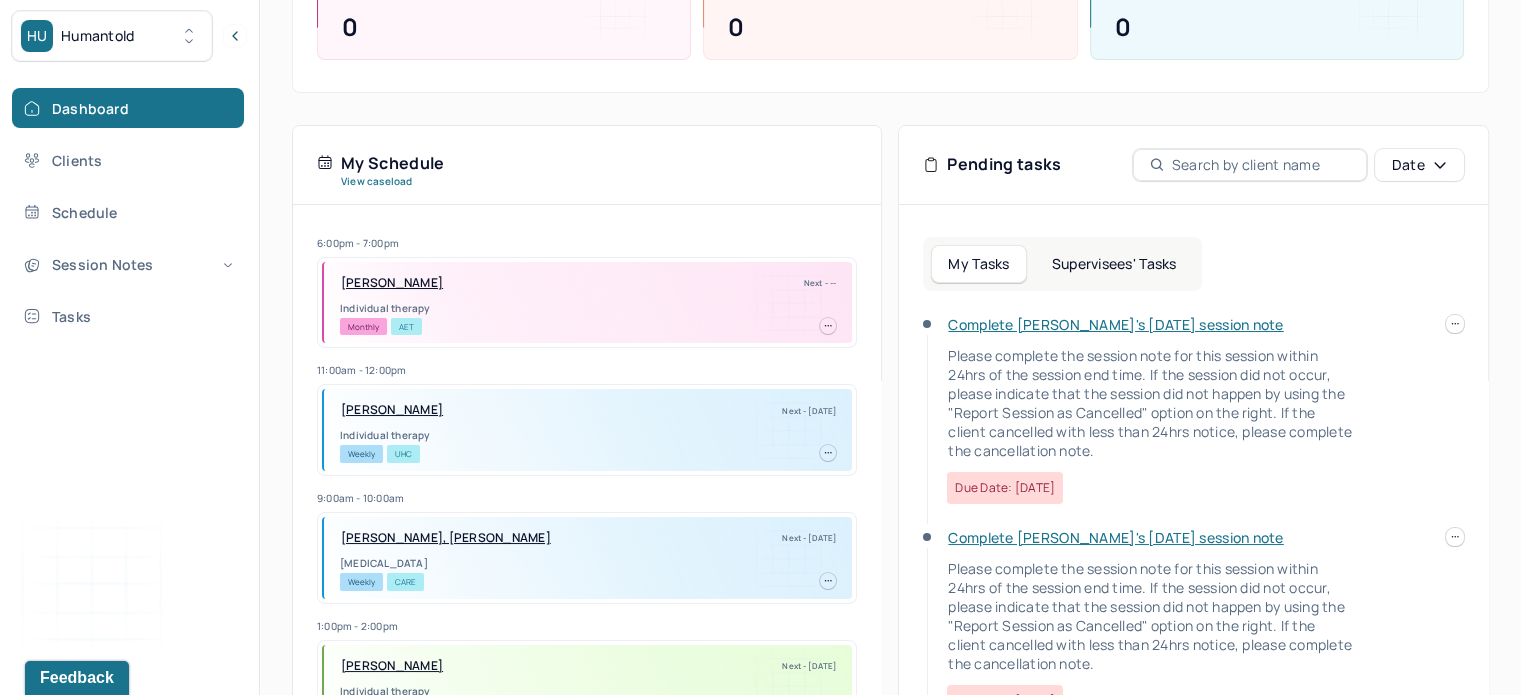 click on "Supervisees' Tasks" at bounding box center [1114, 264] 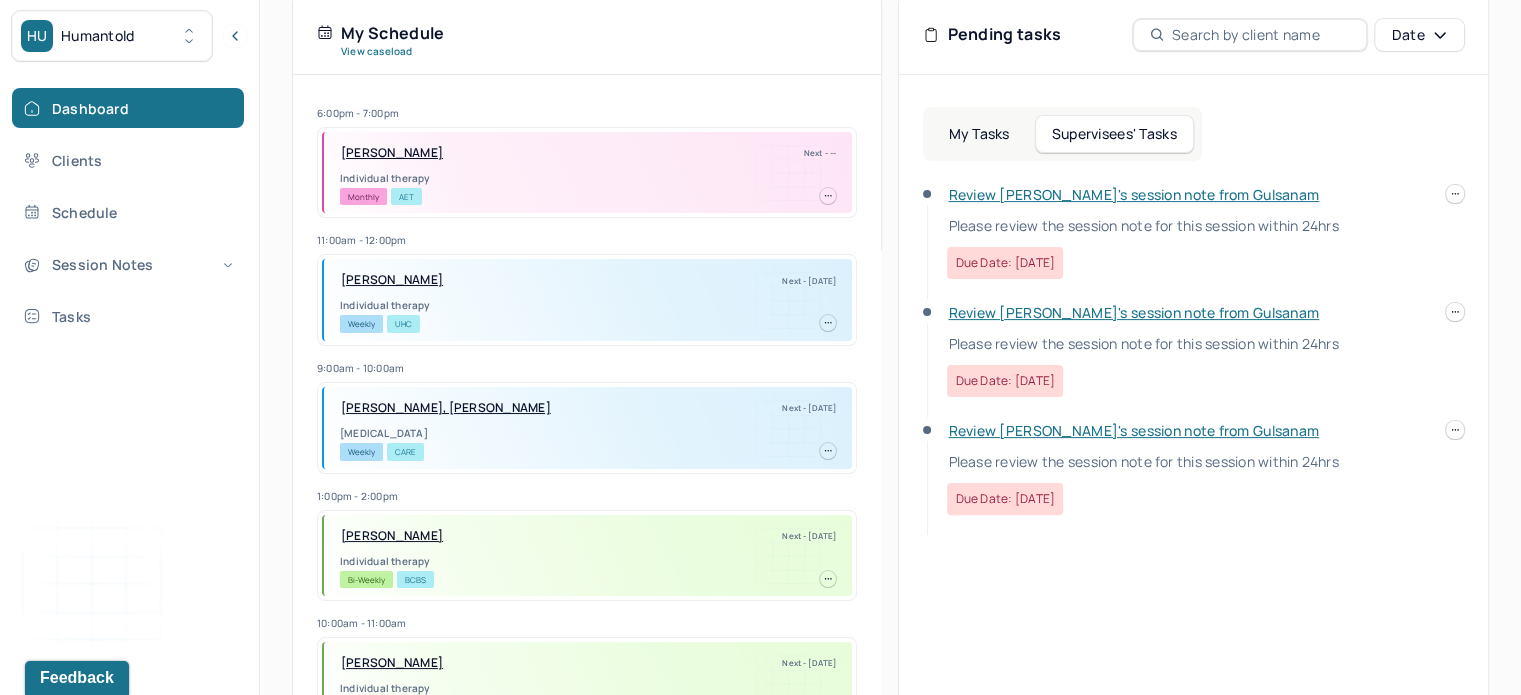 scroll, scrollTop: 444, scrollLeft: 0, axis: vertical 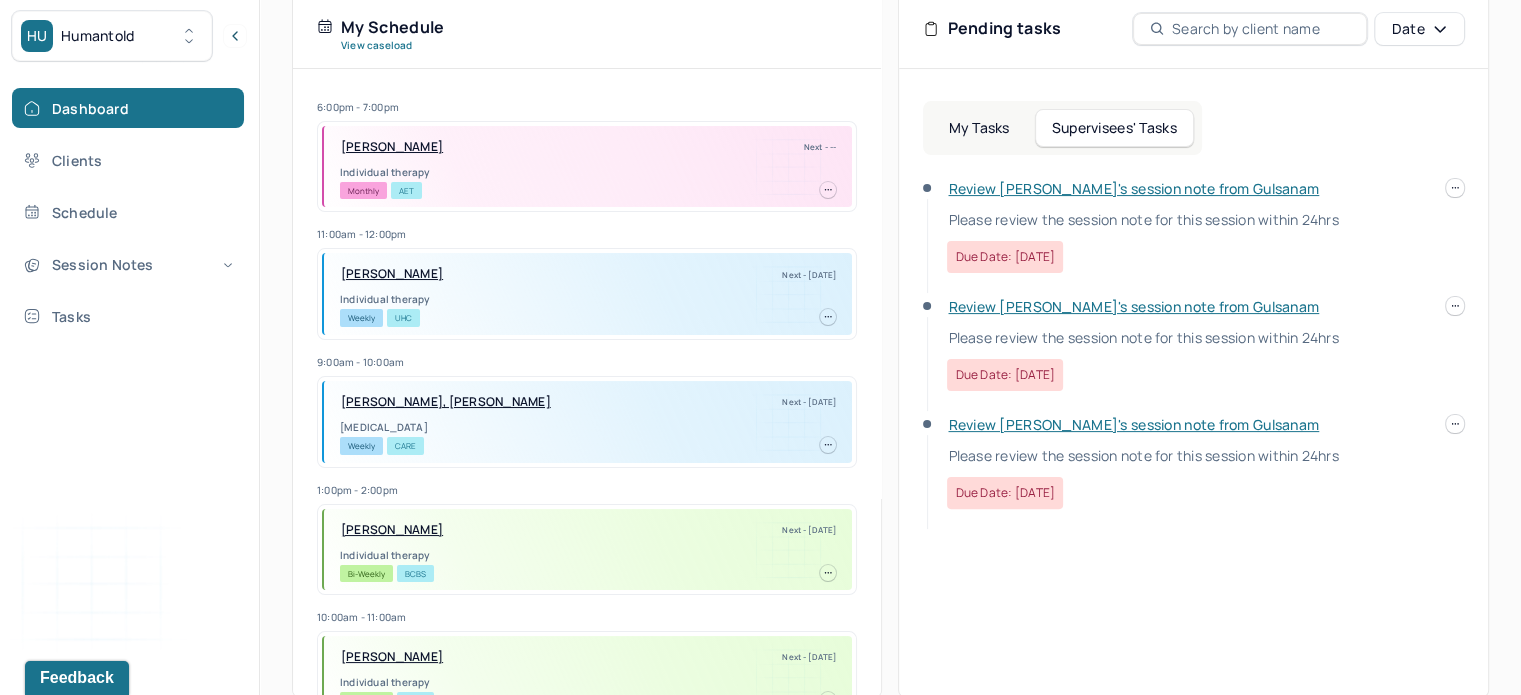click on "Review [PERSON_NAME]'s session note from Gulsanam" at bounding box center (1133, 424) 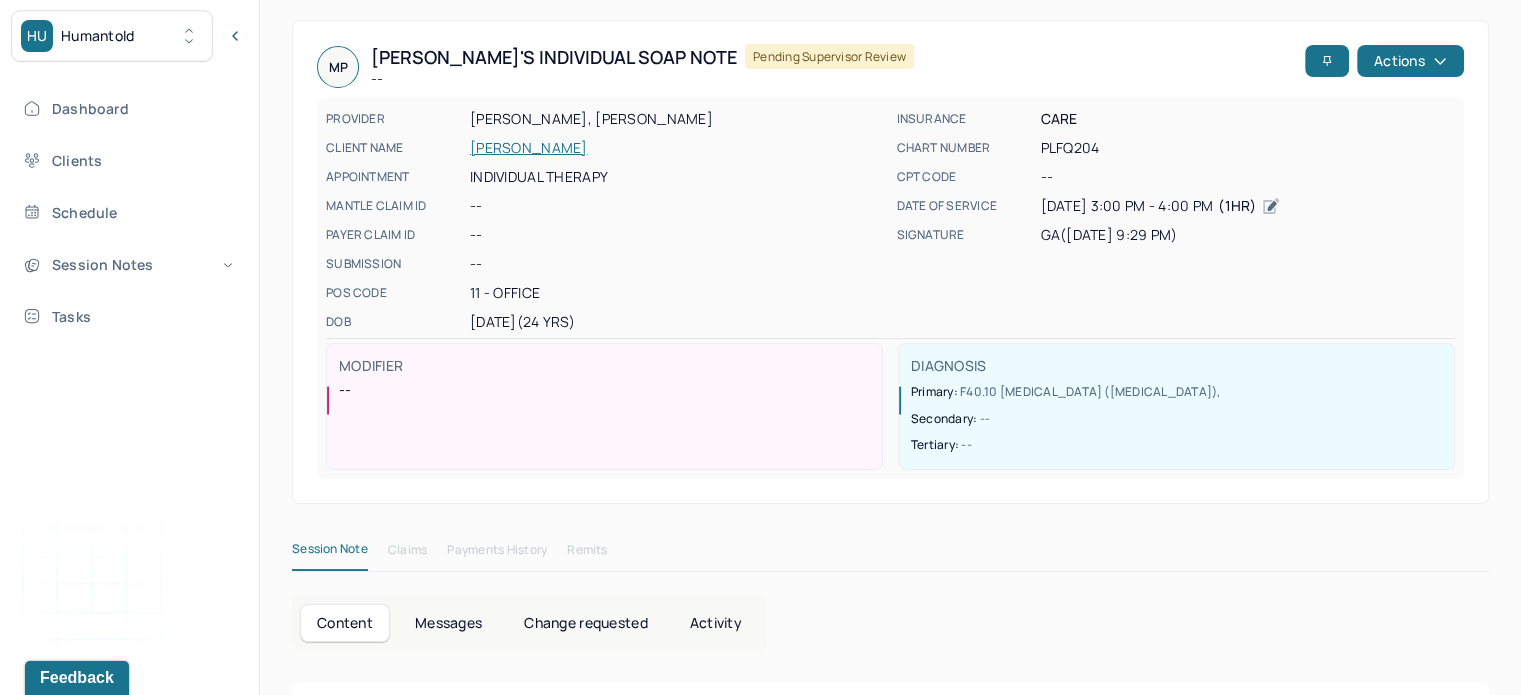scroll, scrollTop: 66, scrollLeft: 0, axis: vertical 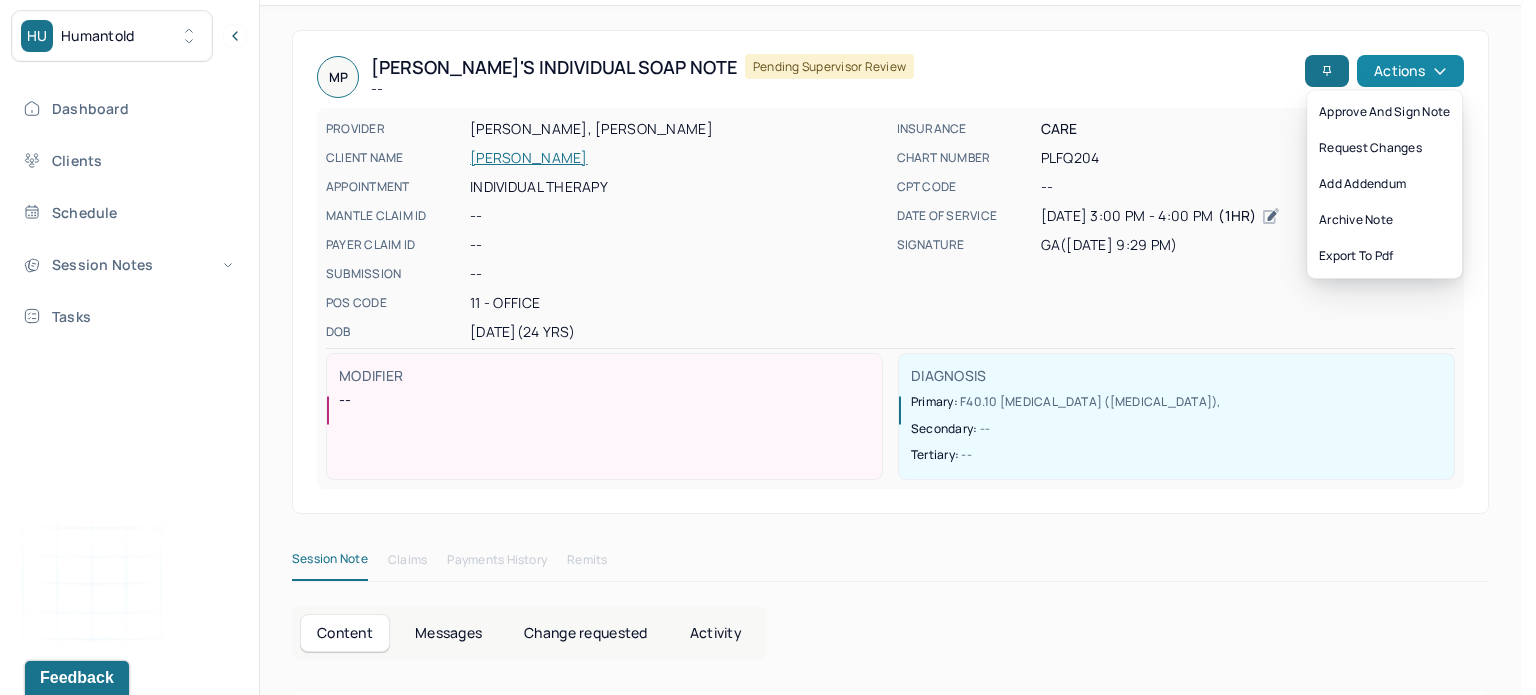 click on "Actions" at bounding box center [1410, 71] 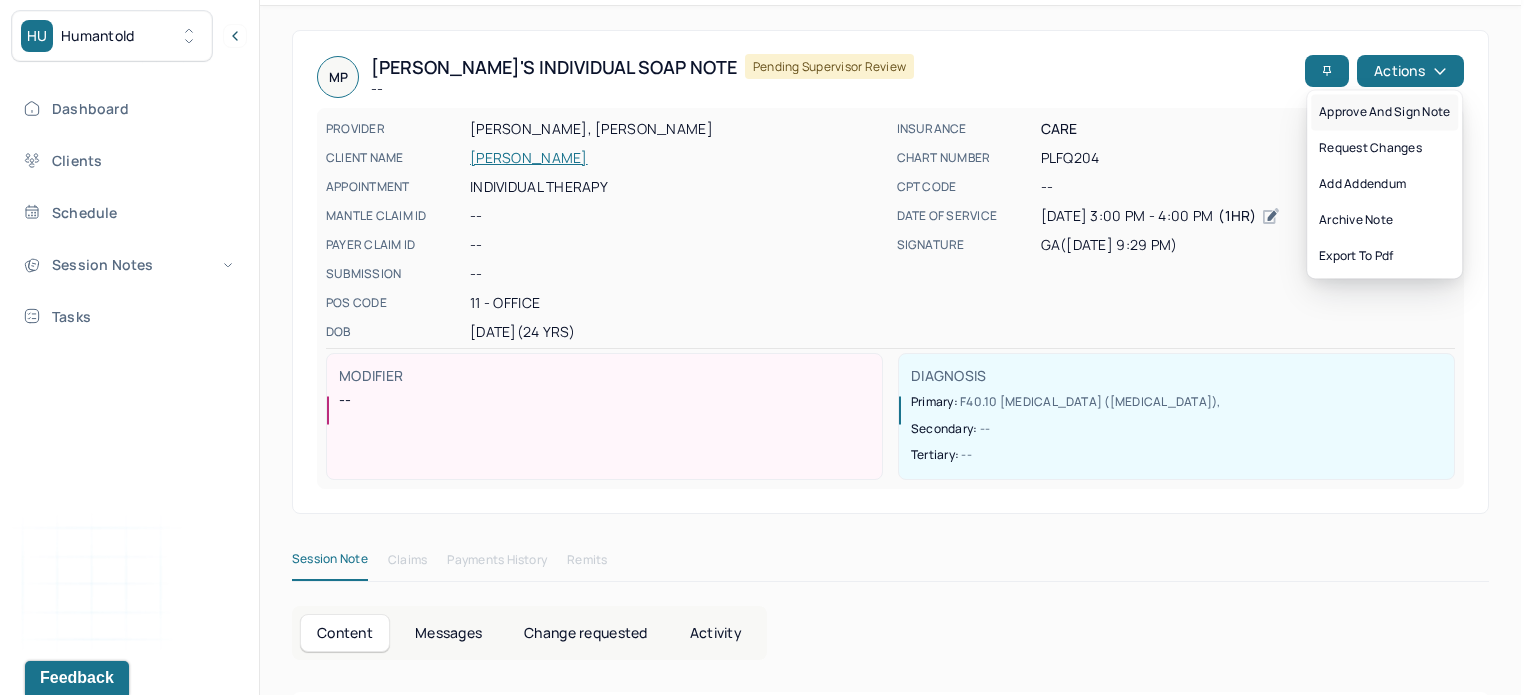 click on "Approve and sign note" at bounding box center (1384, 112) 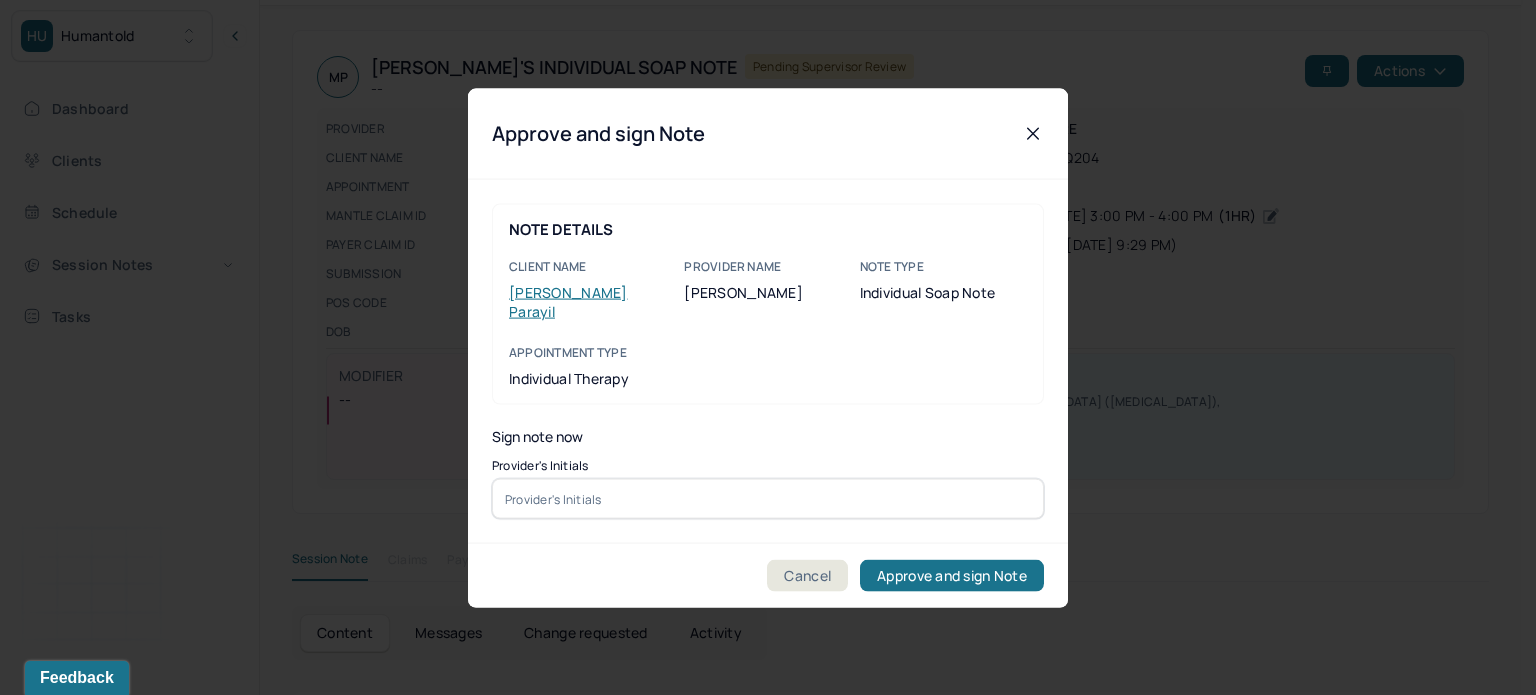 click at bounding box center (768, 499) 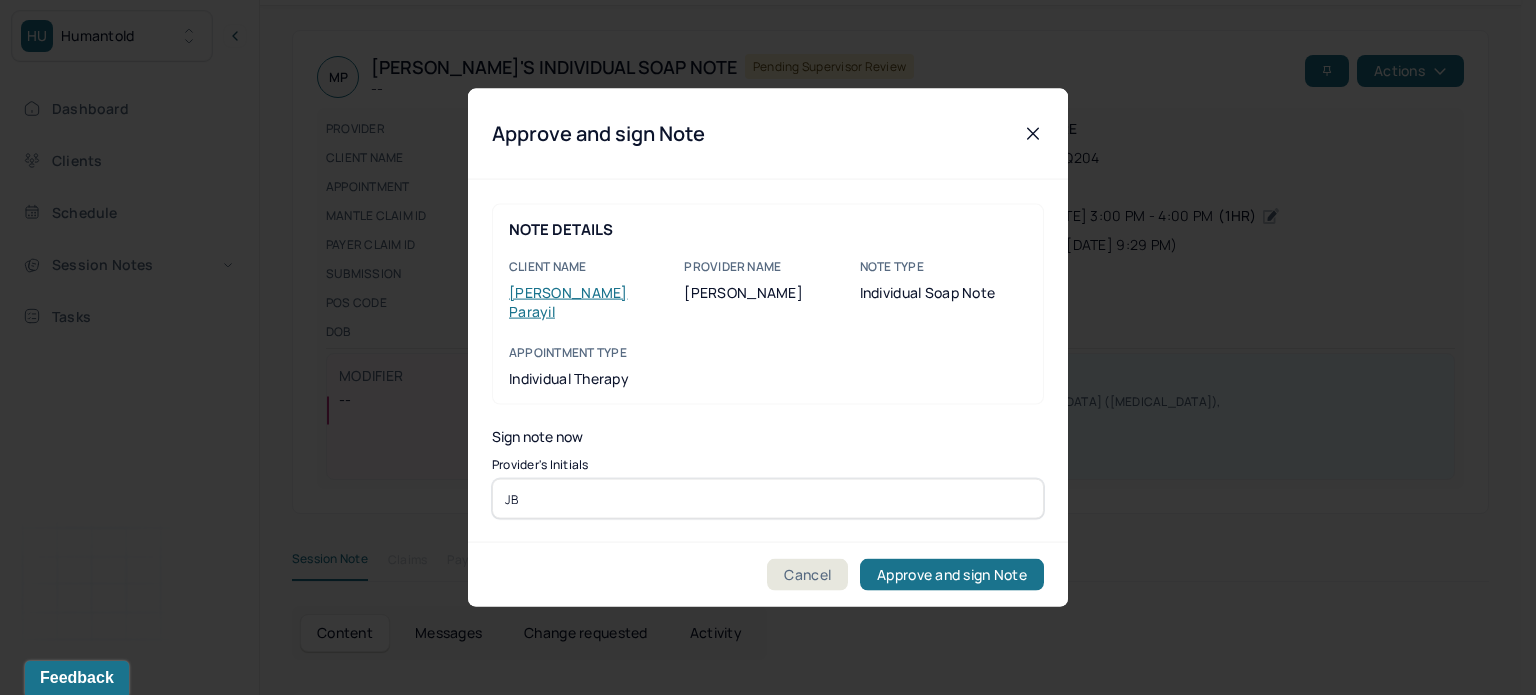 type on "JB" 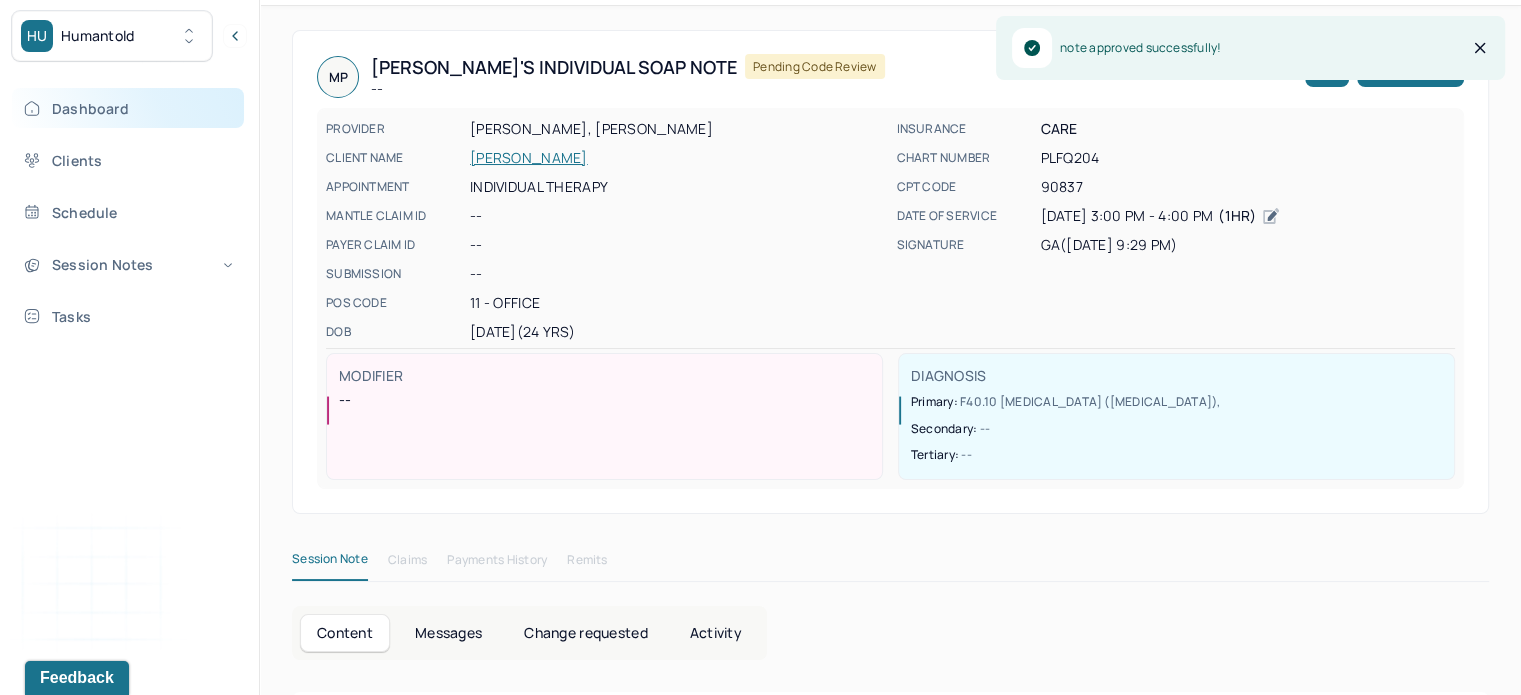 click on "Dashboard" at bounding box center (128, 108) 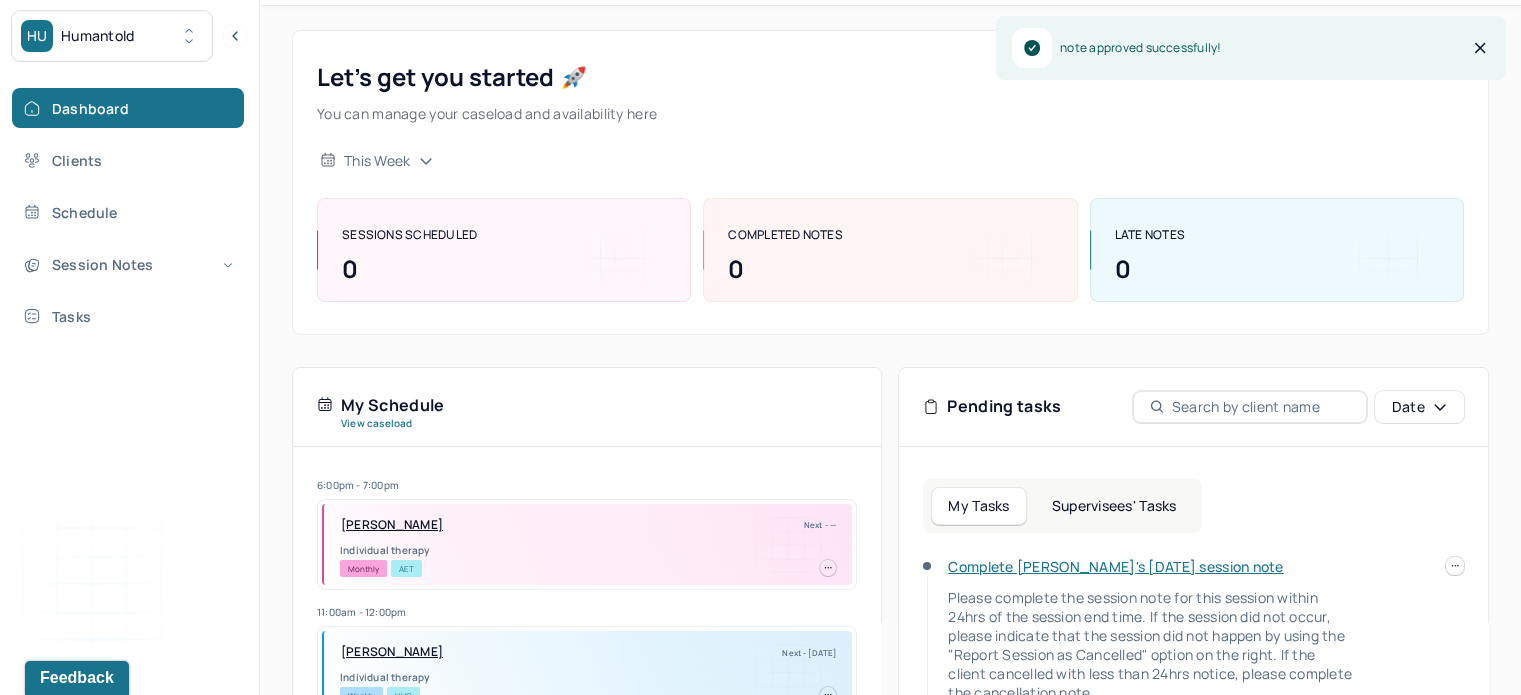 click on "Supervisees' Tasks" at bounding box center (1114, 506) 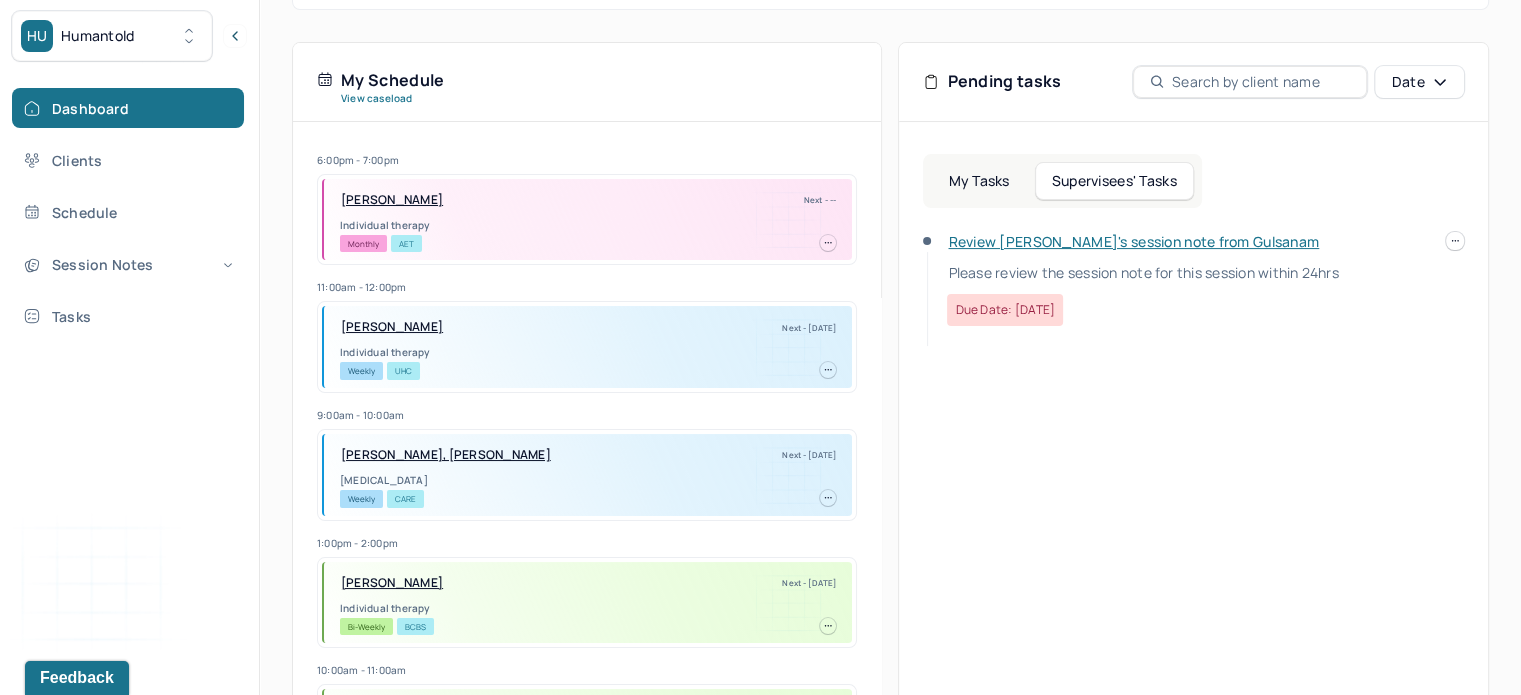 scroll, scrollTop: 392, scrollLeft: 0, axis: vertical 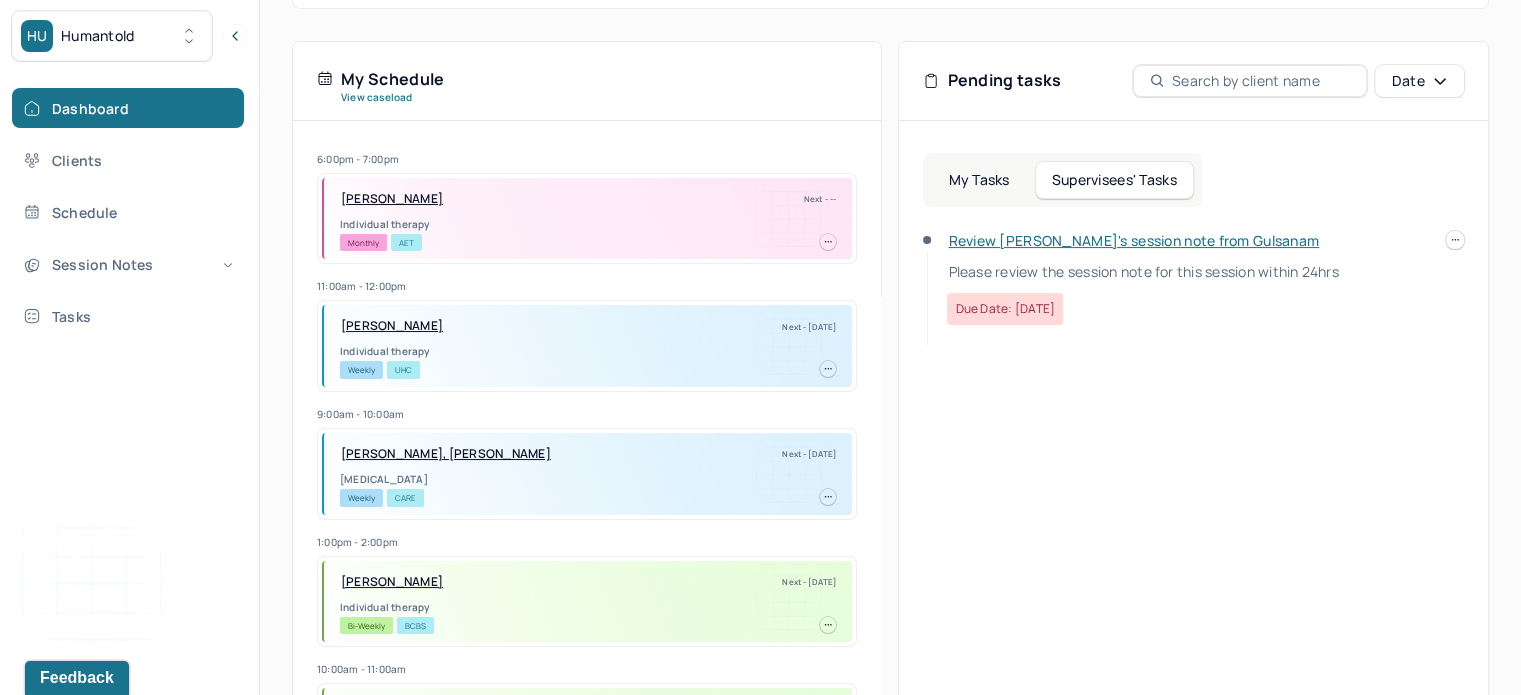 click on "Review [PERSON_NAME]'s session note from Gulsanam" at bounding box center (1133, 240) 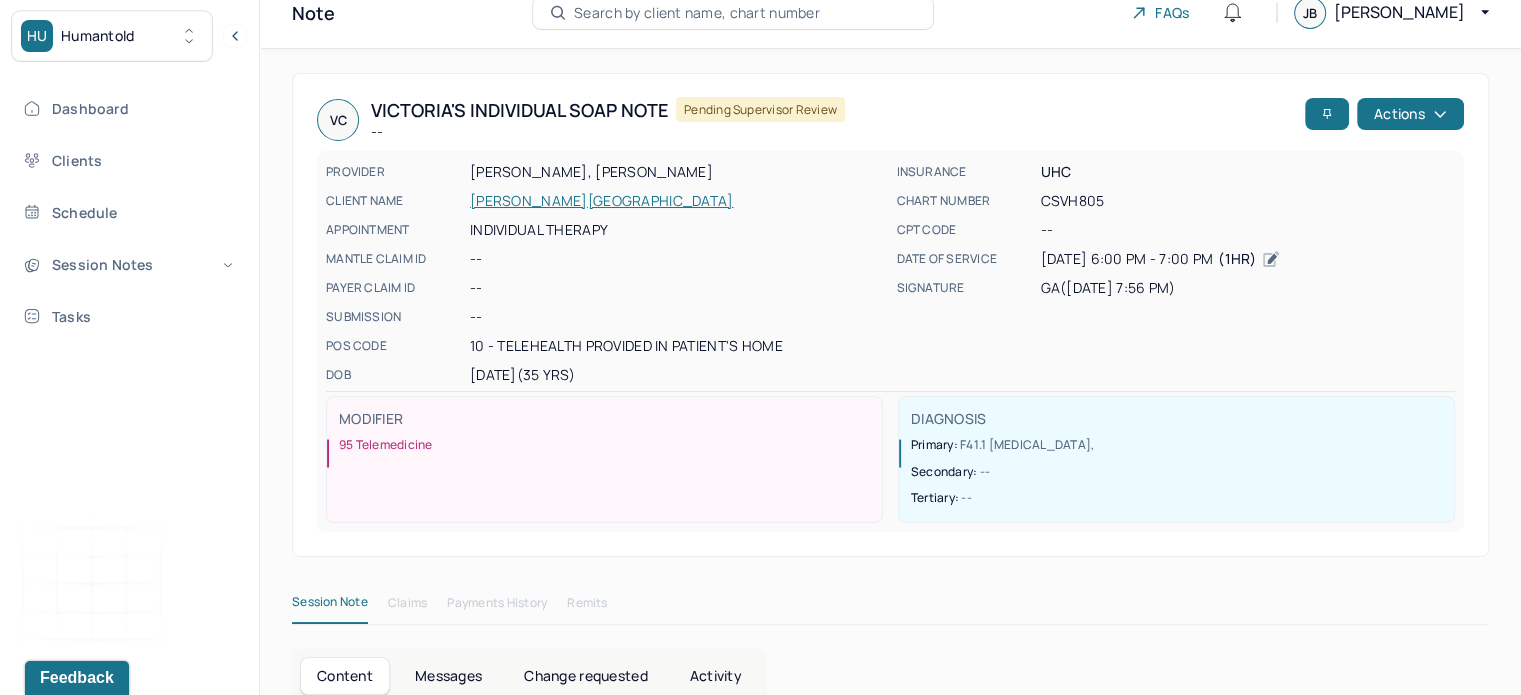 scroll, scrollTop: 0, scrollLeft: 0, axis: both 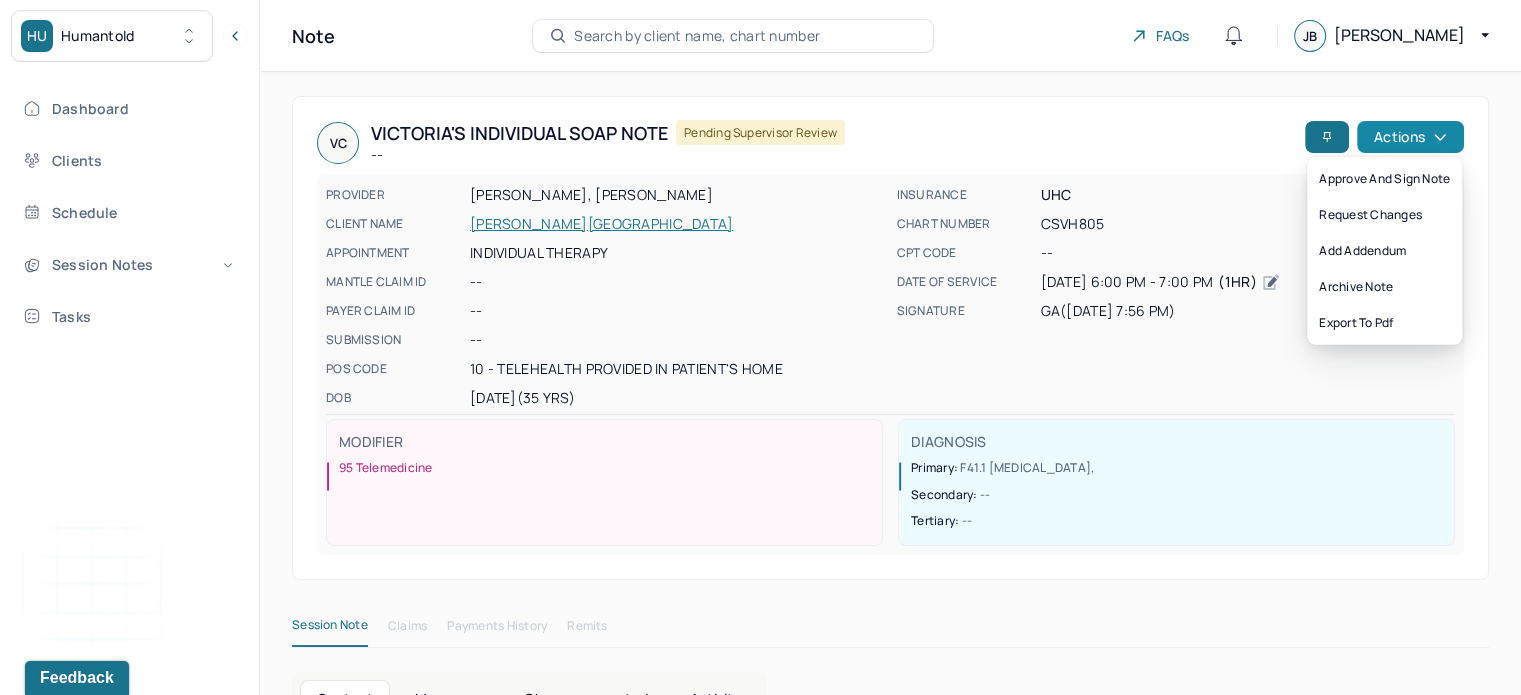 click on "Actions" at bounding box center (1410, 137) 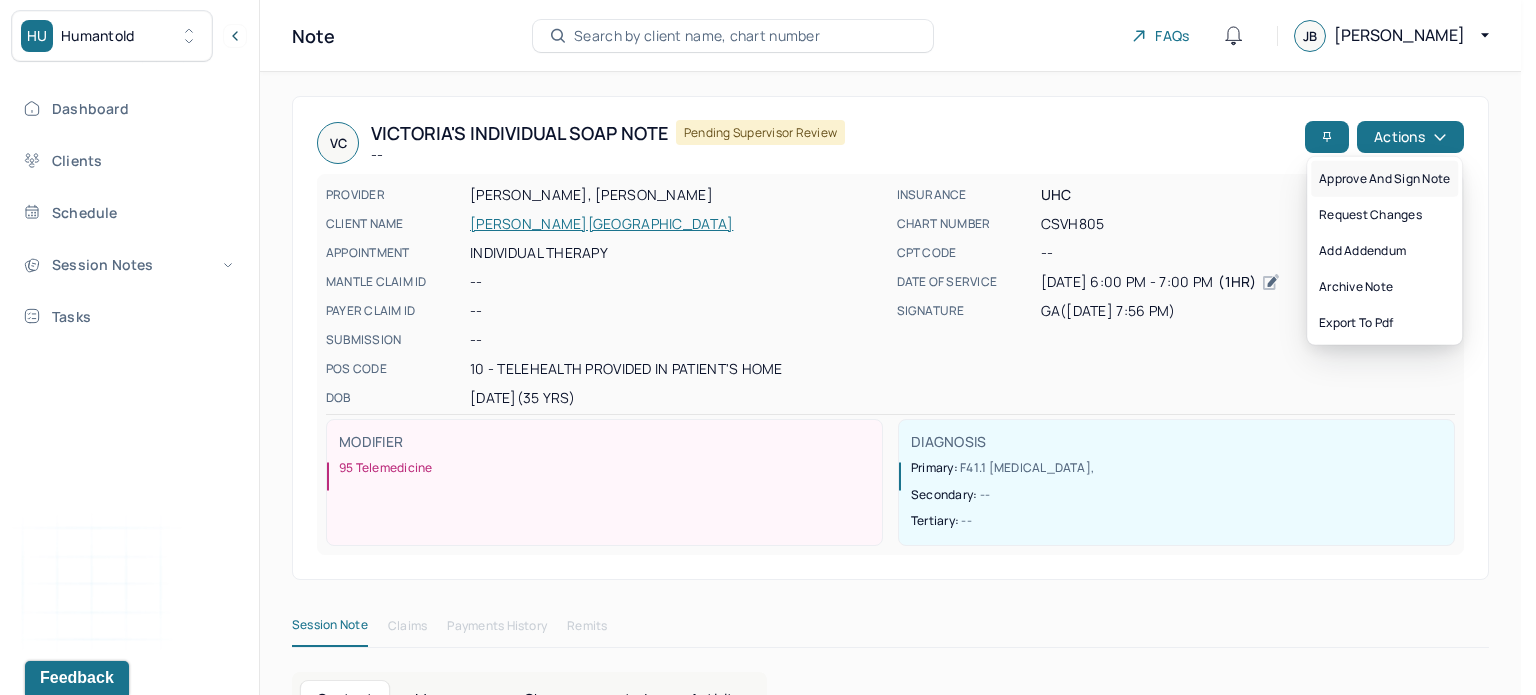 click on "Approve and sign note" at bounding box center [1384, 179] 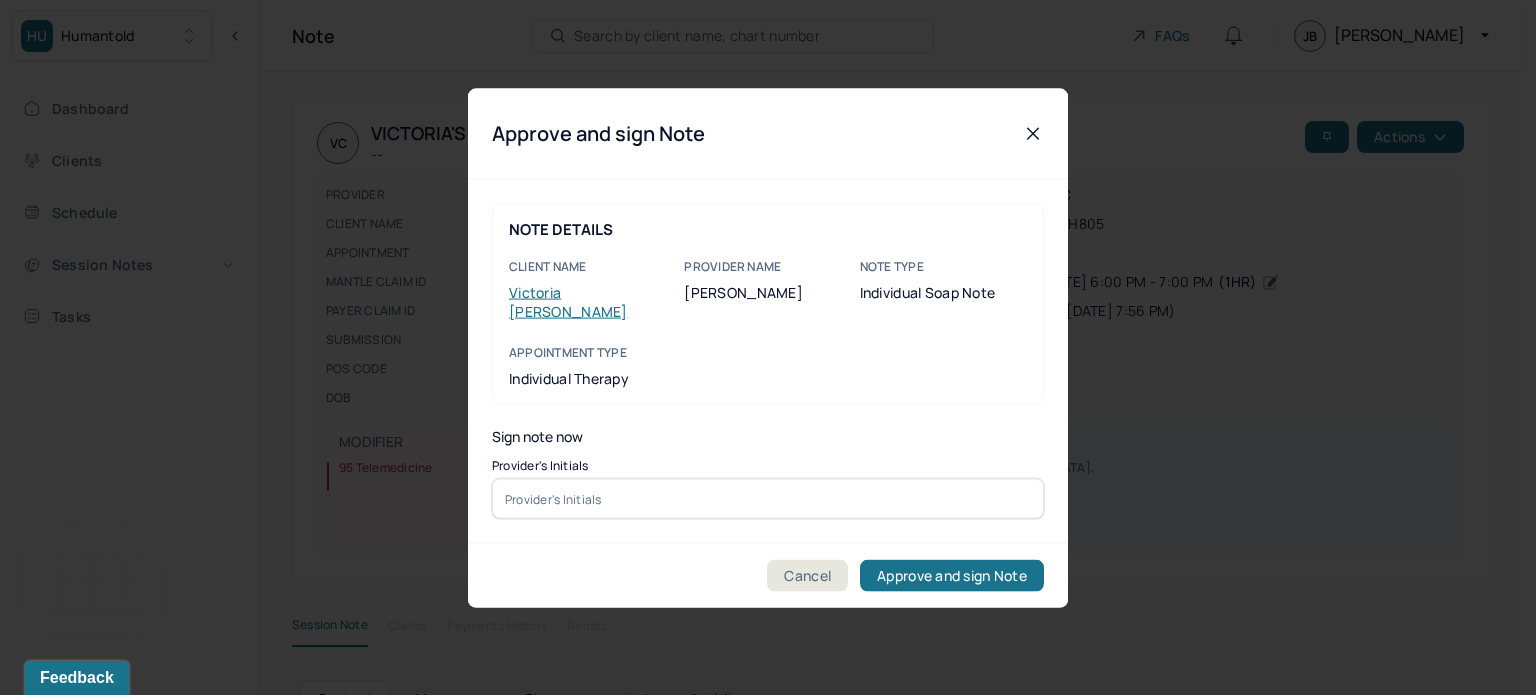 click at bounding box center (768, 499) 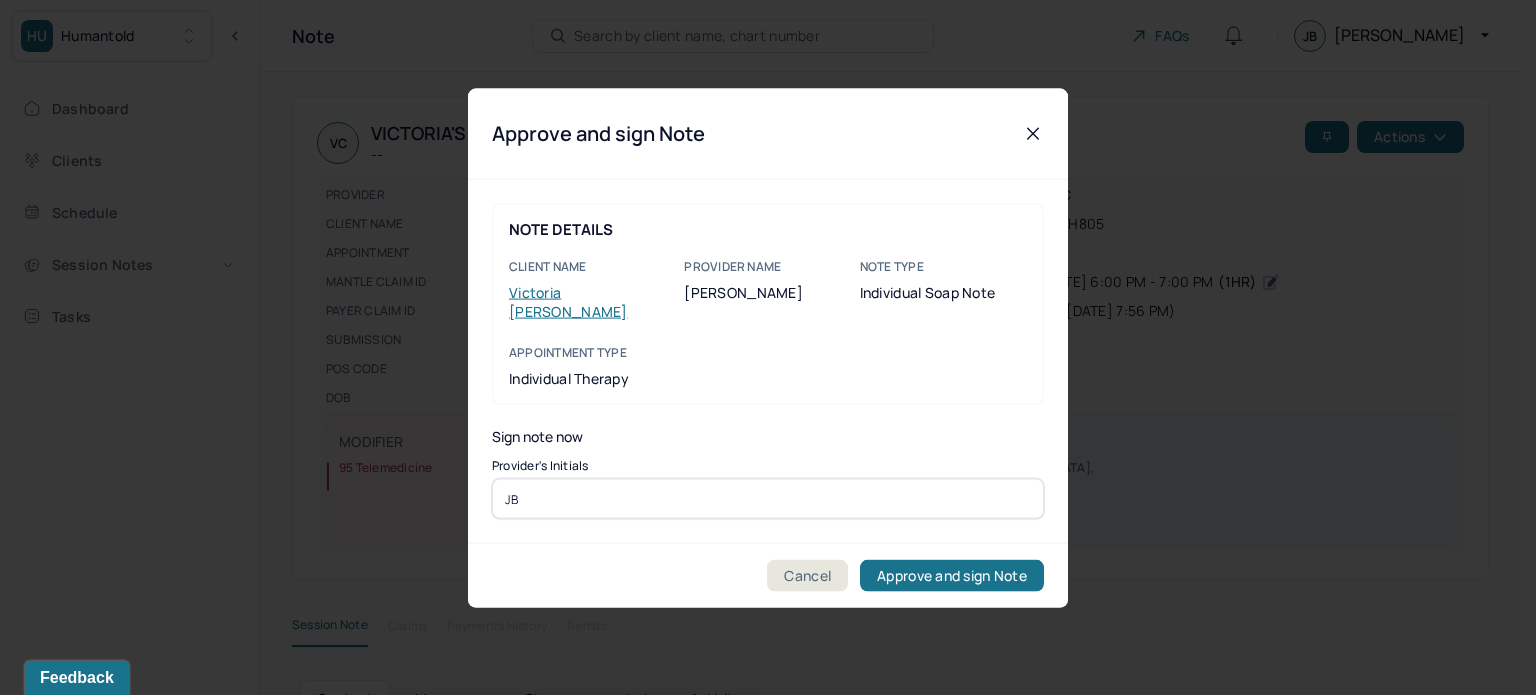 type on "JB" 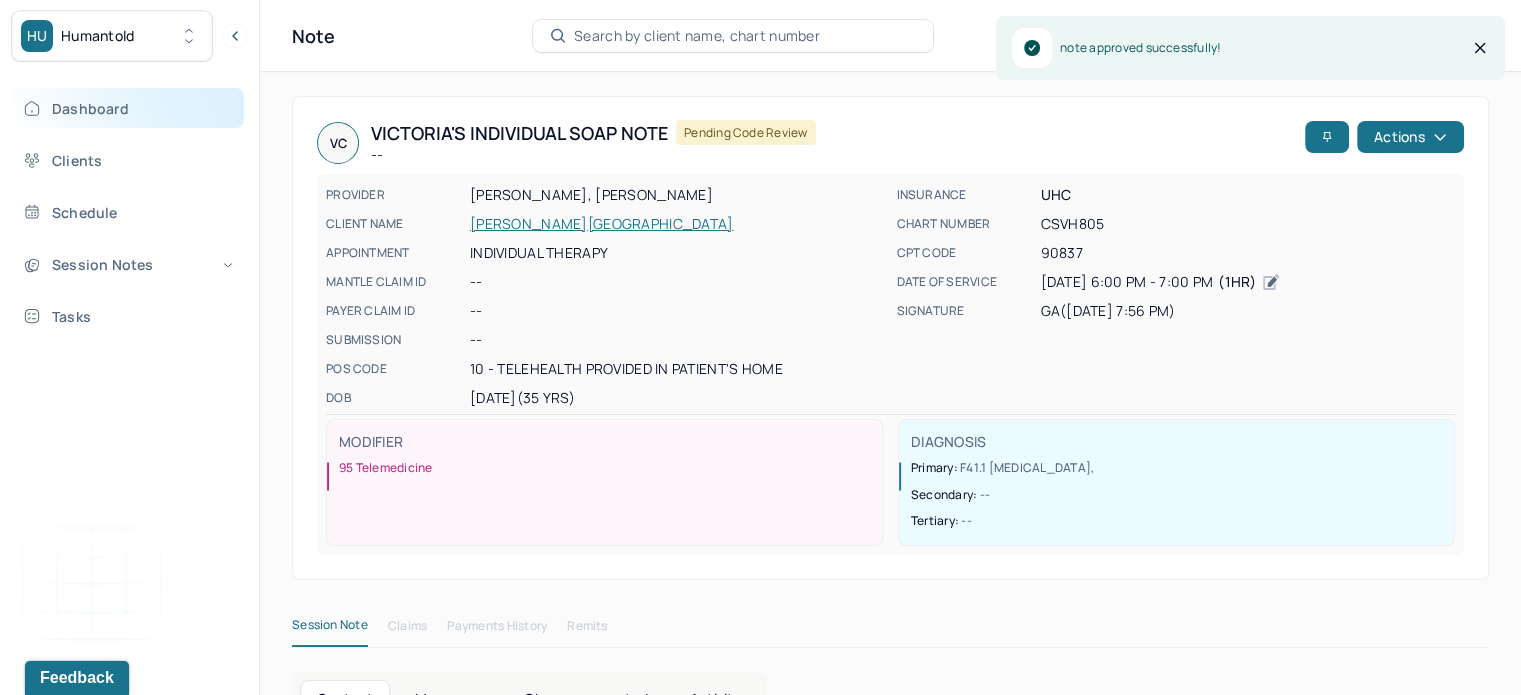 click on "Dashboard" at bounding box center [128, 108] 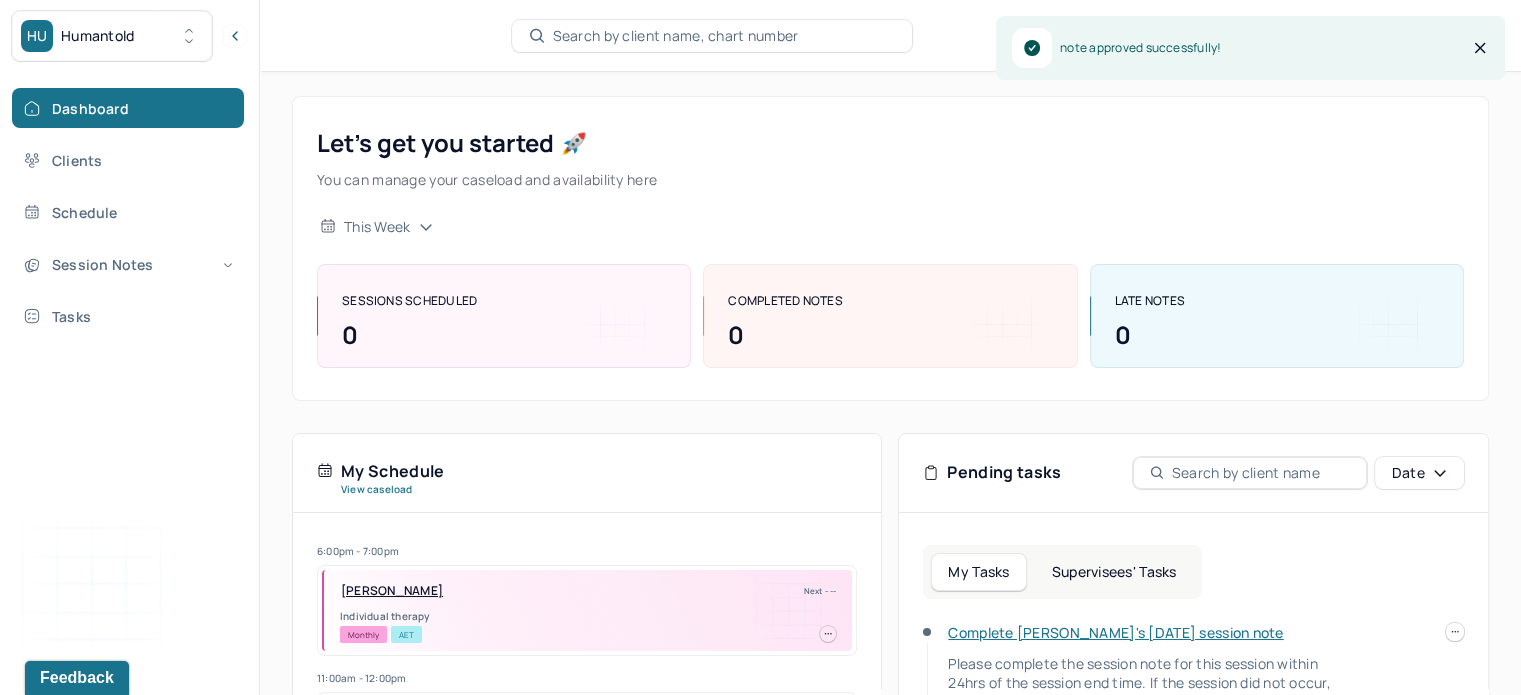 scroll, scrollTop: 124, scrollLeft: 0, axis: vertical 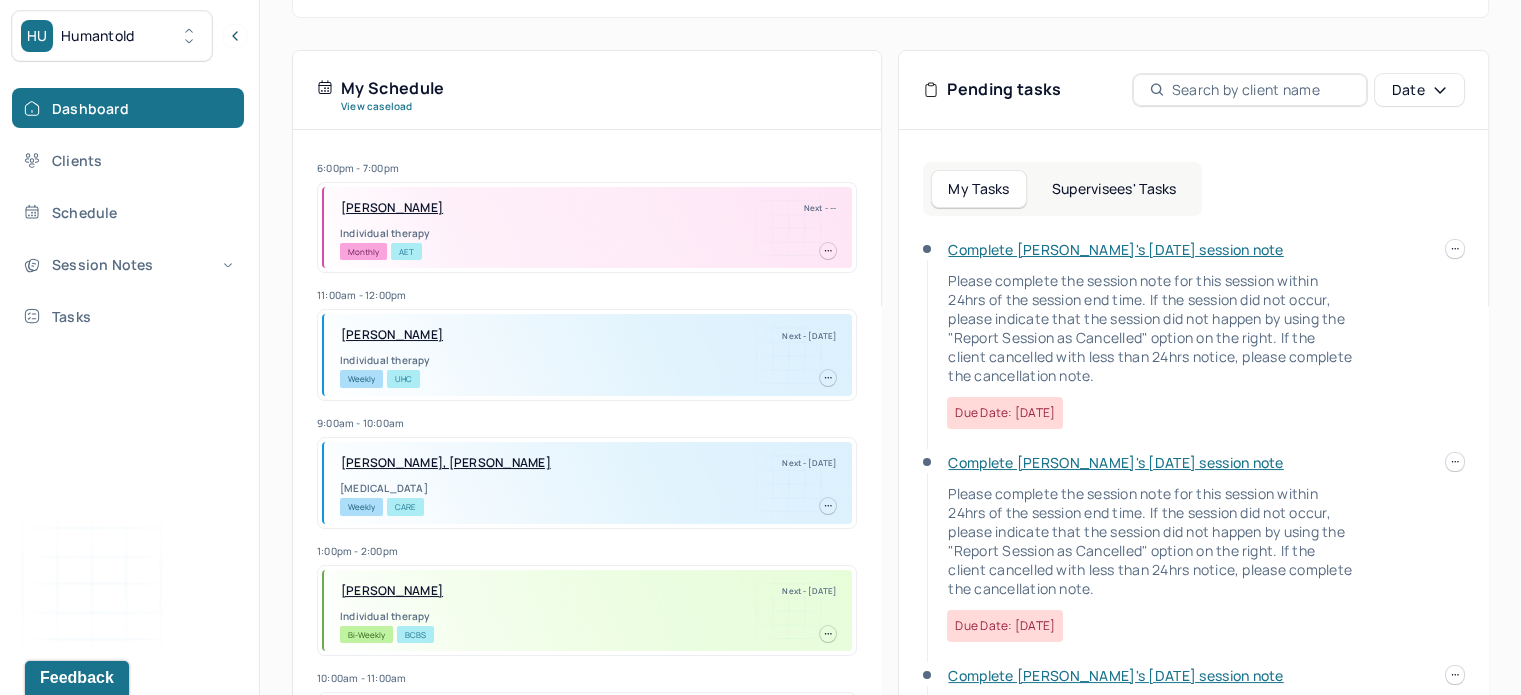 click on "Supervisees' Tasks" at bounding box center (1114, 189) 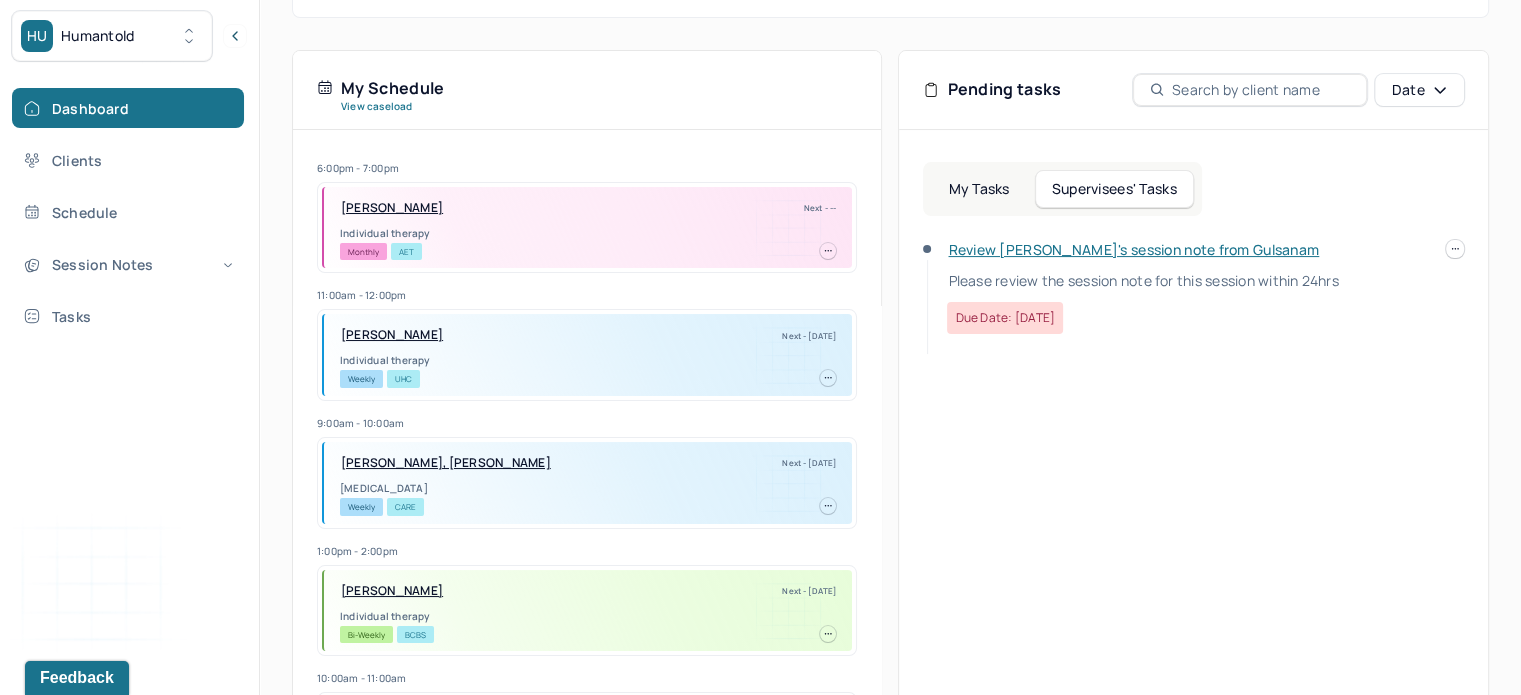 click on "Review [PERSON_NAME]'s session note from Gulsanam" at bounding box center [1133, 249] 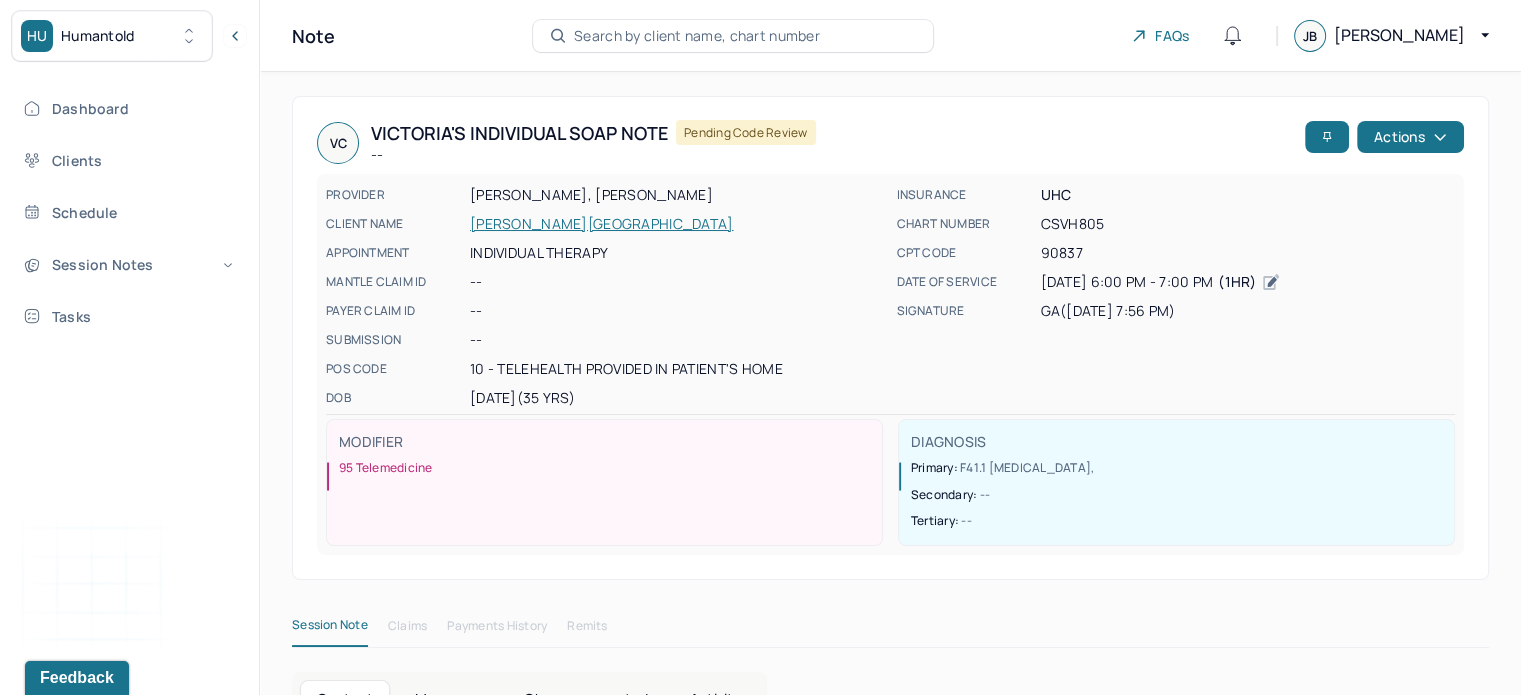 scroll, scrollTop: 0, scrollLeft: 0, axis: both 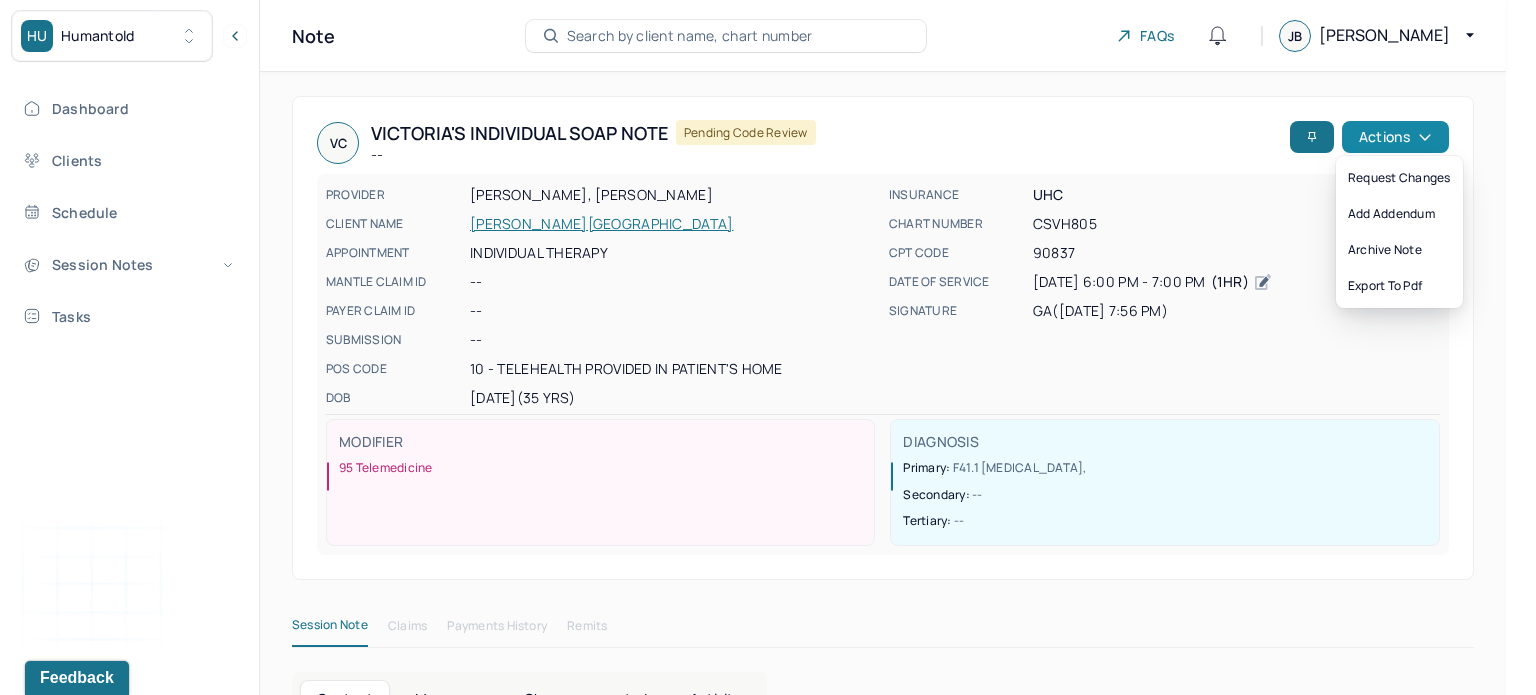 click on "Actions" at bounding box center [1395, 137] 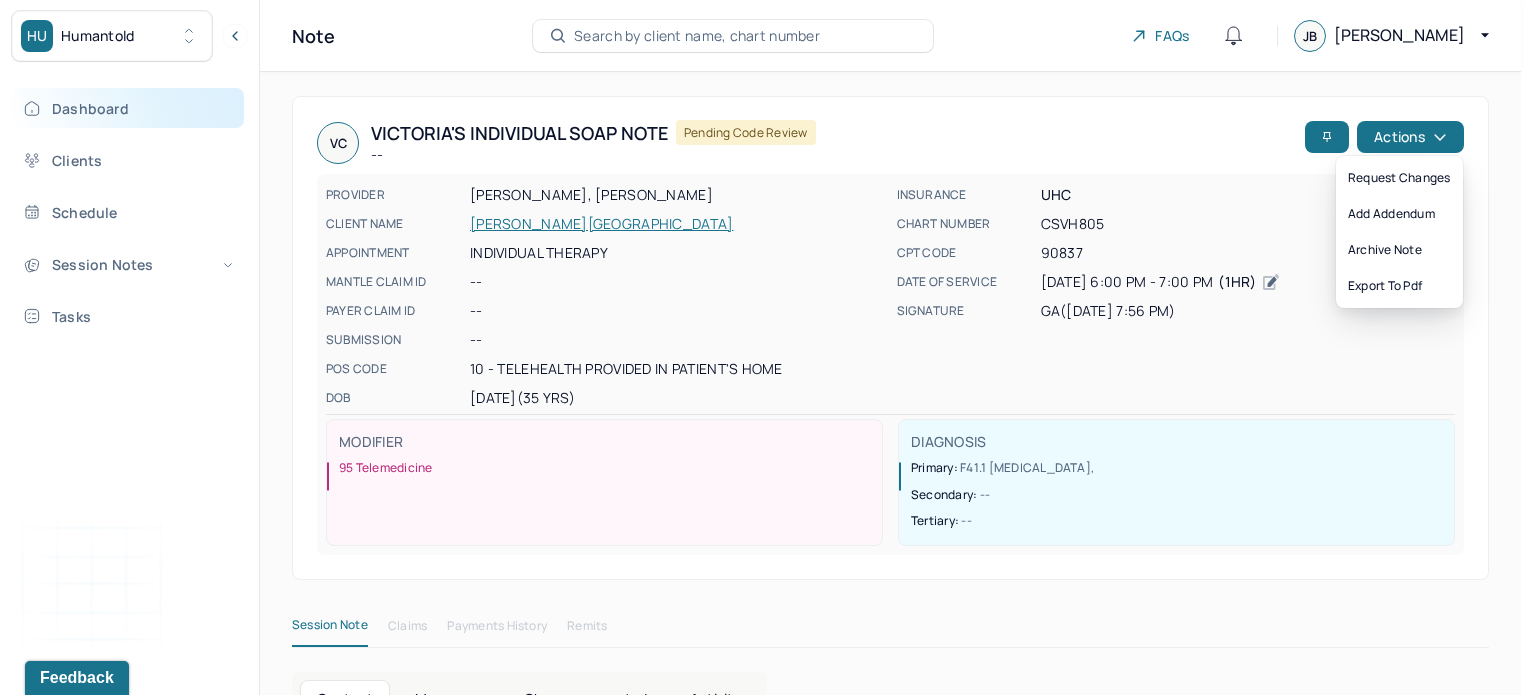 click on "Dashboard" at bounding box center [128, 108] 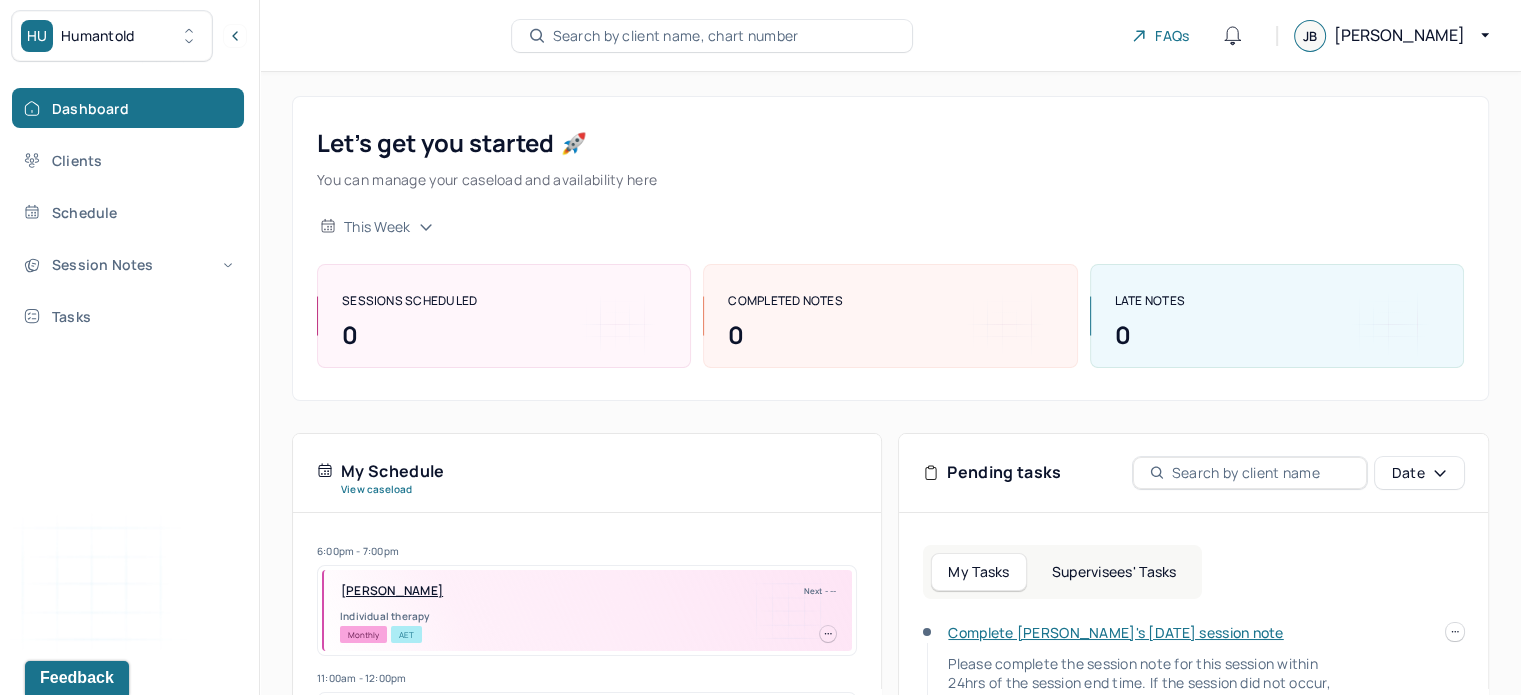 click on "Supervisees' Tasks" at bounding box center (1114, 572) 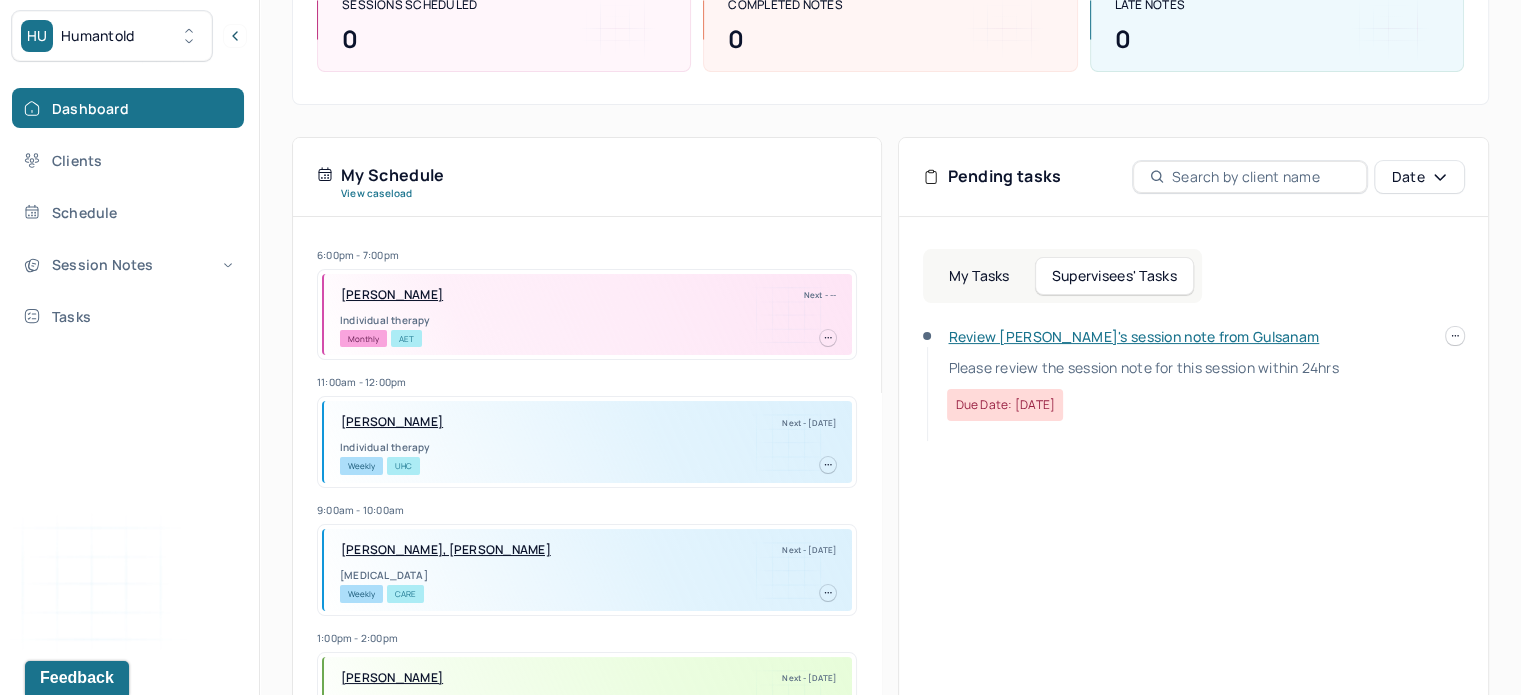 scroll, scrollTop: 296, scrollLeft: 0, axis: vertical 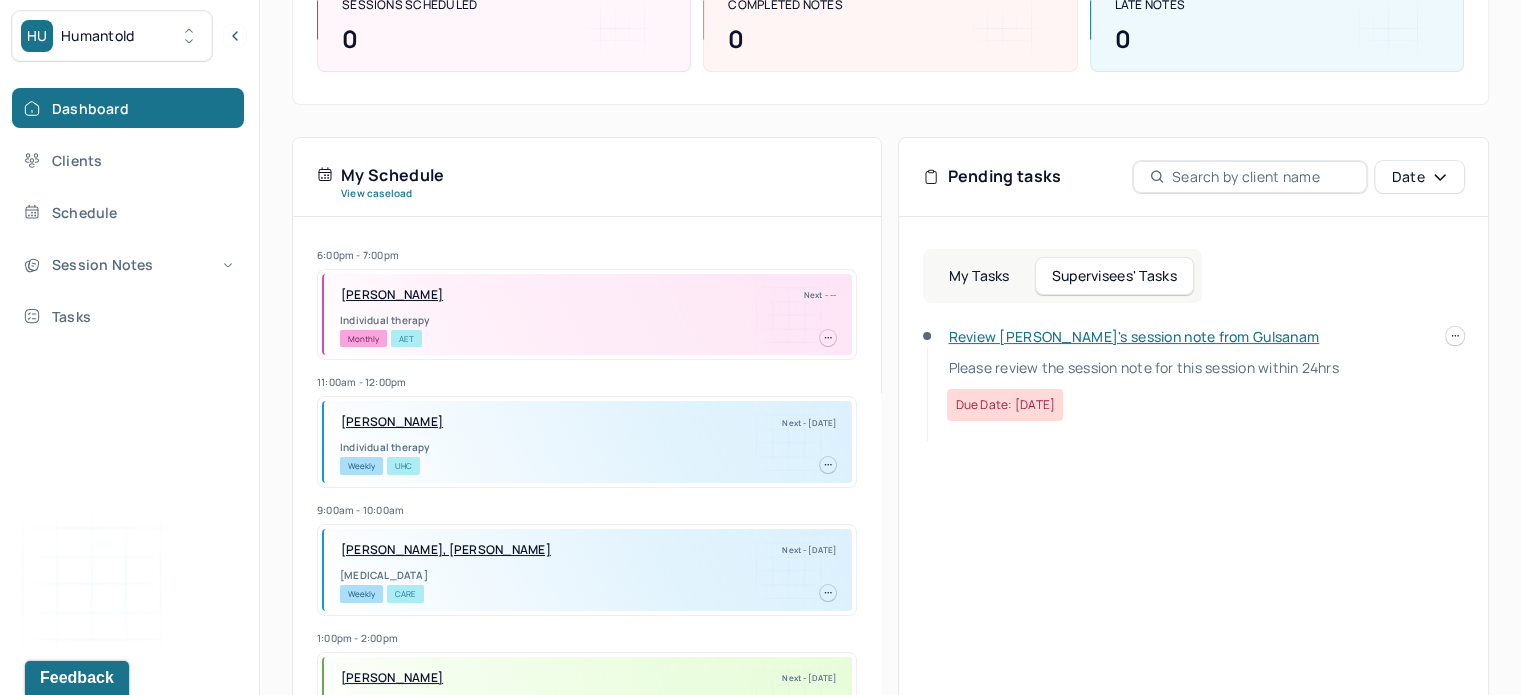 click on "Review [PERSON_NAME]'s session note from Gulsanam" at bounding box center (1133, 336) 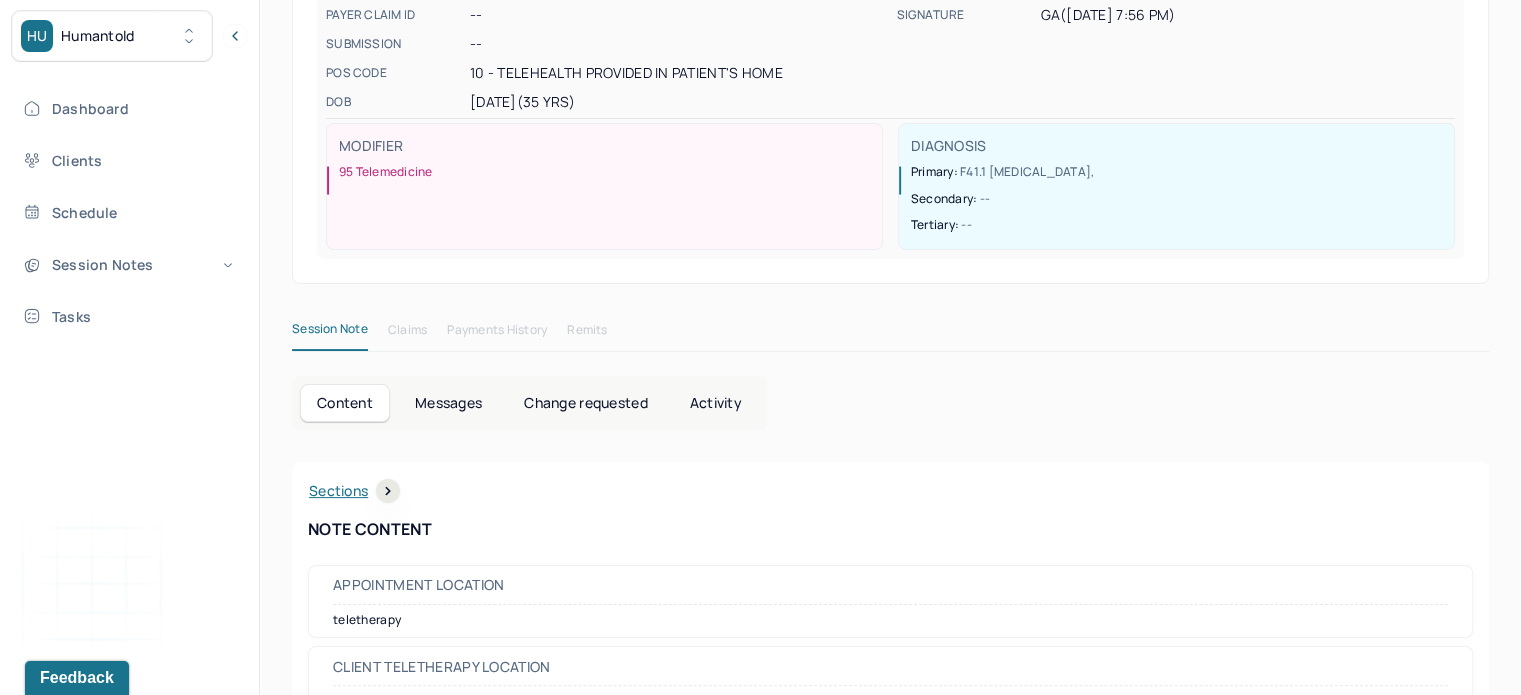 scroll, scrollTop: 0, scrollLeft: 0, axis: both 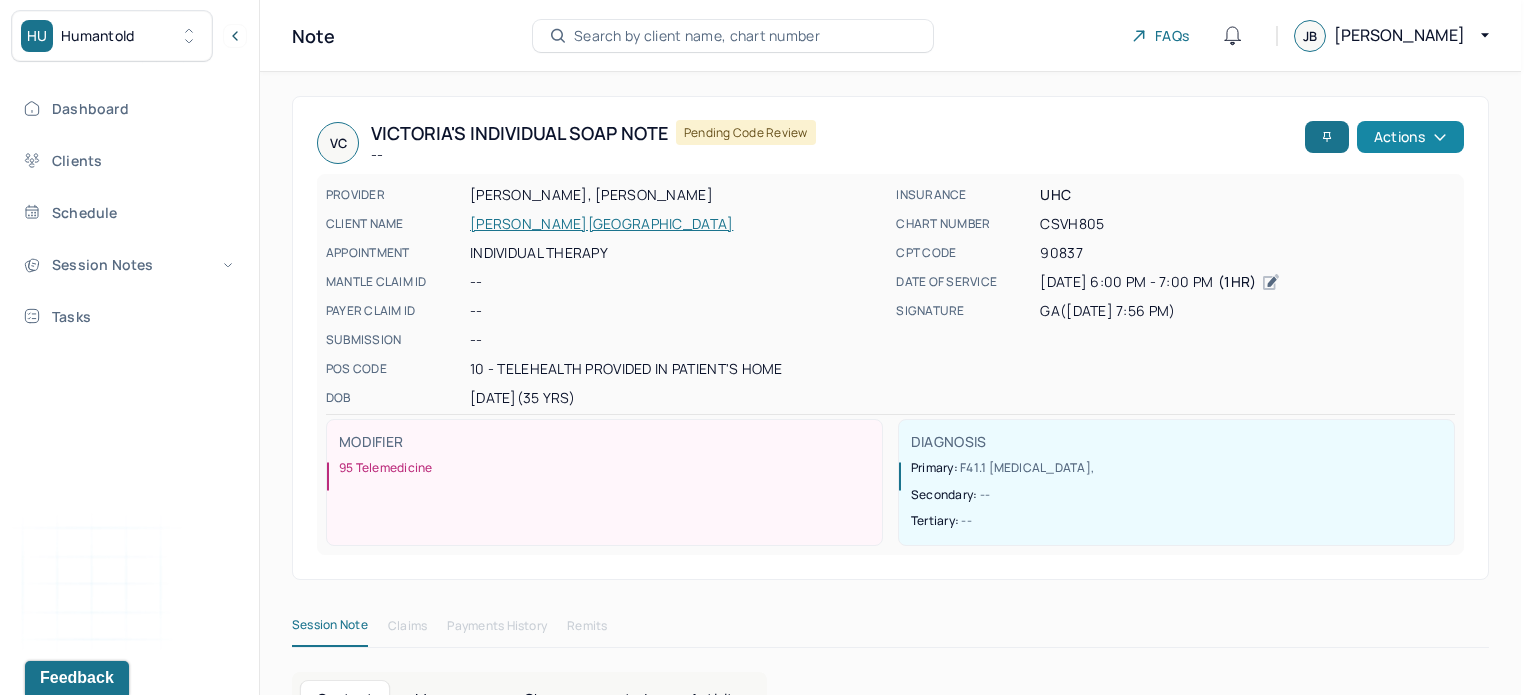 click on "Actions" at bounding box center (1410, 137) 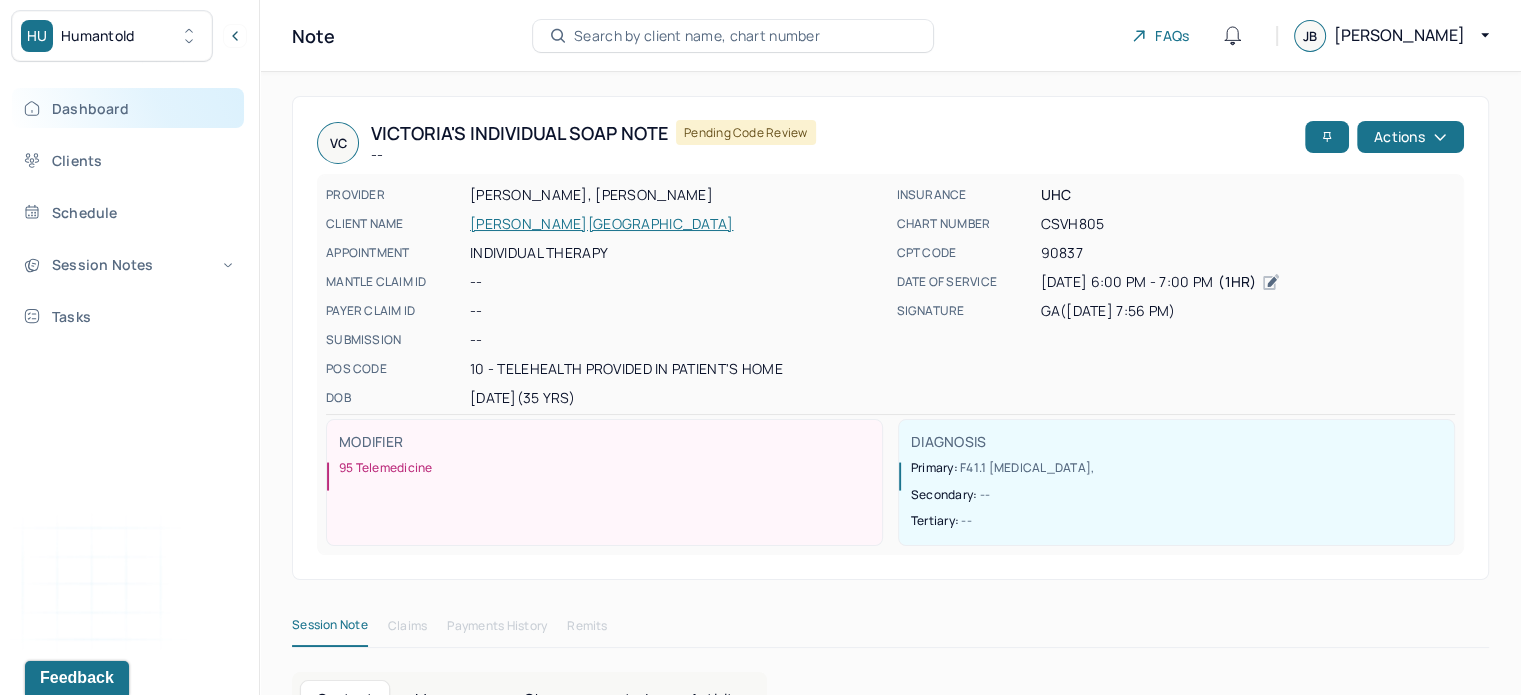 click on "Dashboard" at bounding box center (128, 108) 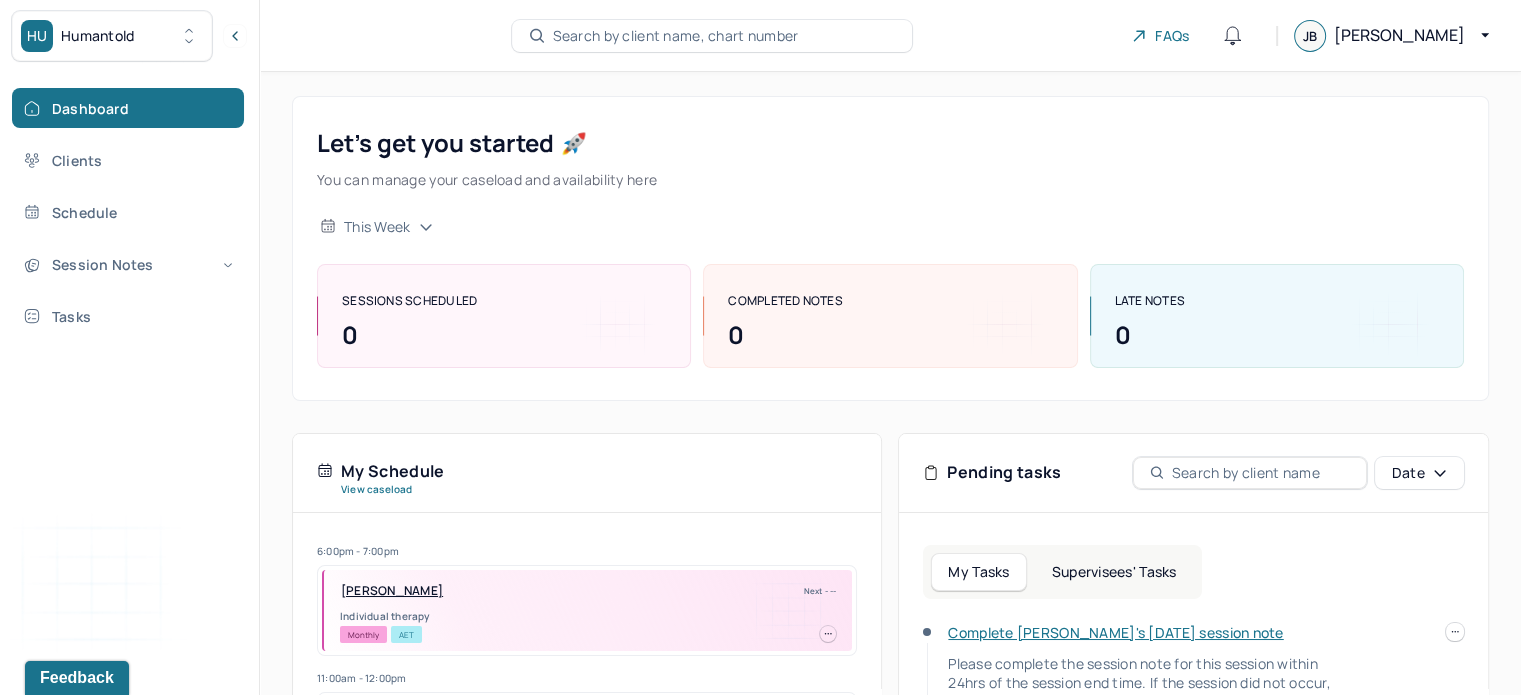click on "Supervisees' Tasks" at bounding box center (1114, 572) 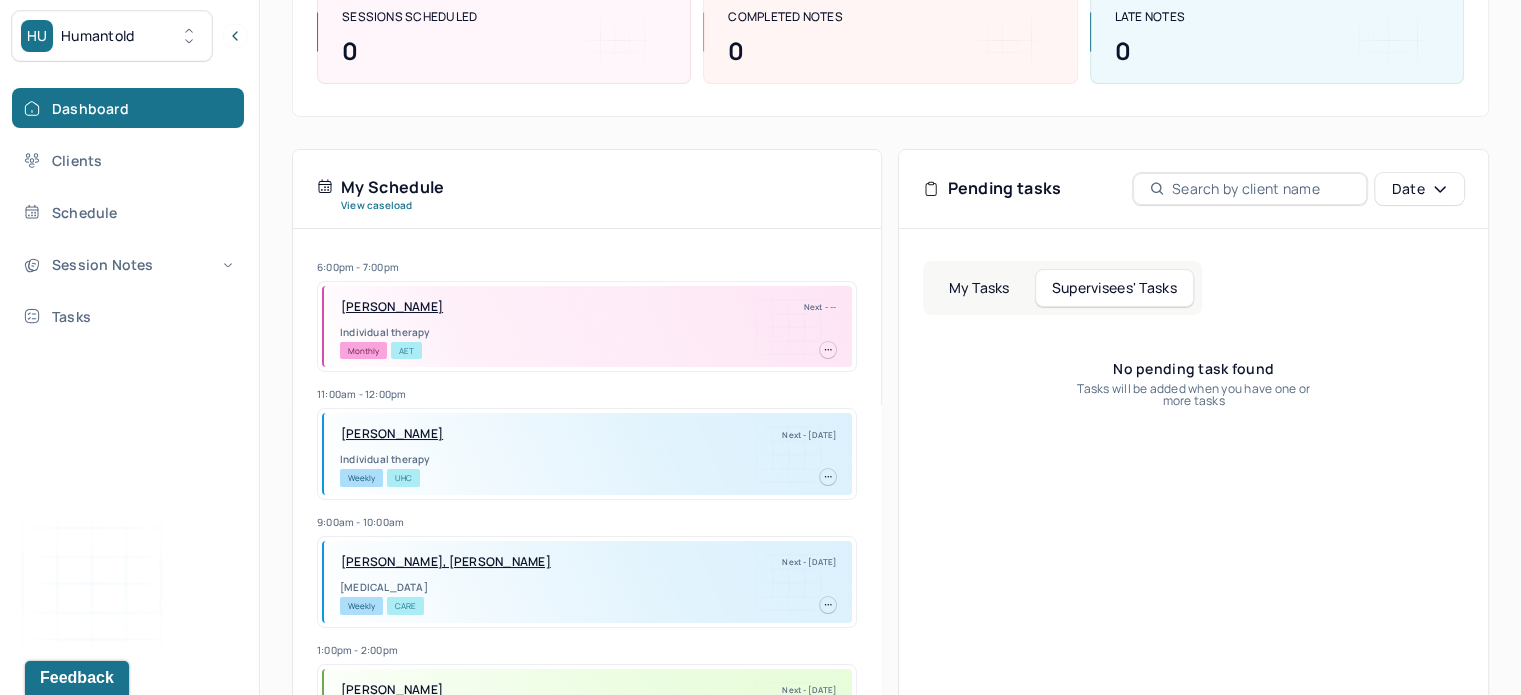 scroll, scrollTop: 286, scrollLeft: 0, axis: vertical 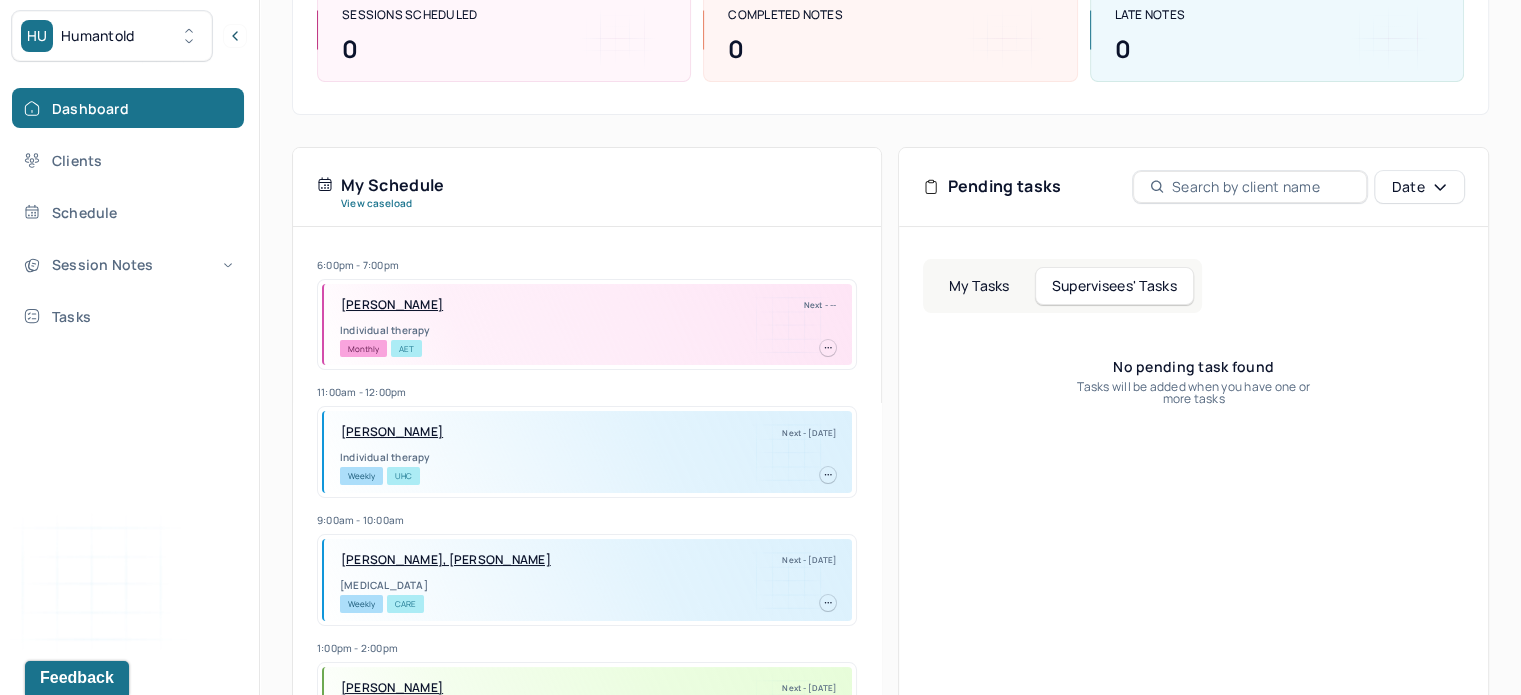 click on "My Tasks" at bounding box center [978, 286] 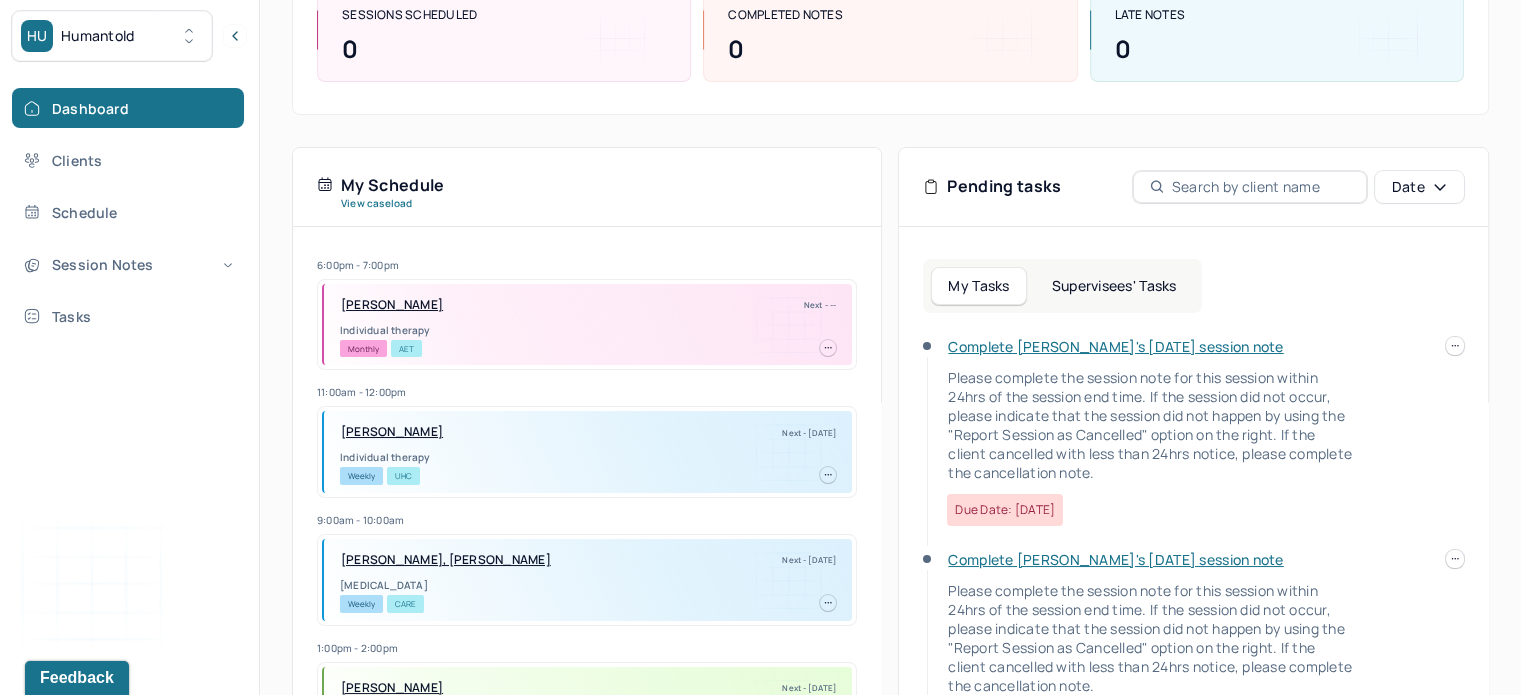 scroll, scrollTop: 124, scrollLeft: 0, axis: vertical 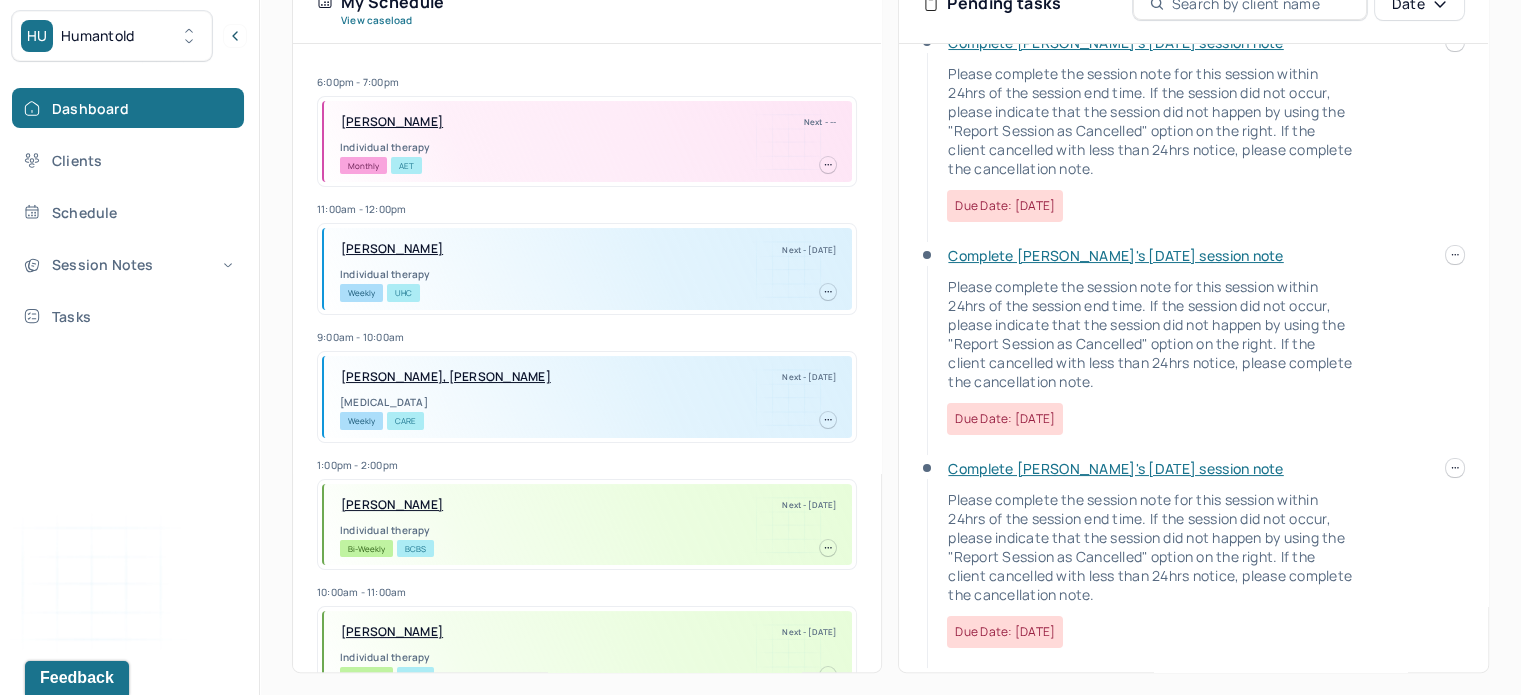 click at bounding box center (1455, 468) 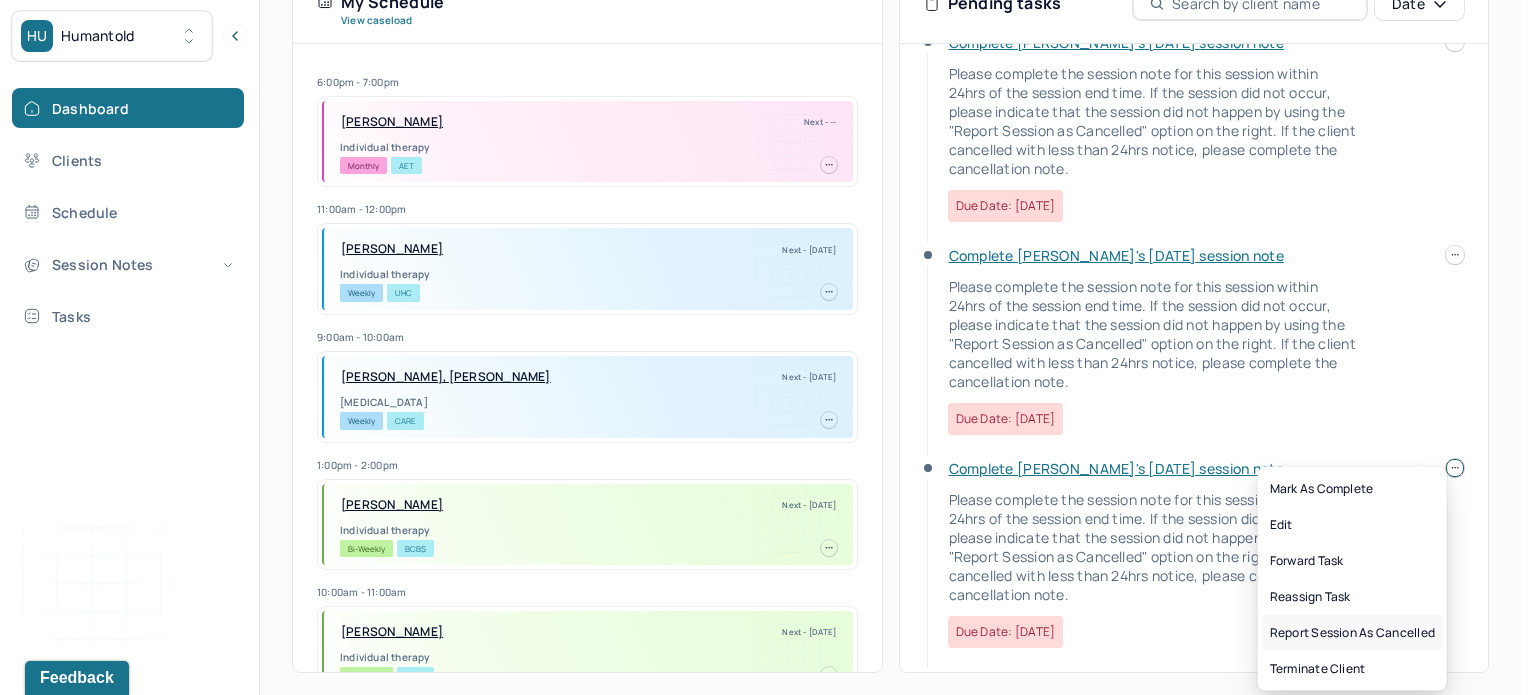 click on "Report session as cancelled" at bounding box center [1352, 633] 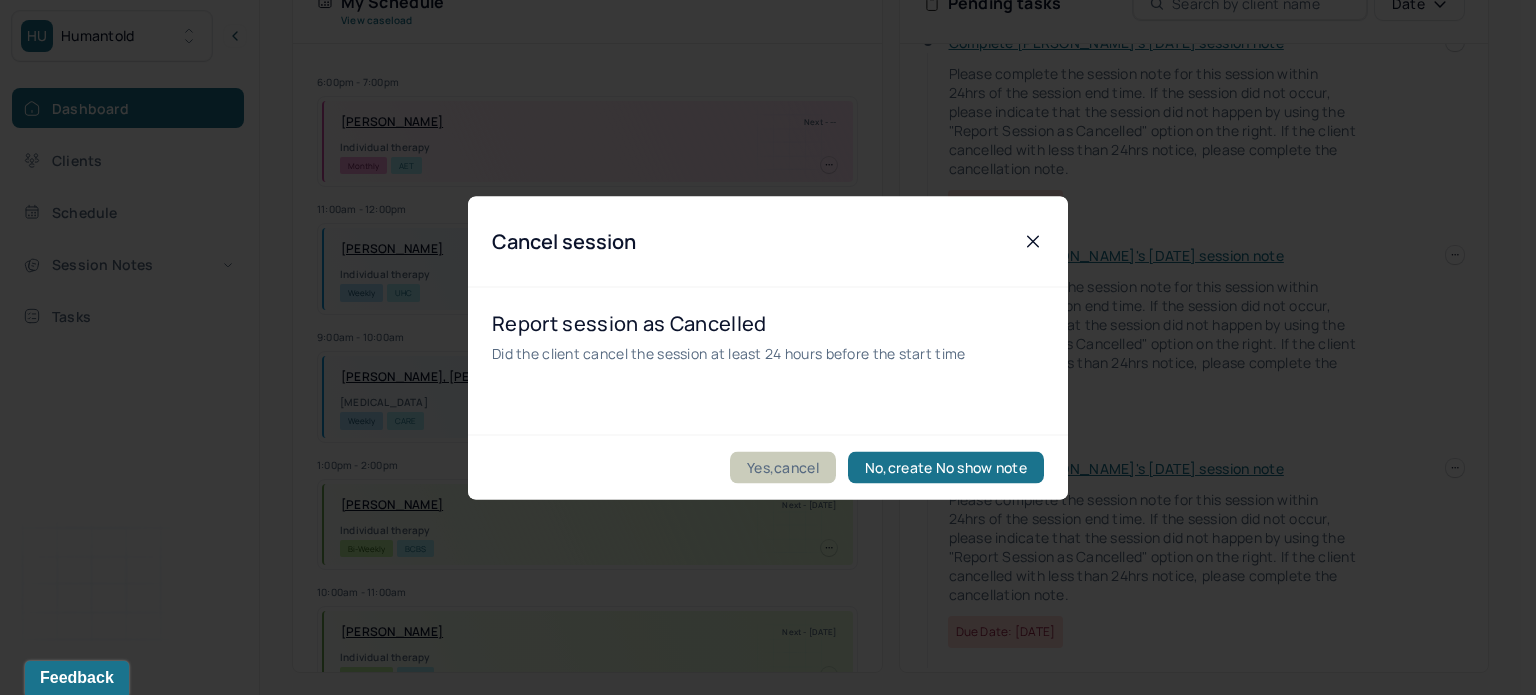 click on "Yes,cancel" at bounding box center (783, 467) 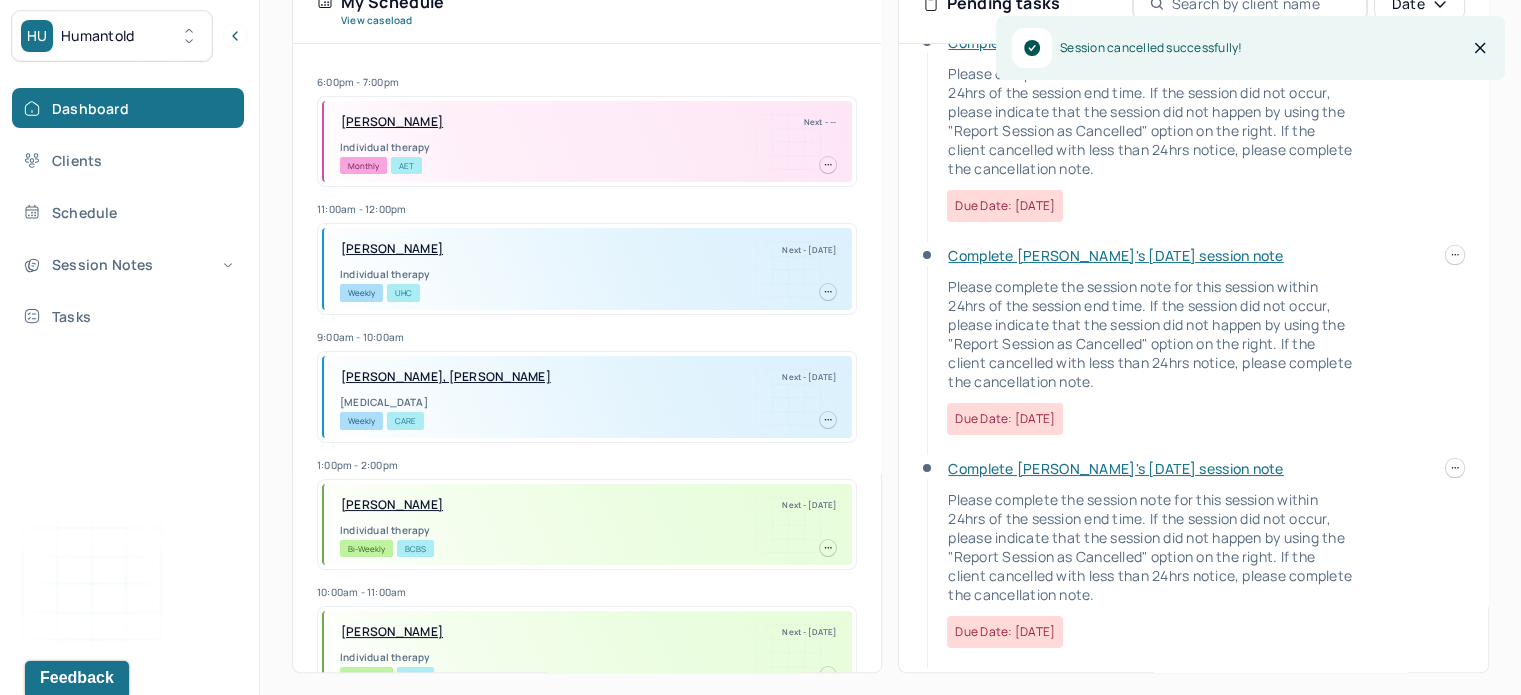 scroll, scrollTop: 0, scrollLeft: 0, axis: both 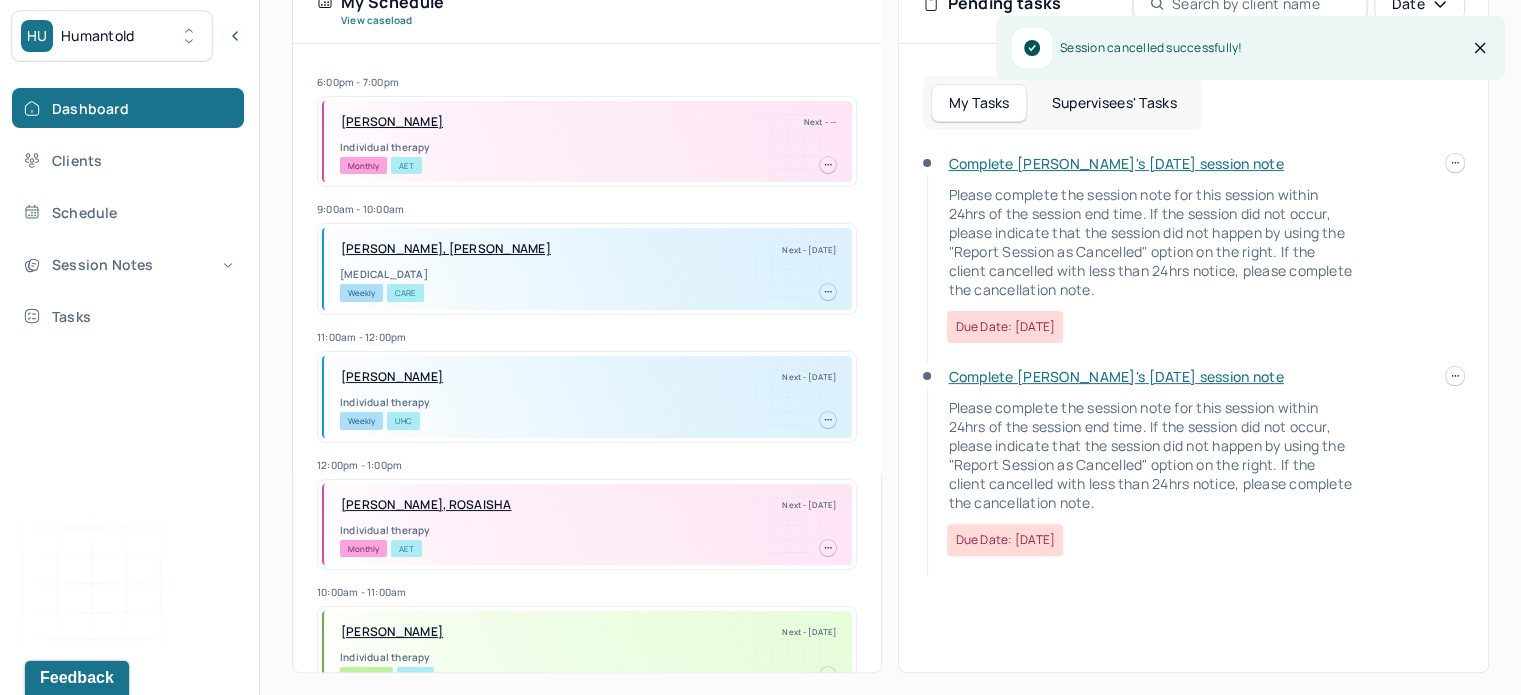 click on "Complete [PERSON_NAME]'s [DATE] session note" at bounding box center [1115, 376] 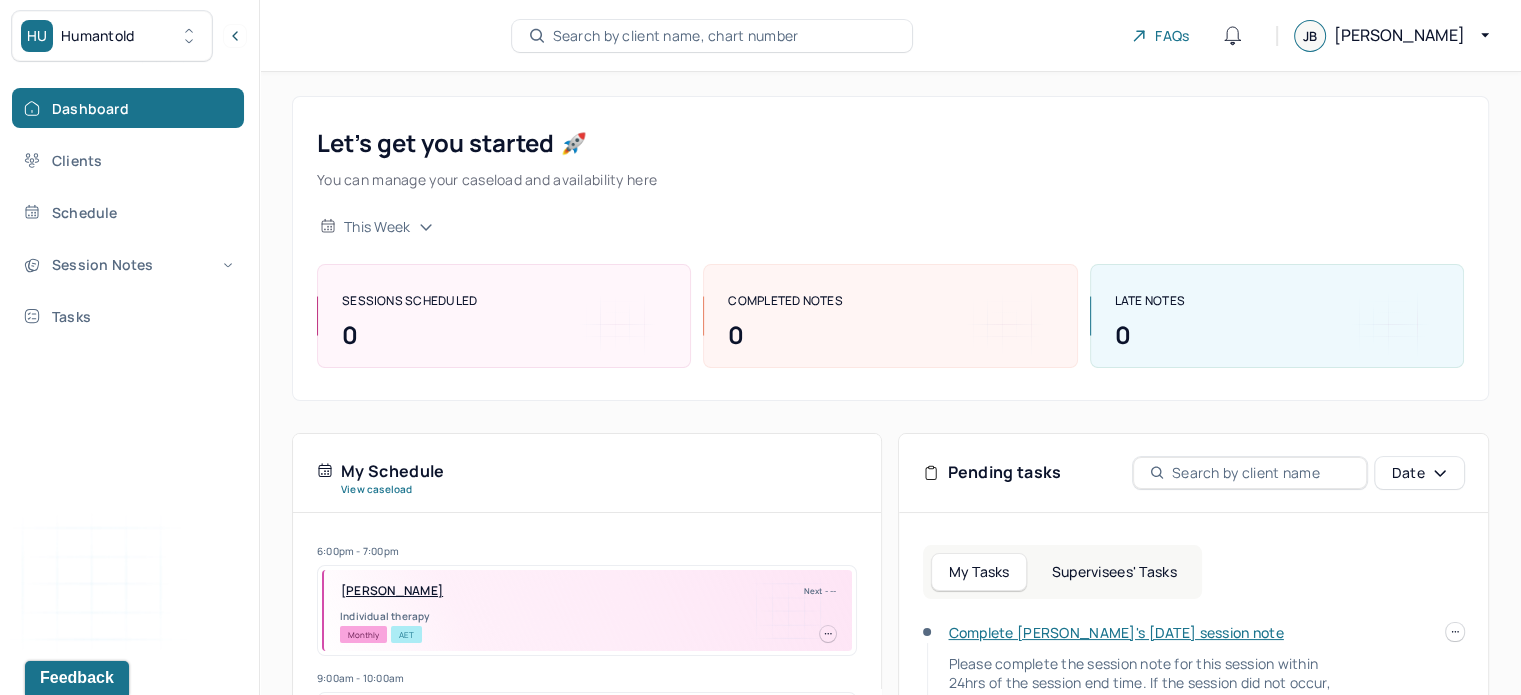 scroll, scrollTop: 469, scrollLeft: 0, axis: vertical 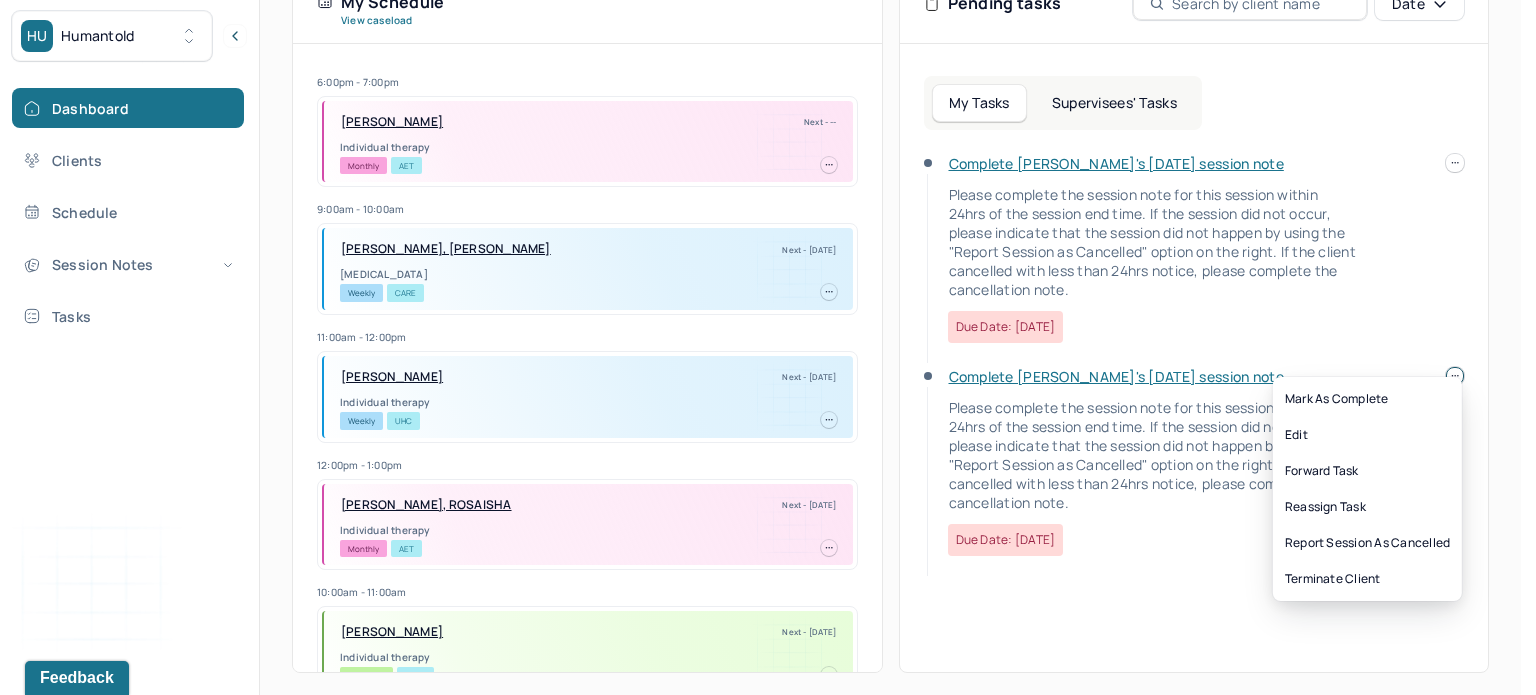 click at bounding box center [1455, 376] 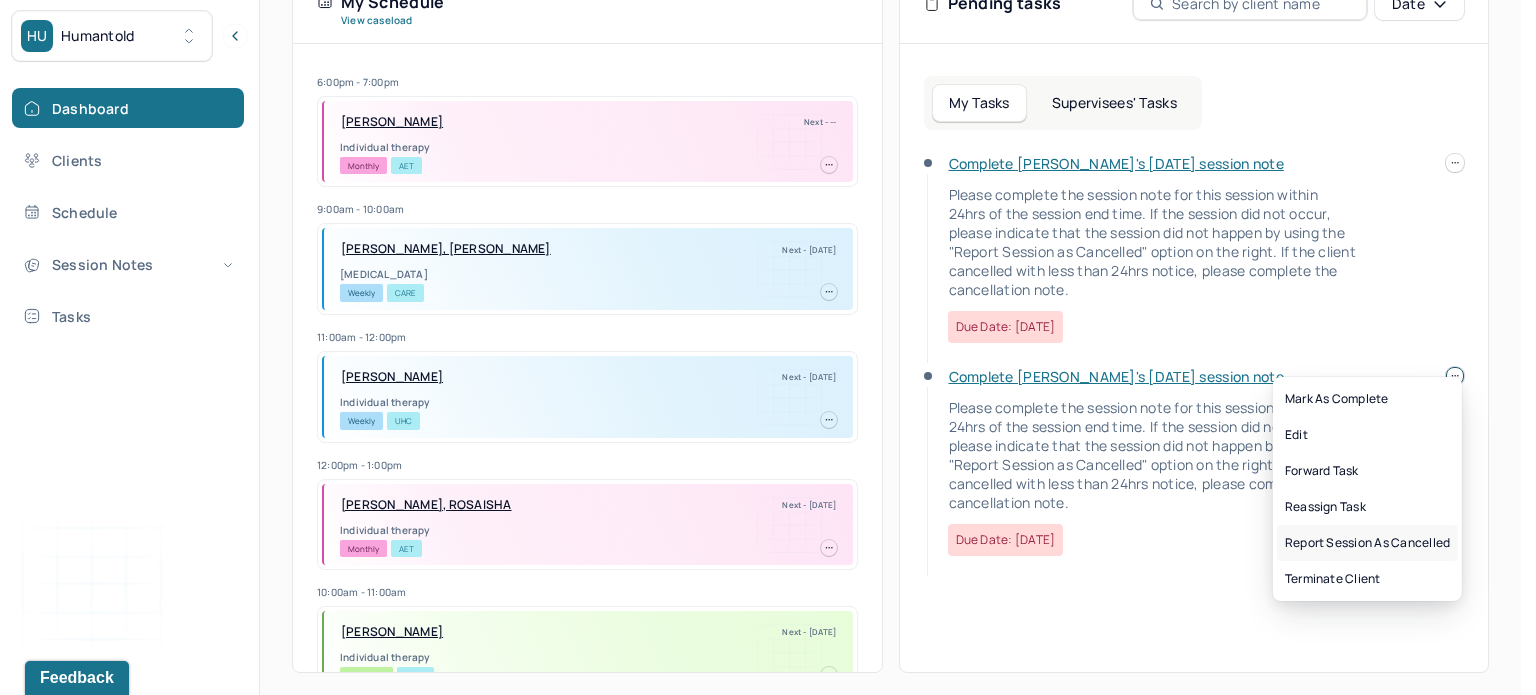 click on "Report session as cancelled" at bounding box center [1367, 543] 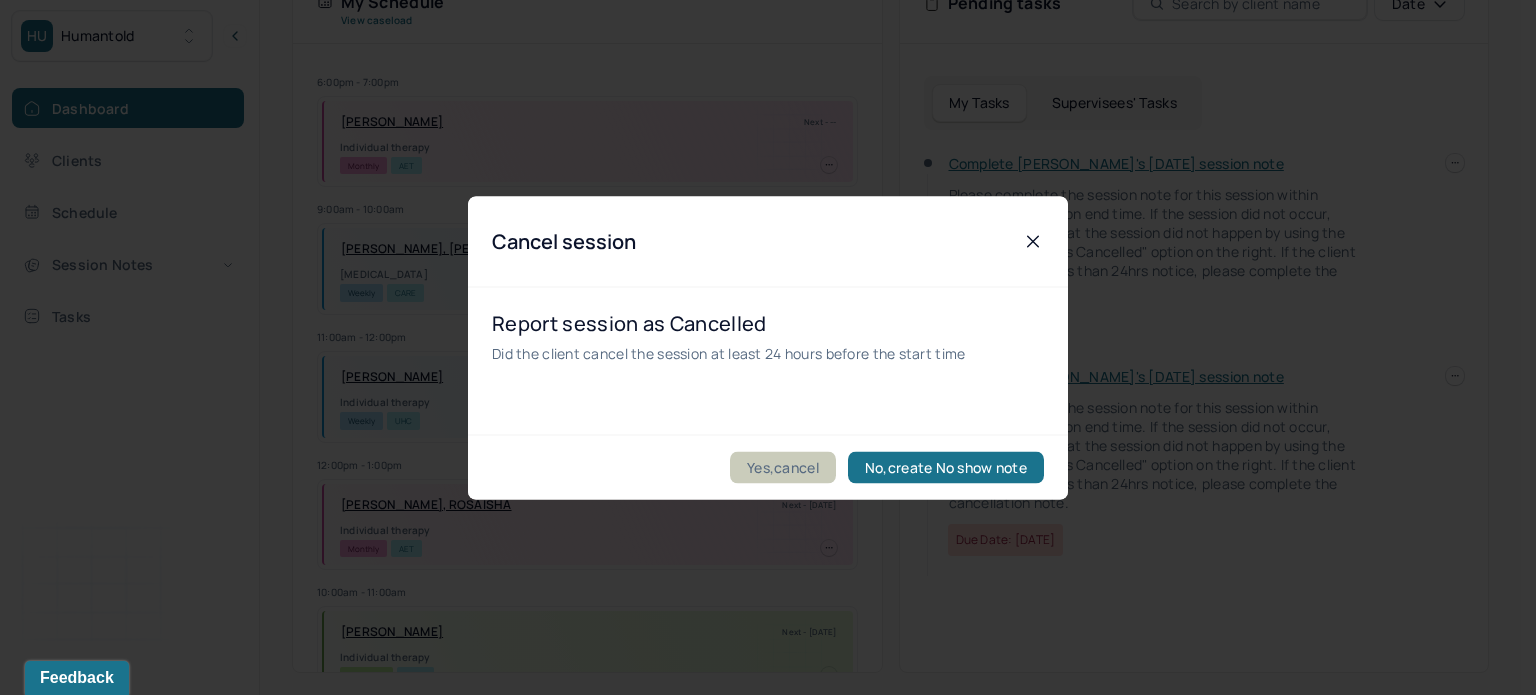 click on "Yes,cancel" at bounding box center [783, 467] 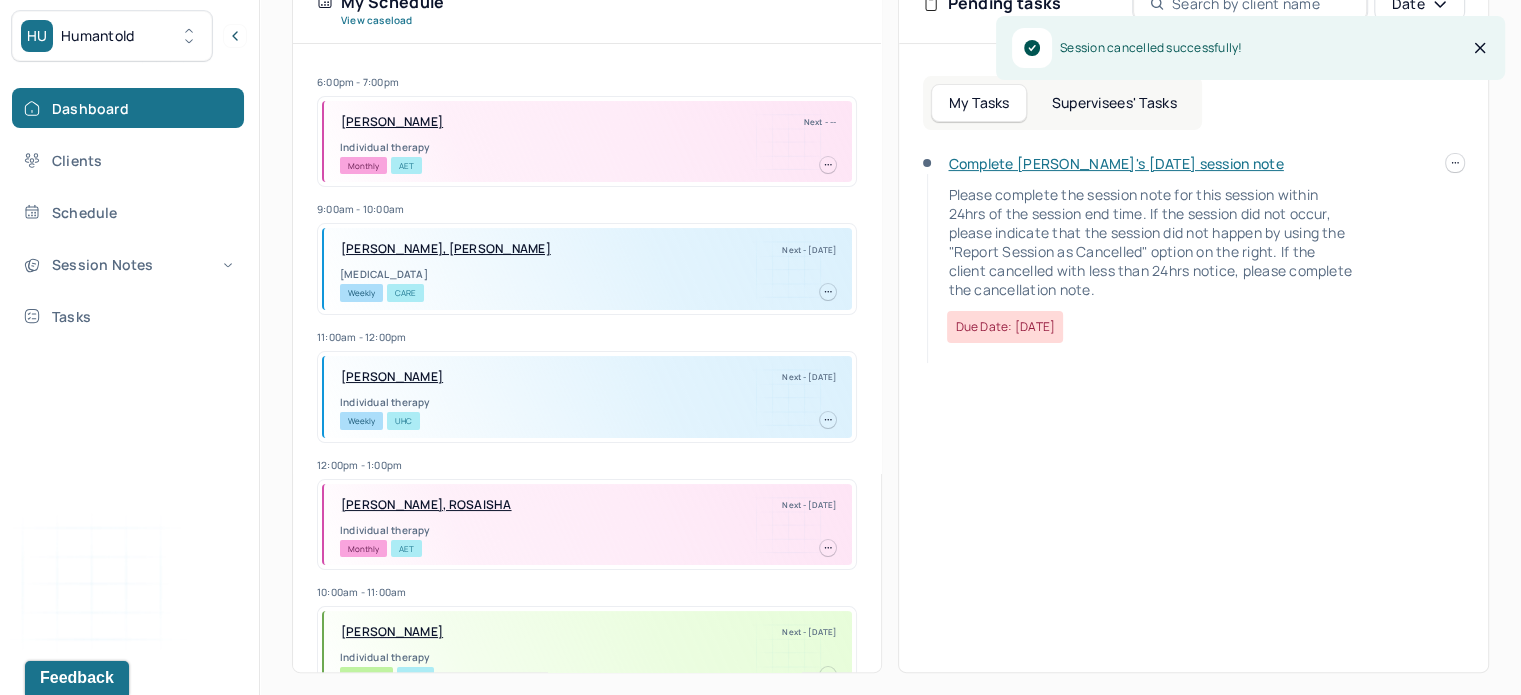 click on "Complete [PERSON_NAME]'s [DATE] session note" at bounding box center (1115, 163) 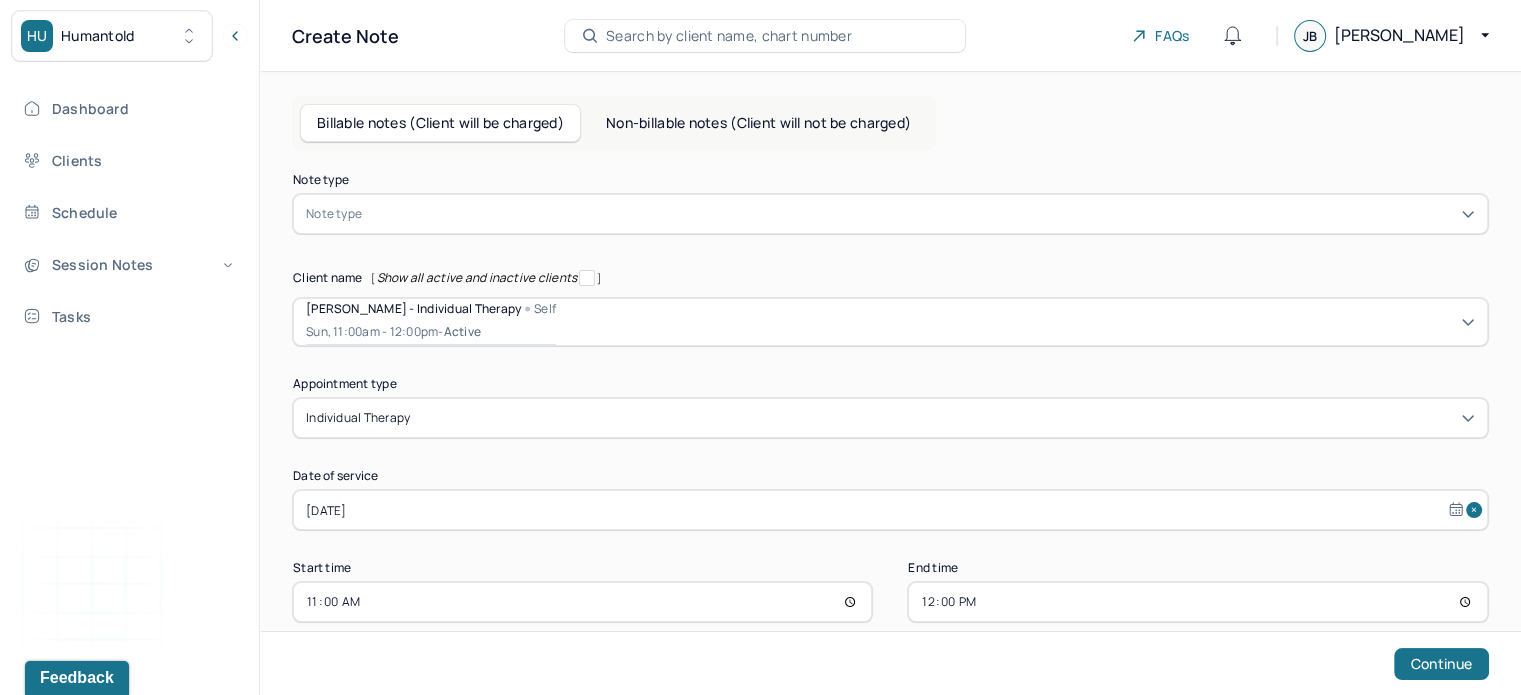 scroll, scrollTop: 469, scrollLeft: 0, axis: vertical 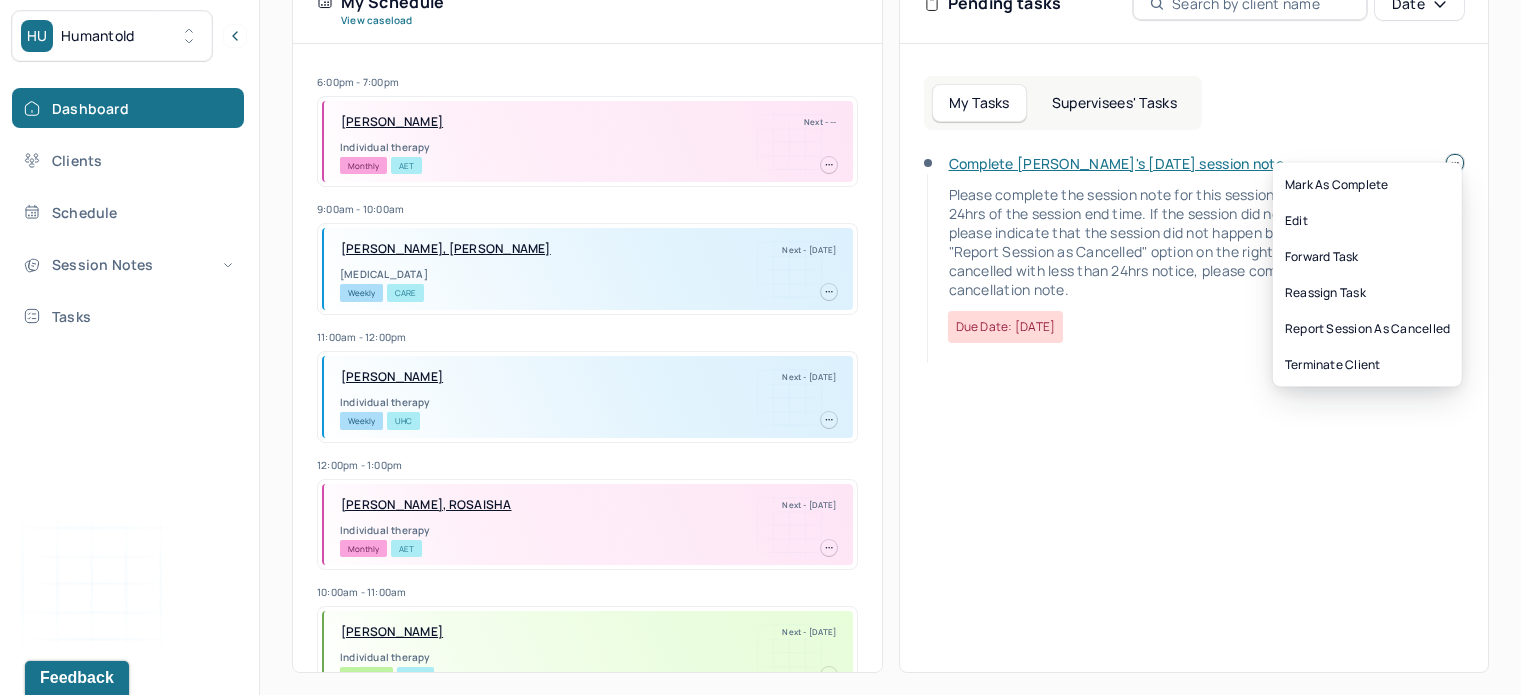 click at bounding box center [1455, 163] 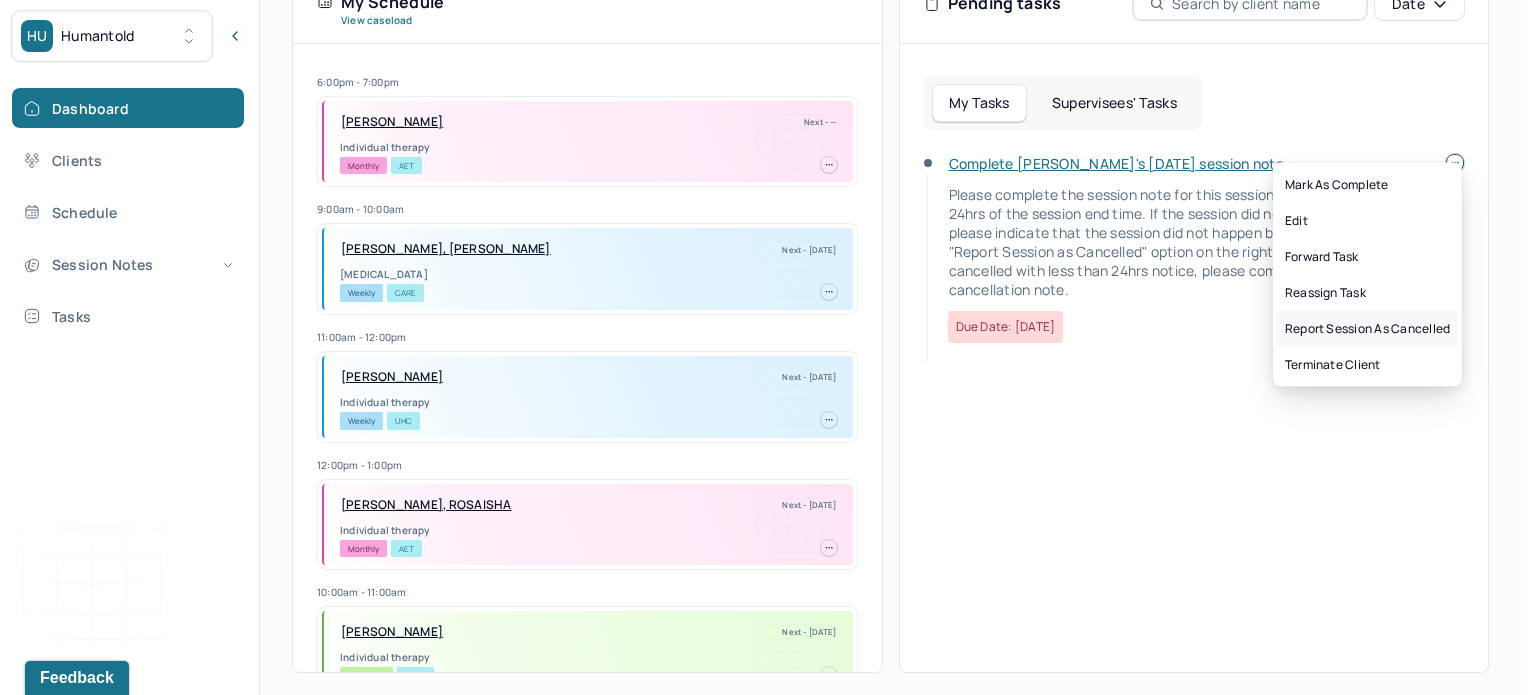 click on "Report session as cancelled" at bounding box center [1367, 329] 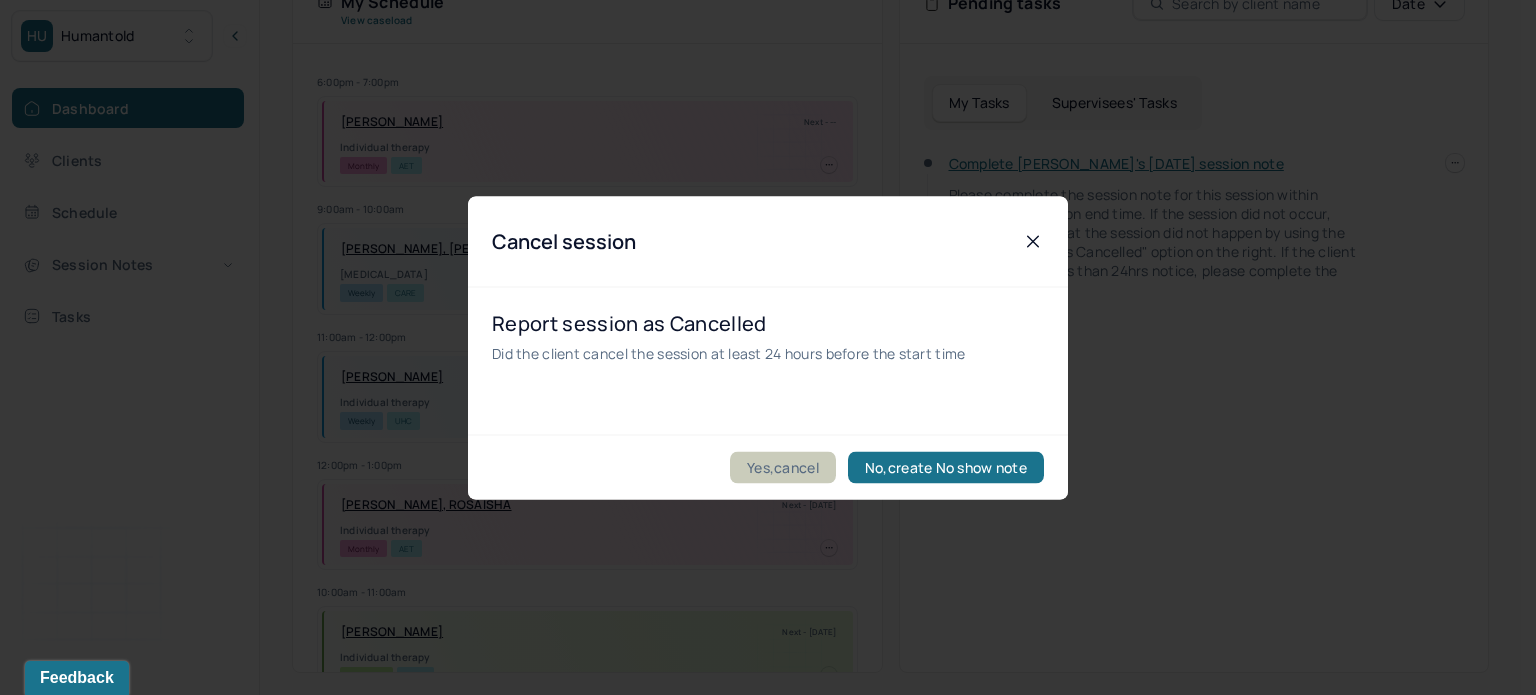 click on "Yes,cancel" at bounding box center (783, 467) 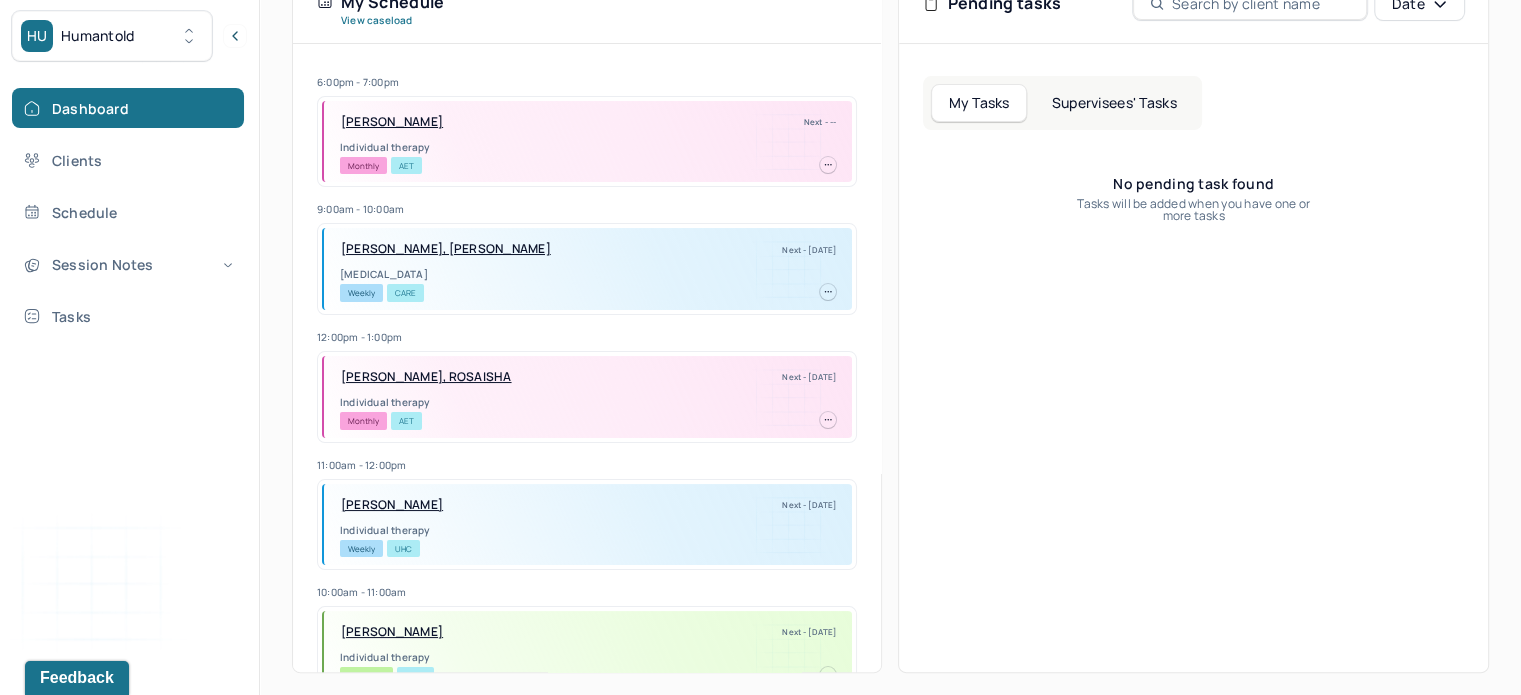 scroll, scrollTop: 0, scrollLeft: 0, axis: both 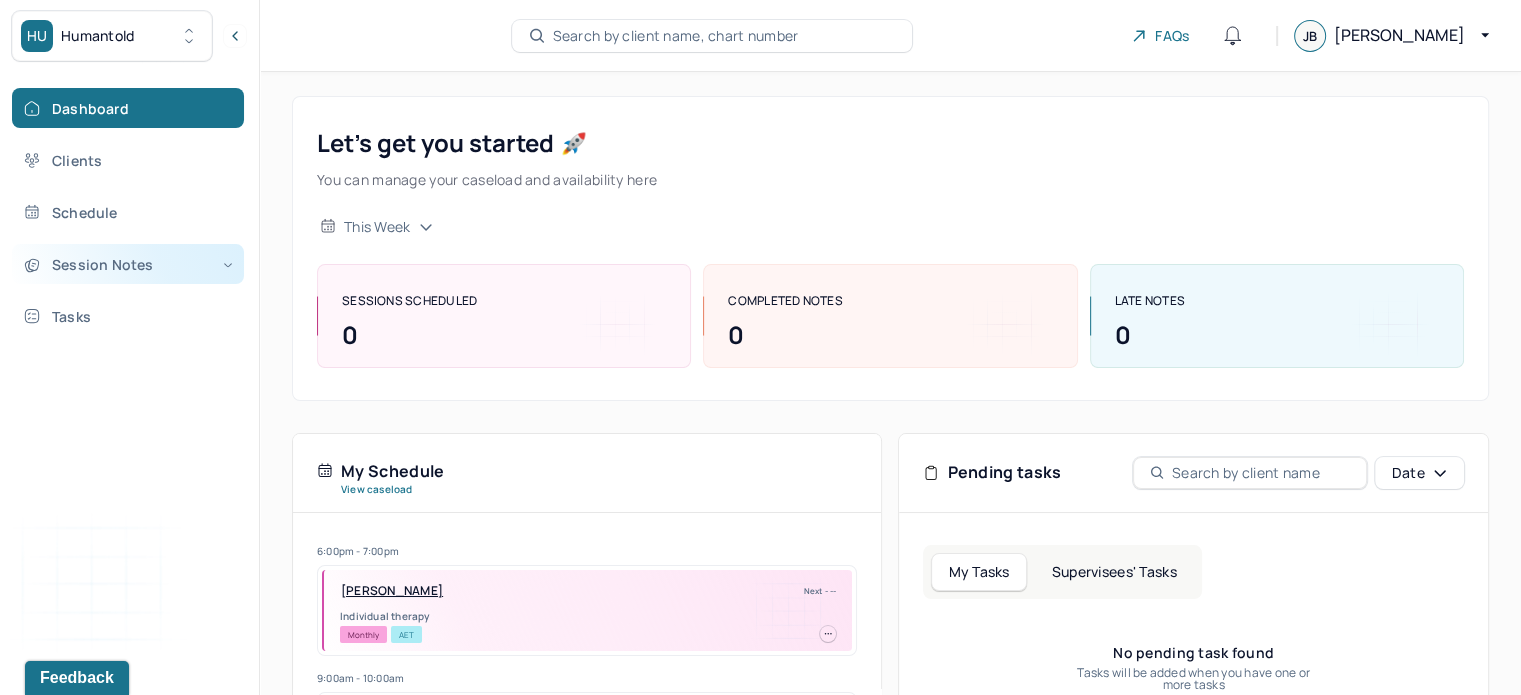 click on "Session Notes" at bounding box center [128, 264] 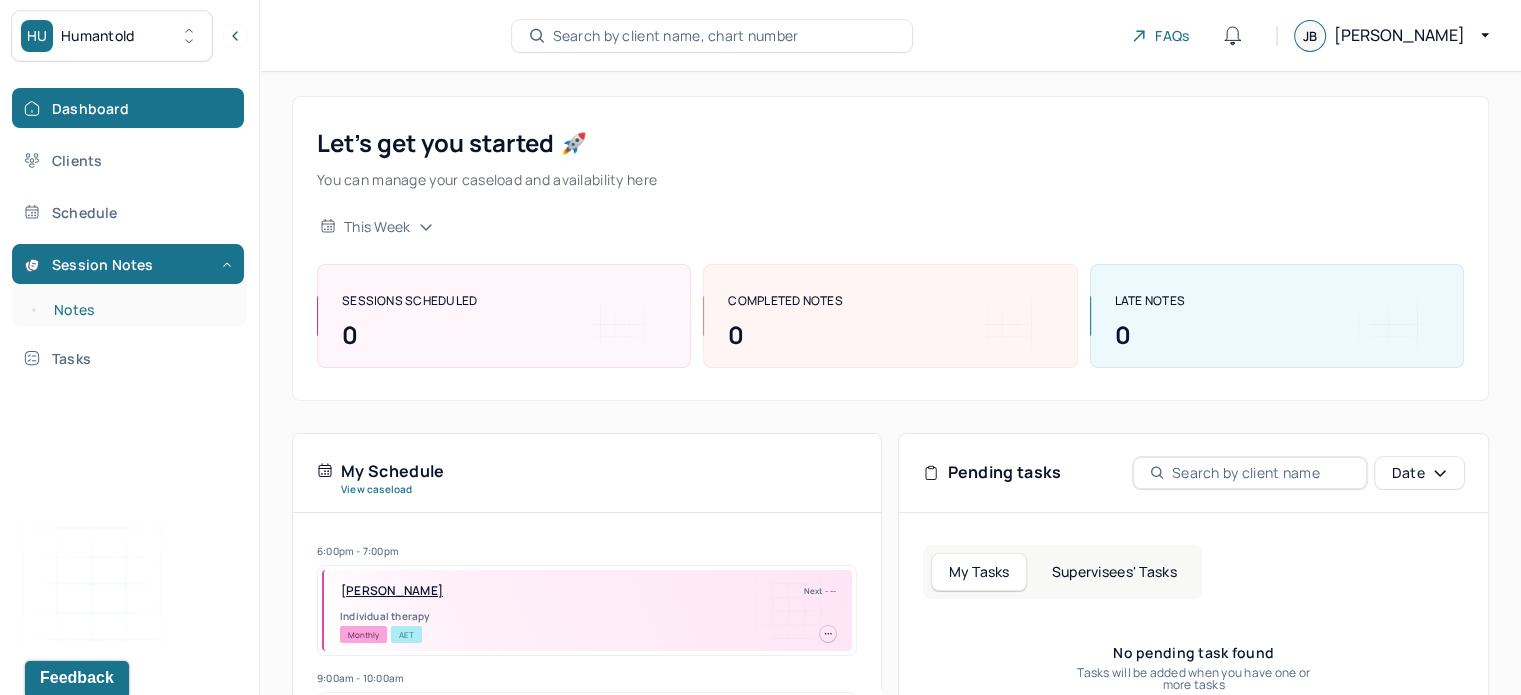 click on "Notes" at bounding box center [139, 310] 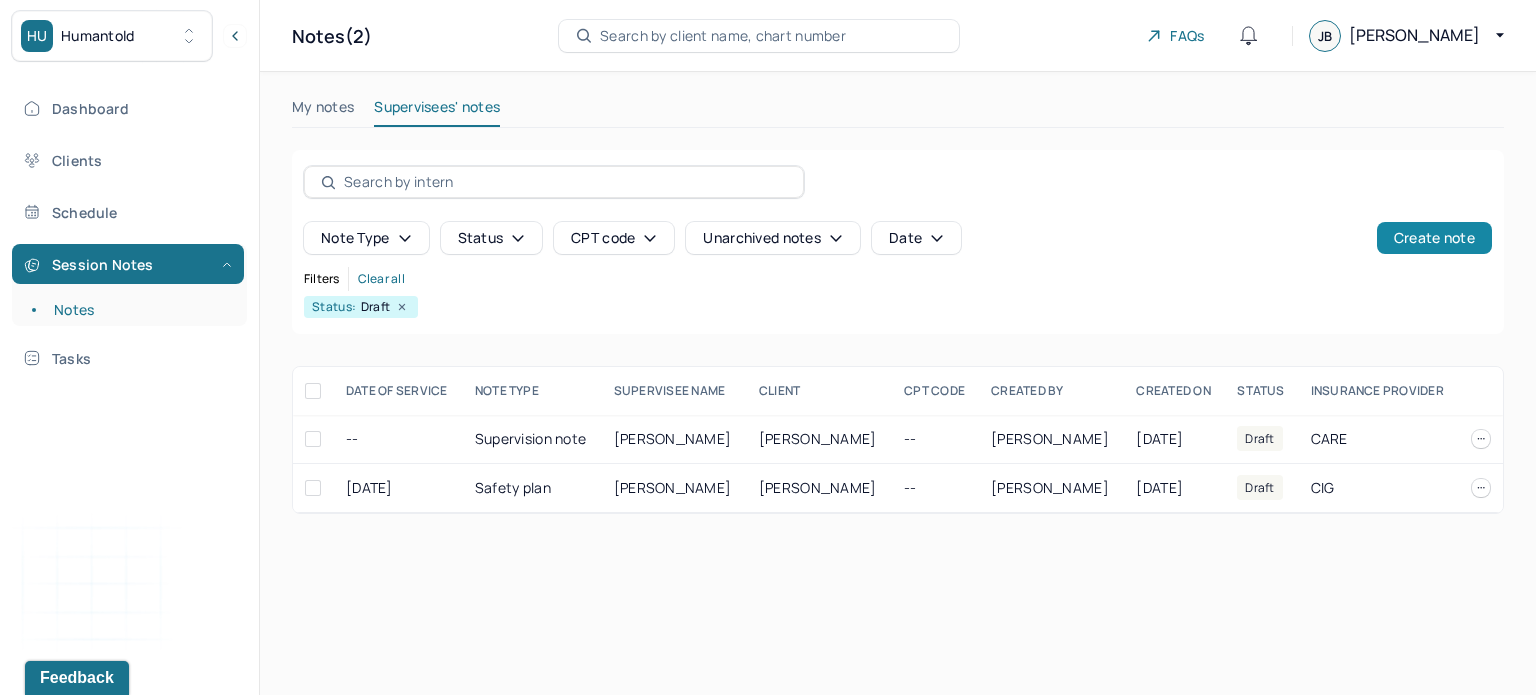 click on "Create note" at bounding box center (1434, 238) 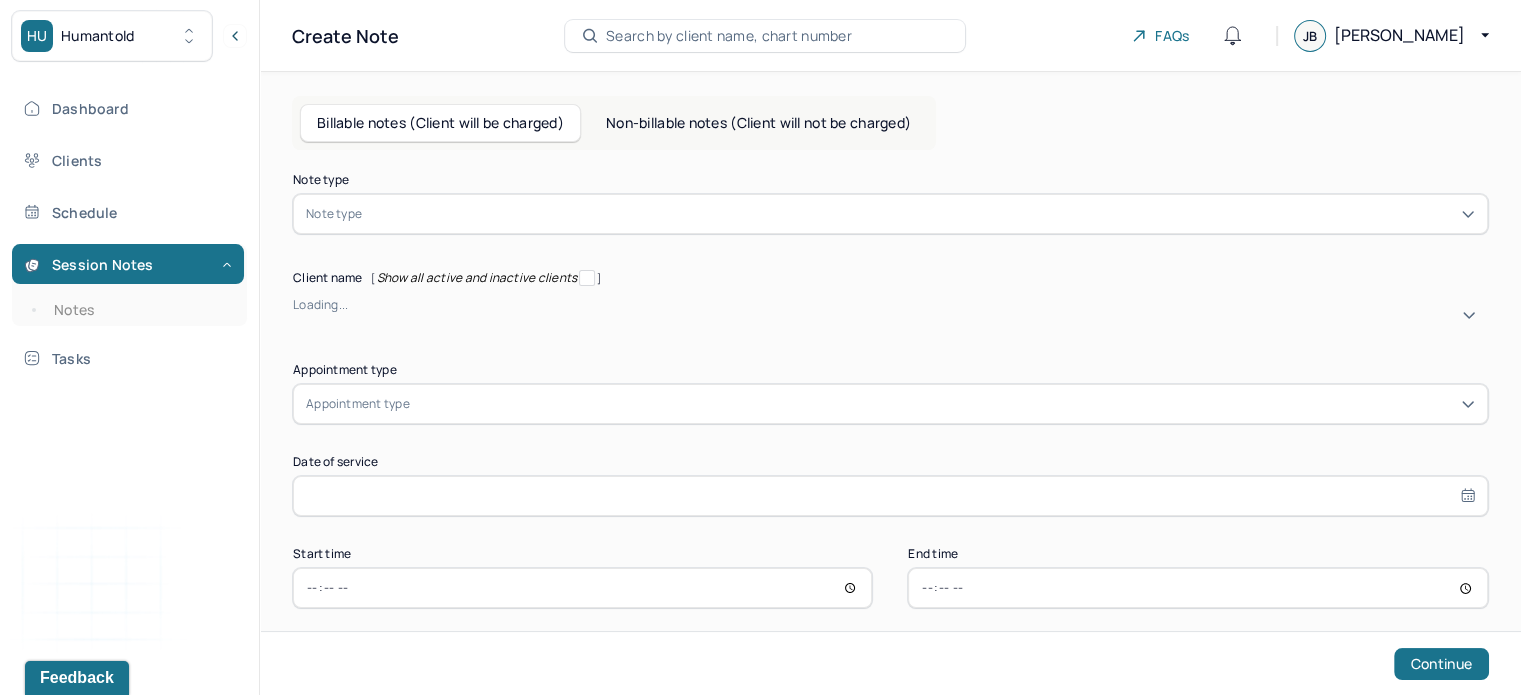 click at bounding box center (920, 214) 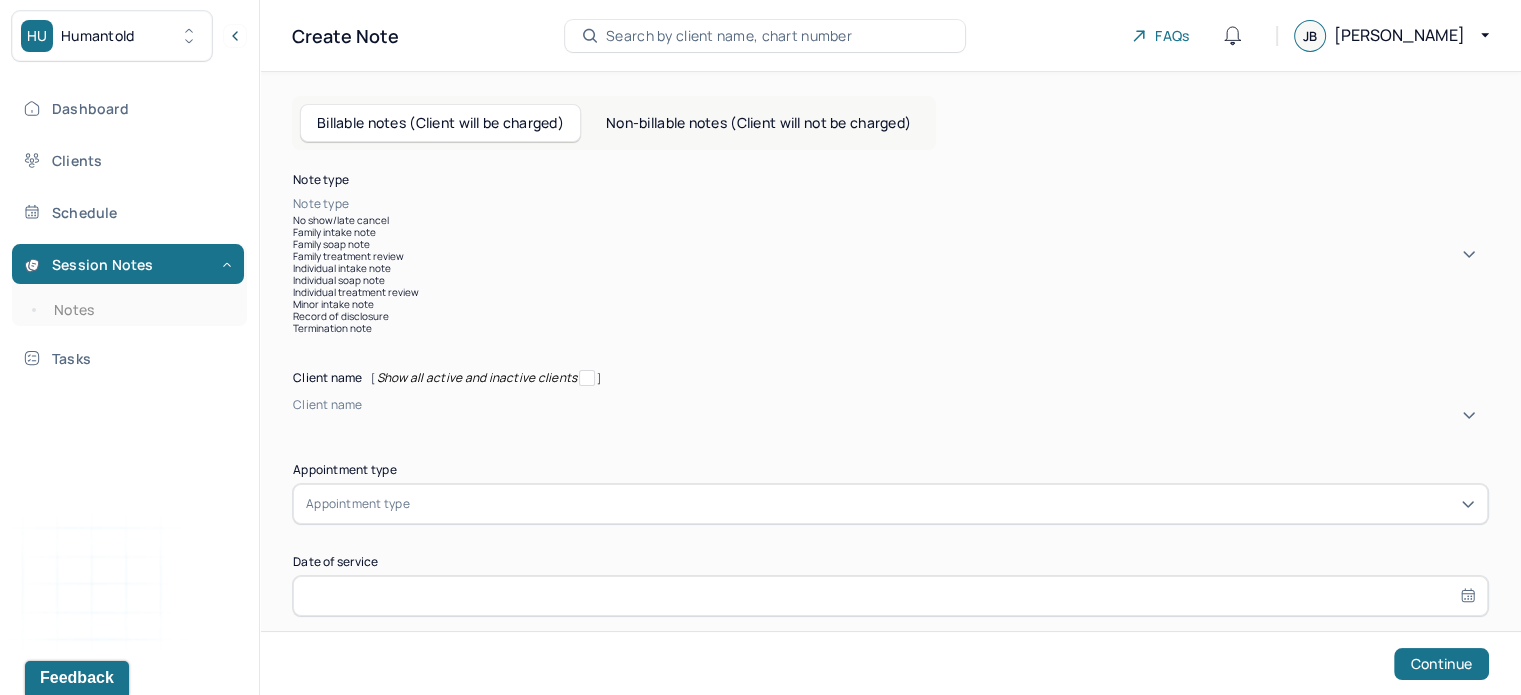 click on "Individual soap note" at bounding box center [890, 280] 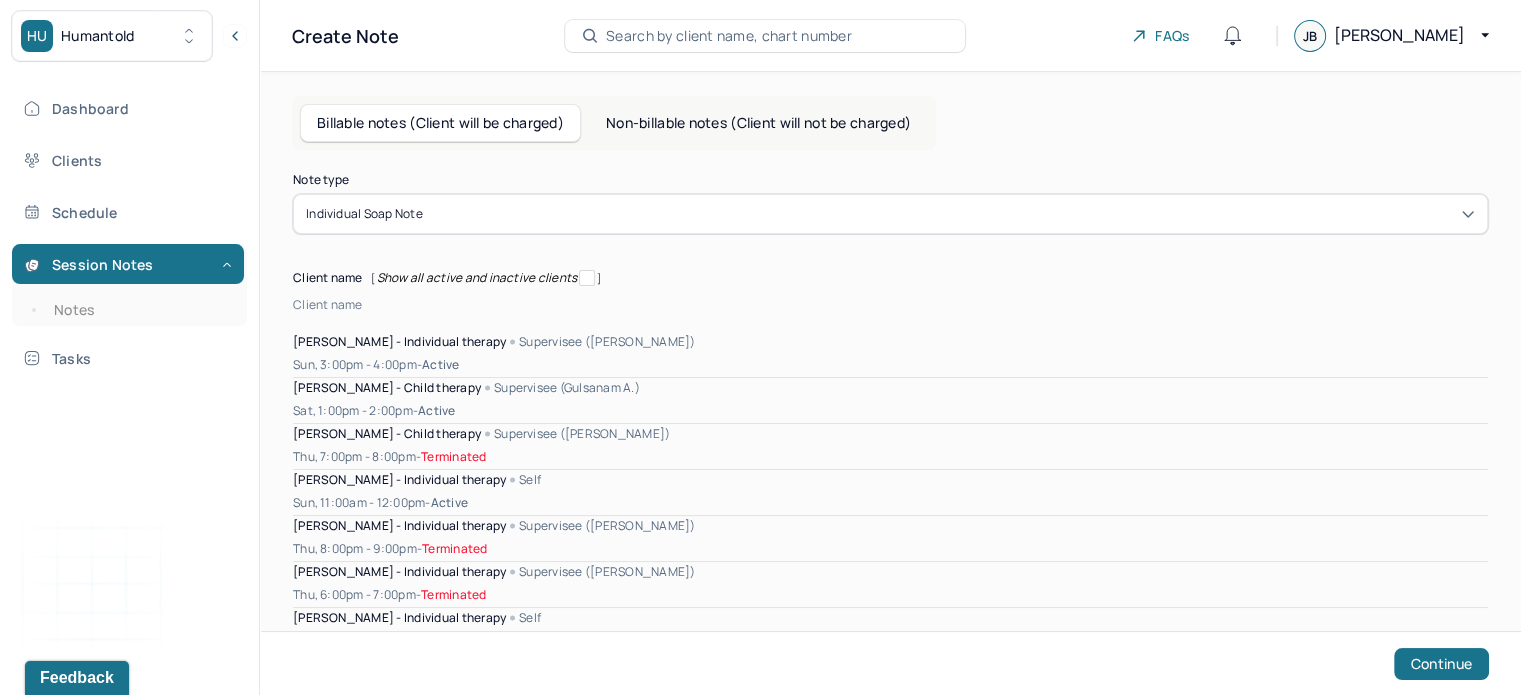 click on "Client name" at bounding box center [890, 315] 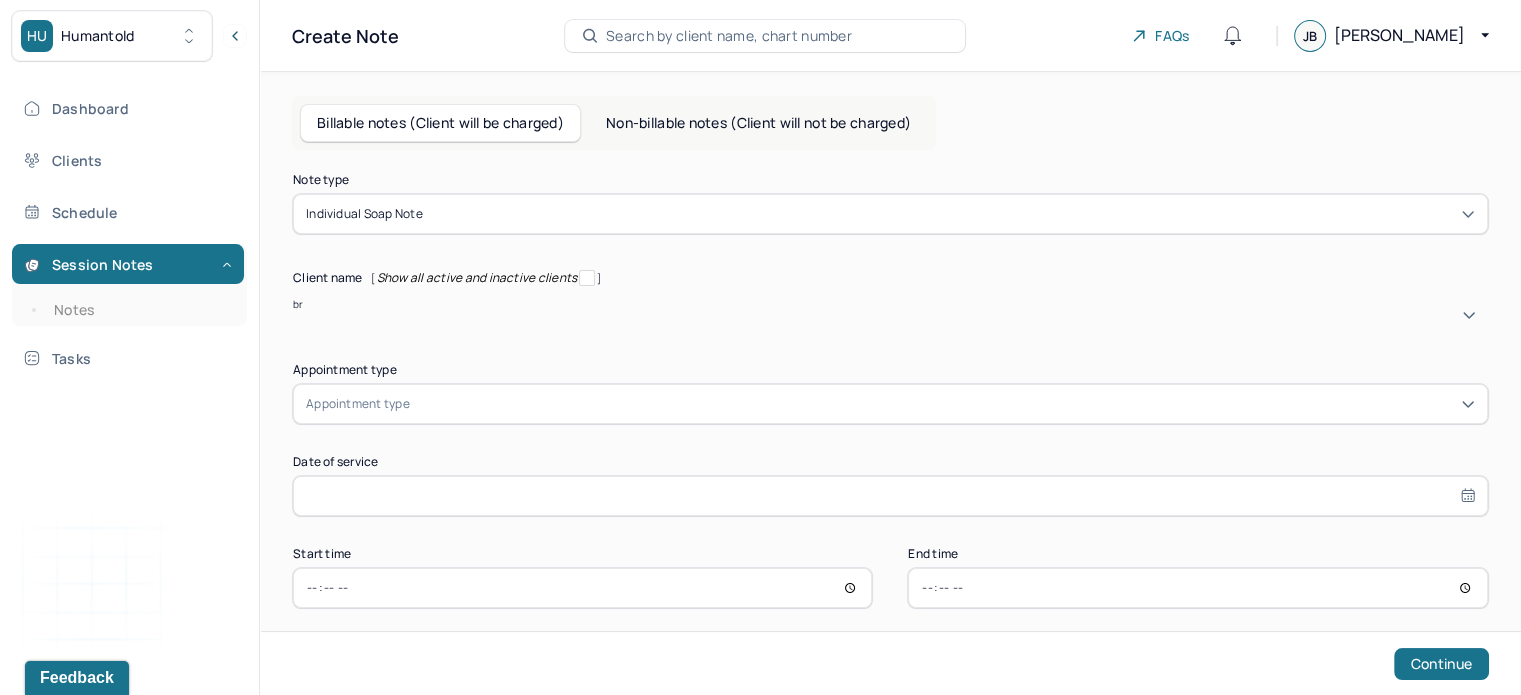 type on "bri" 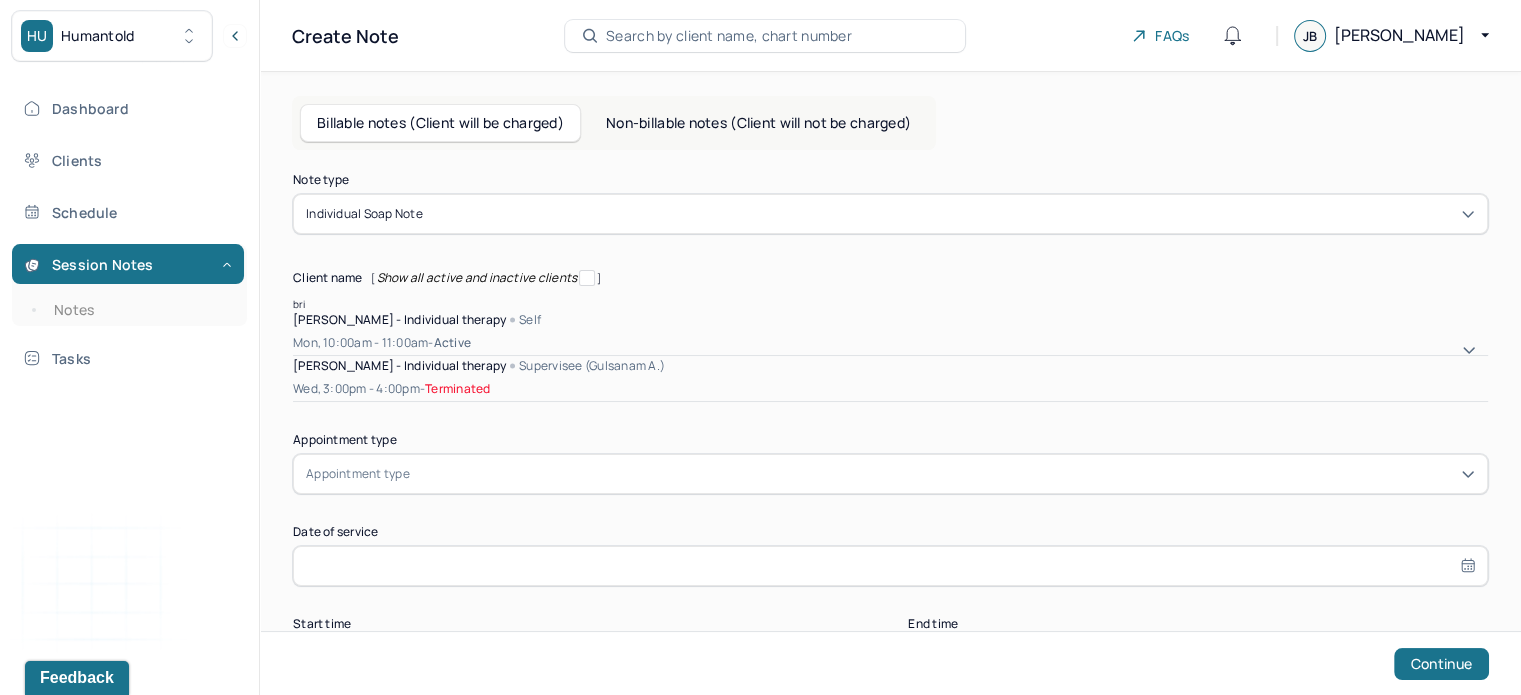 click on "Mon, 10:00am - 11:00am  -  active" at bounding box center (890, 343) 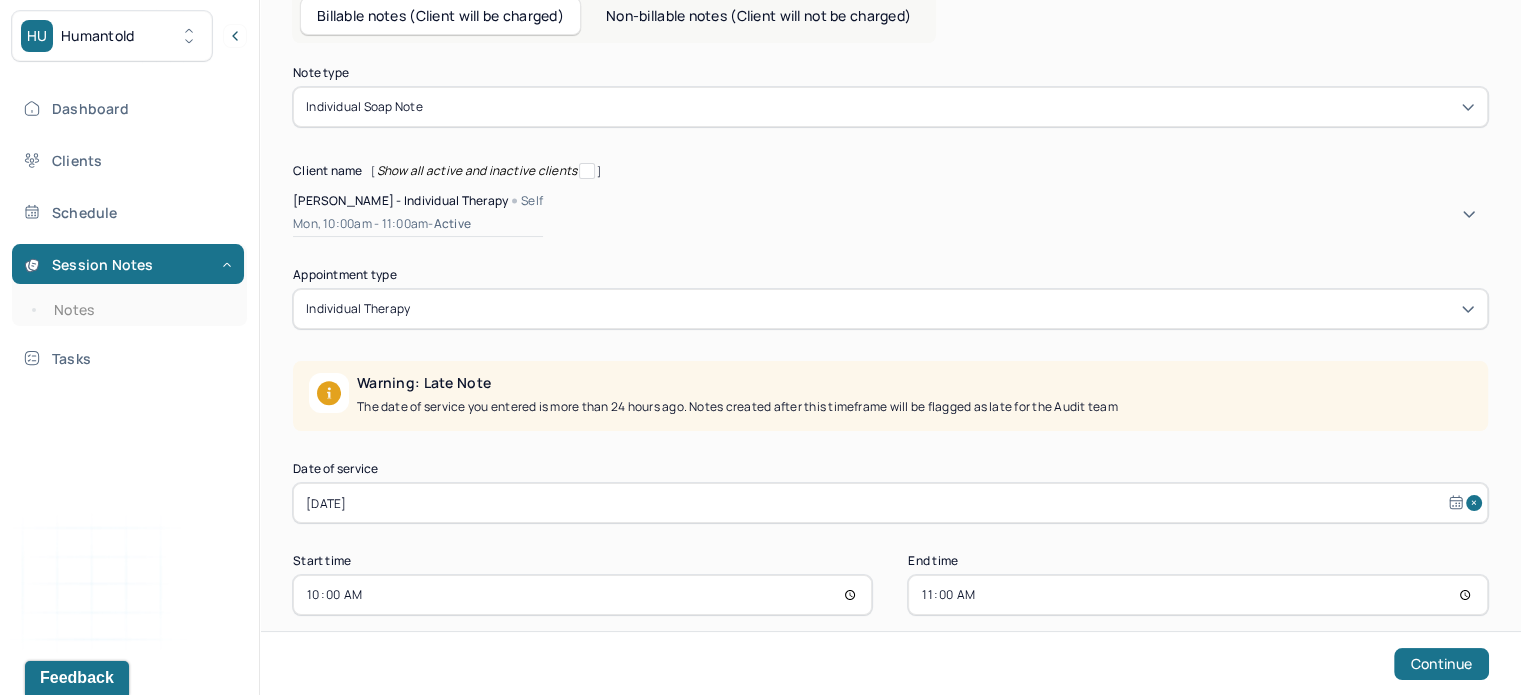 scroll, scrollTop: 133, scrollLeft: 0, axis: vertical 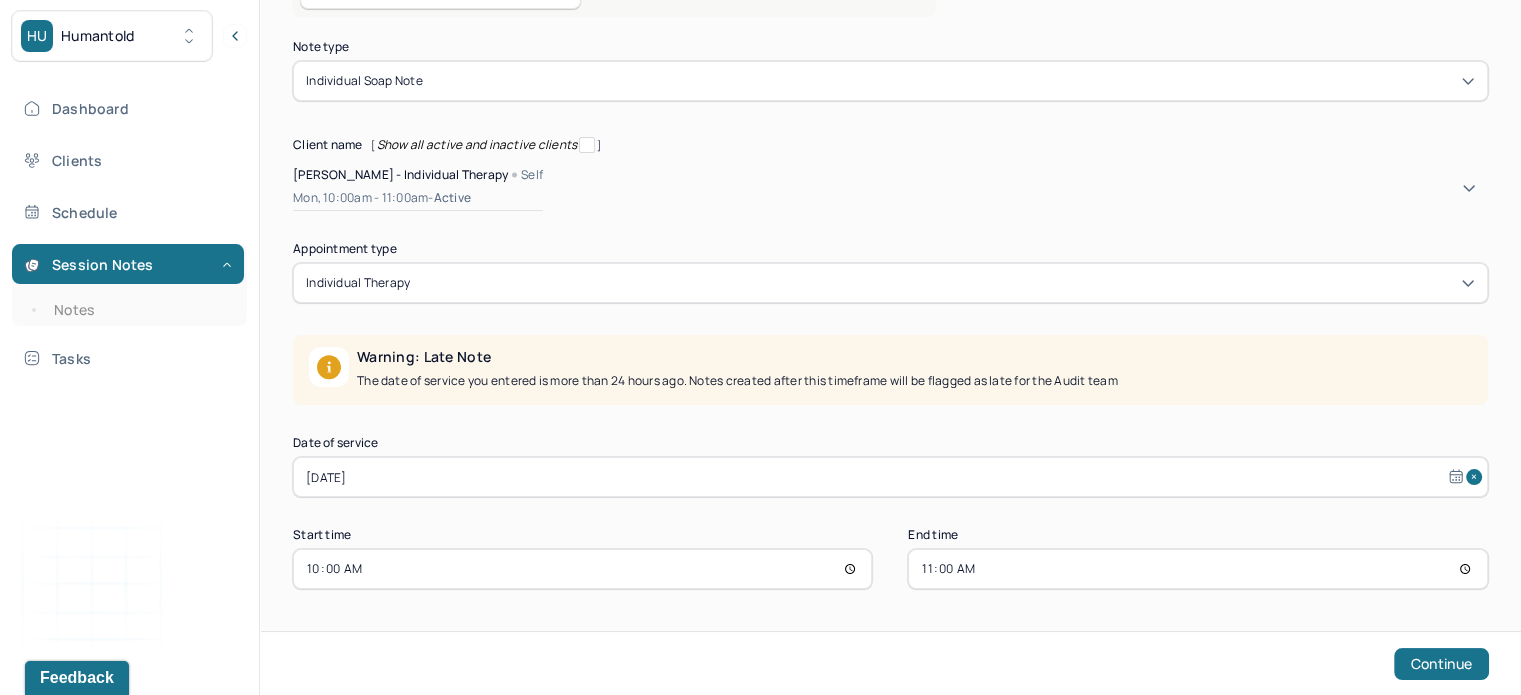 click on "[DATE]" at bounding box center (890, 477) 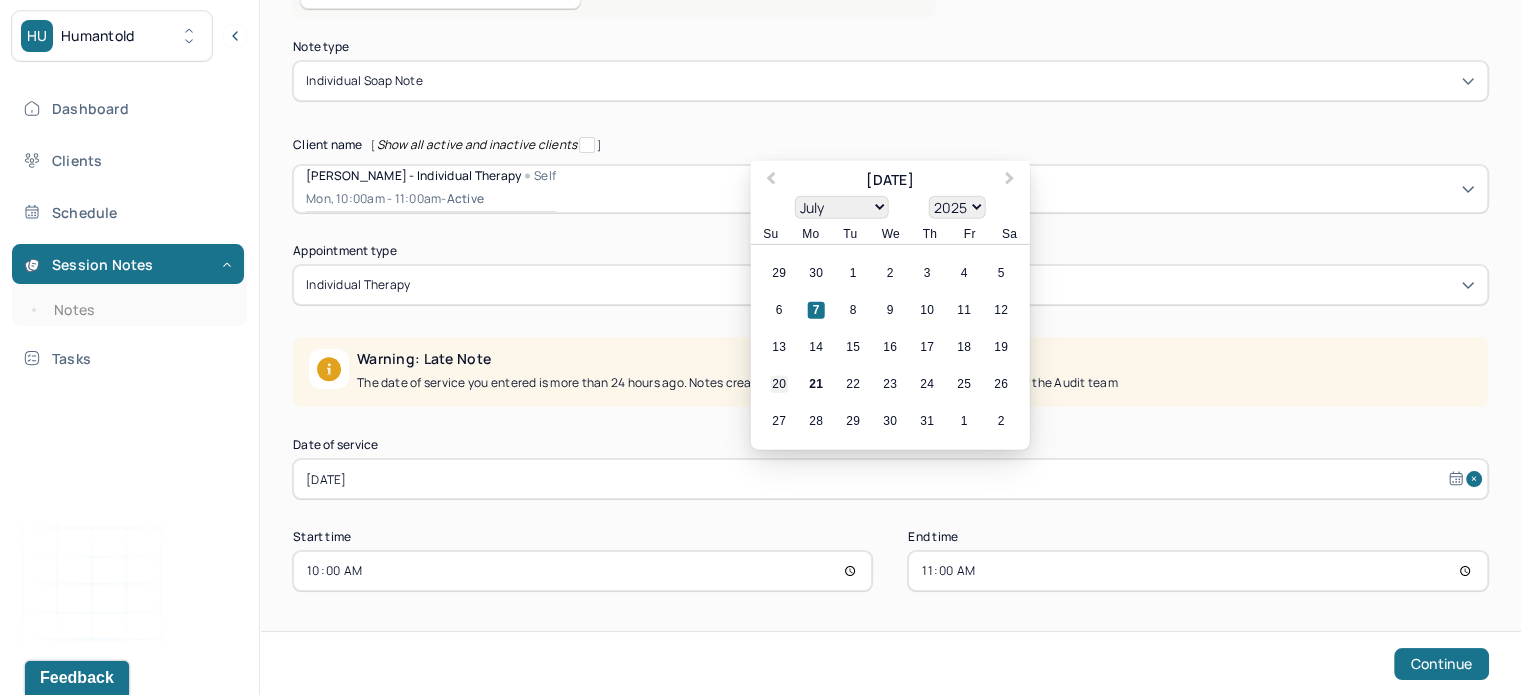 click on "20" at bounding box center (779, 384) 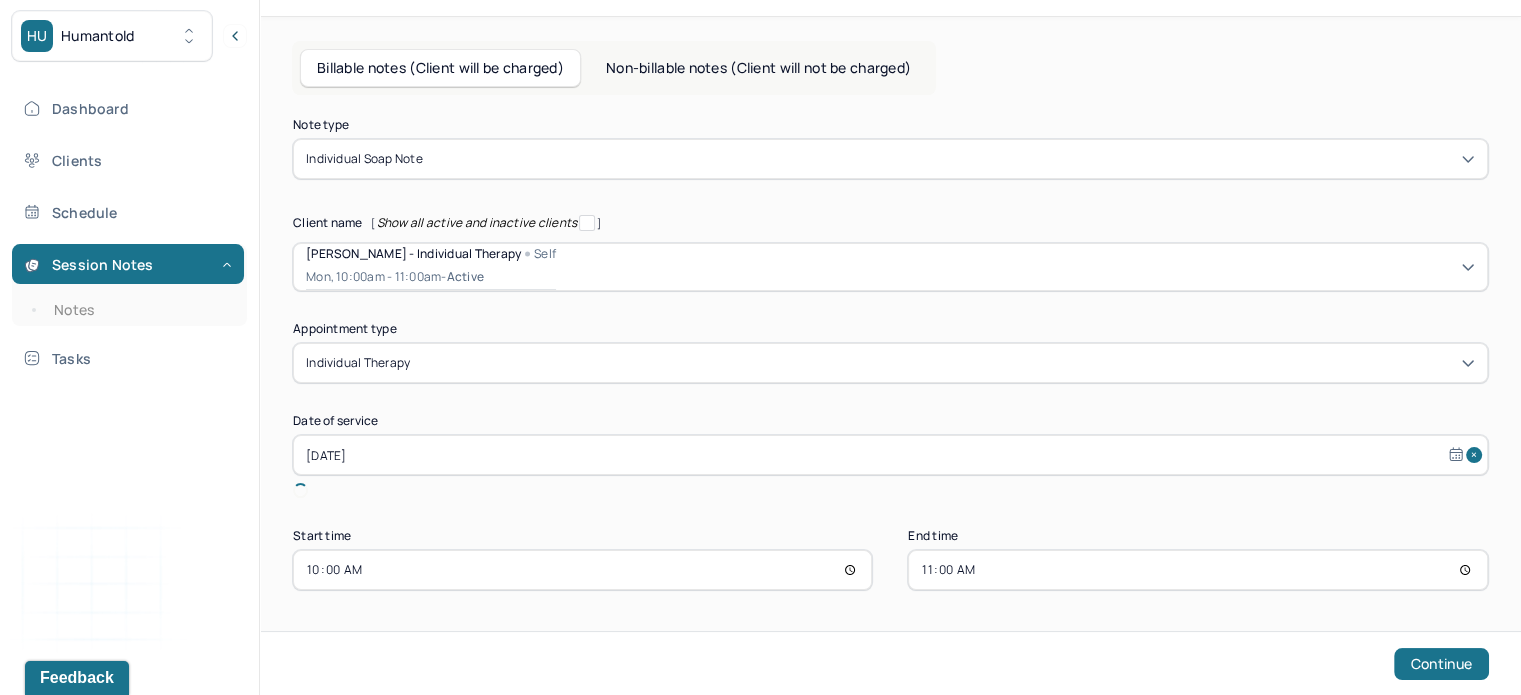 scroll, scrollTop: 32, scrollLeft: 0, axis: vertical 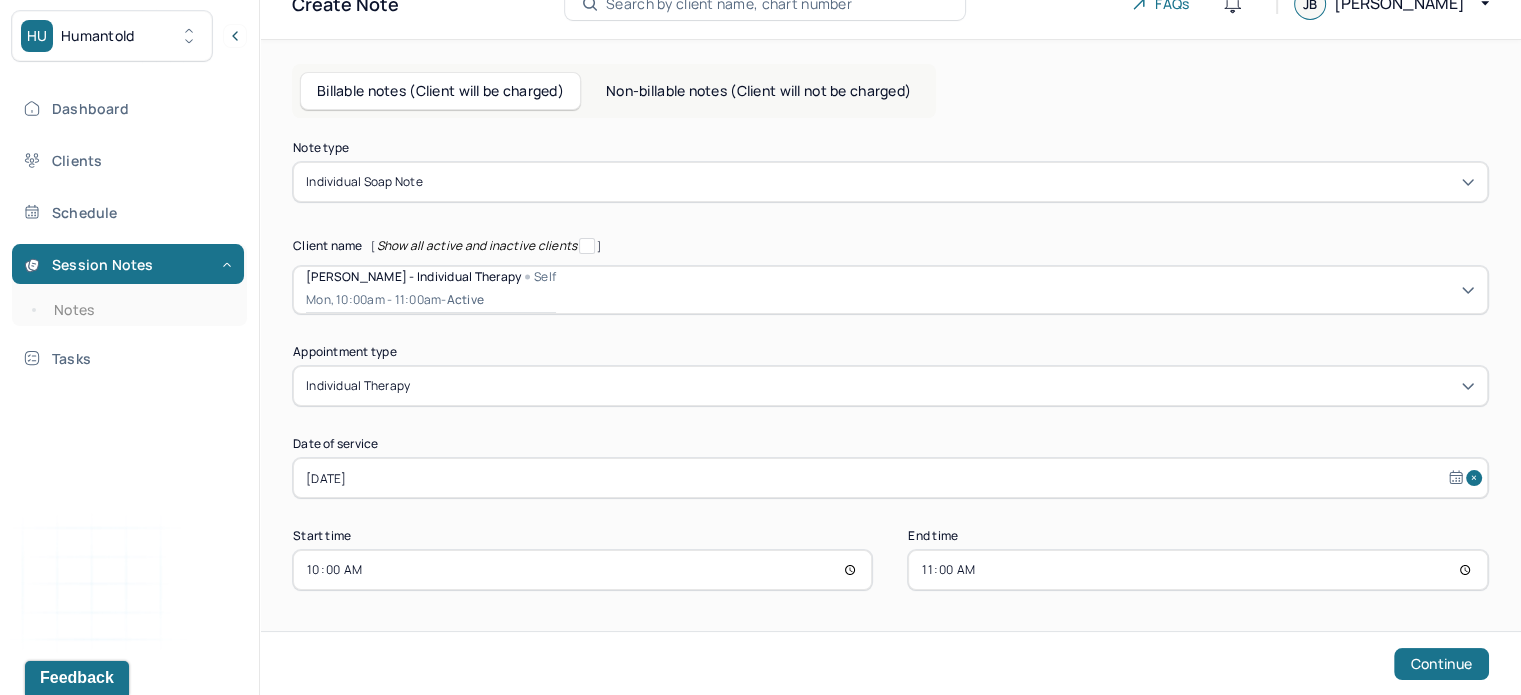 click on "10:00" at bounding box center [582, 570] 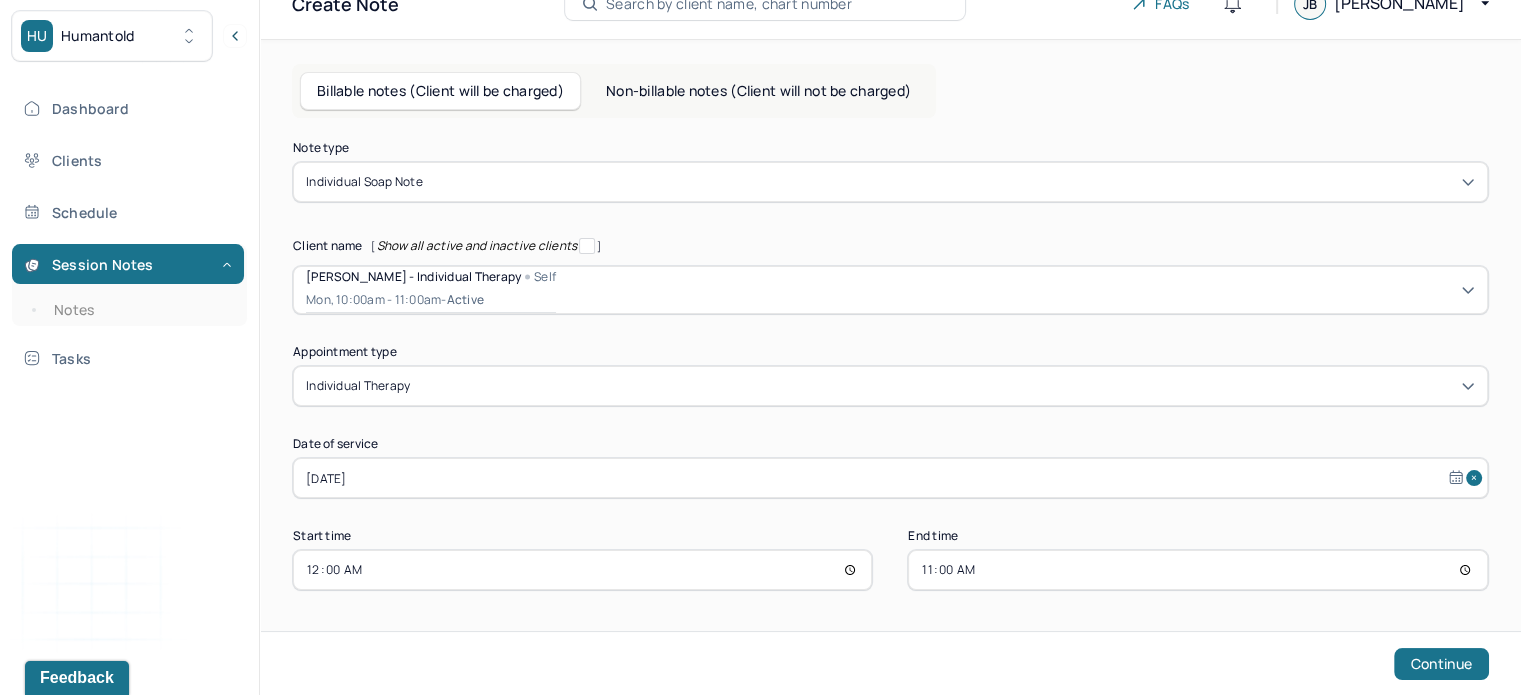 click on "00:00" at bounding box center (582, 570) 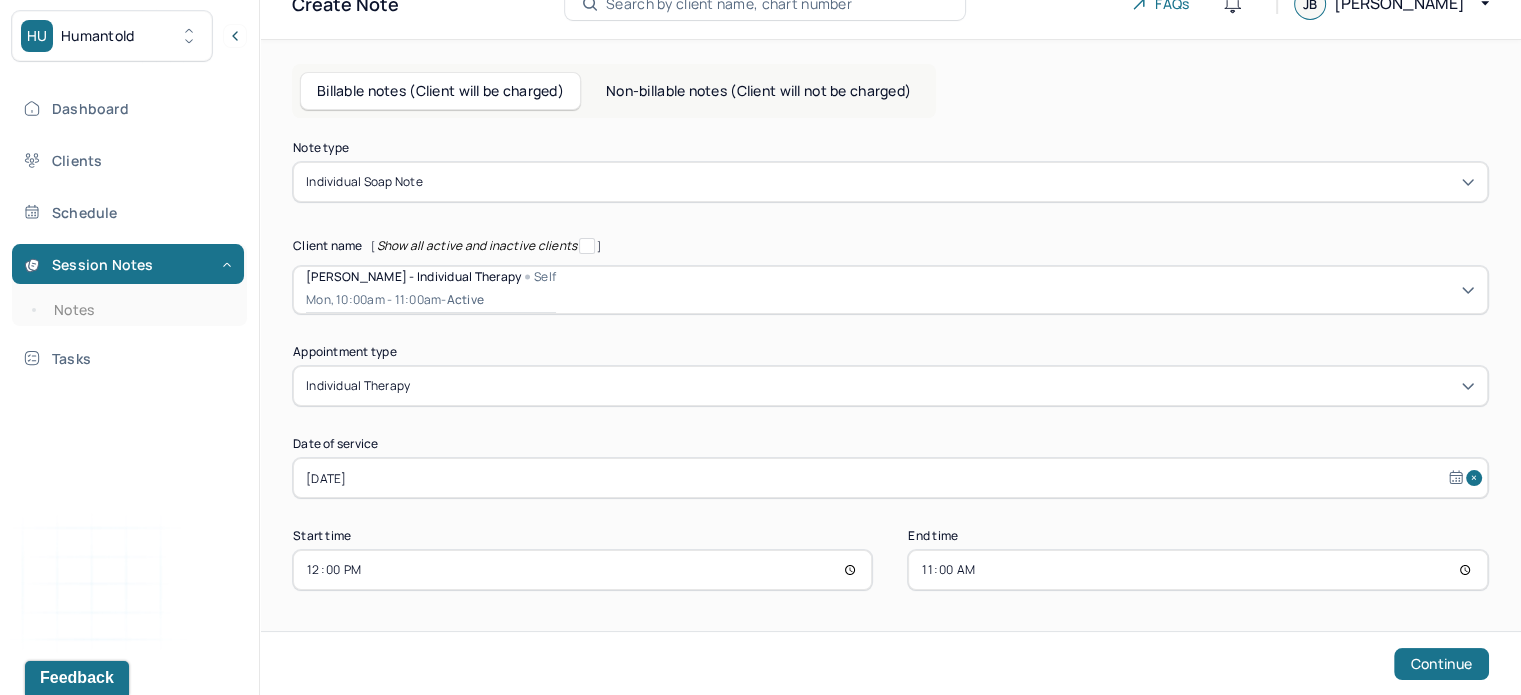 click on "11:00" at bounding box center (1197, 570) 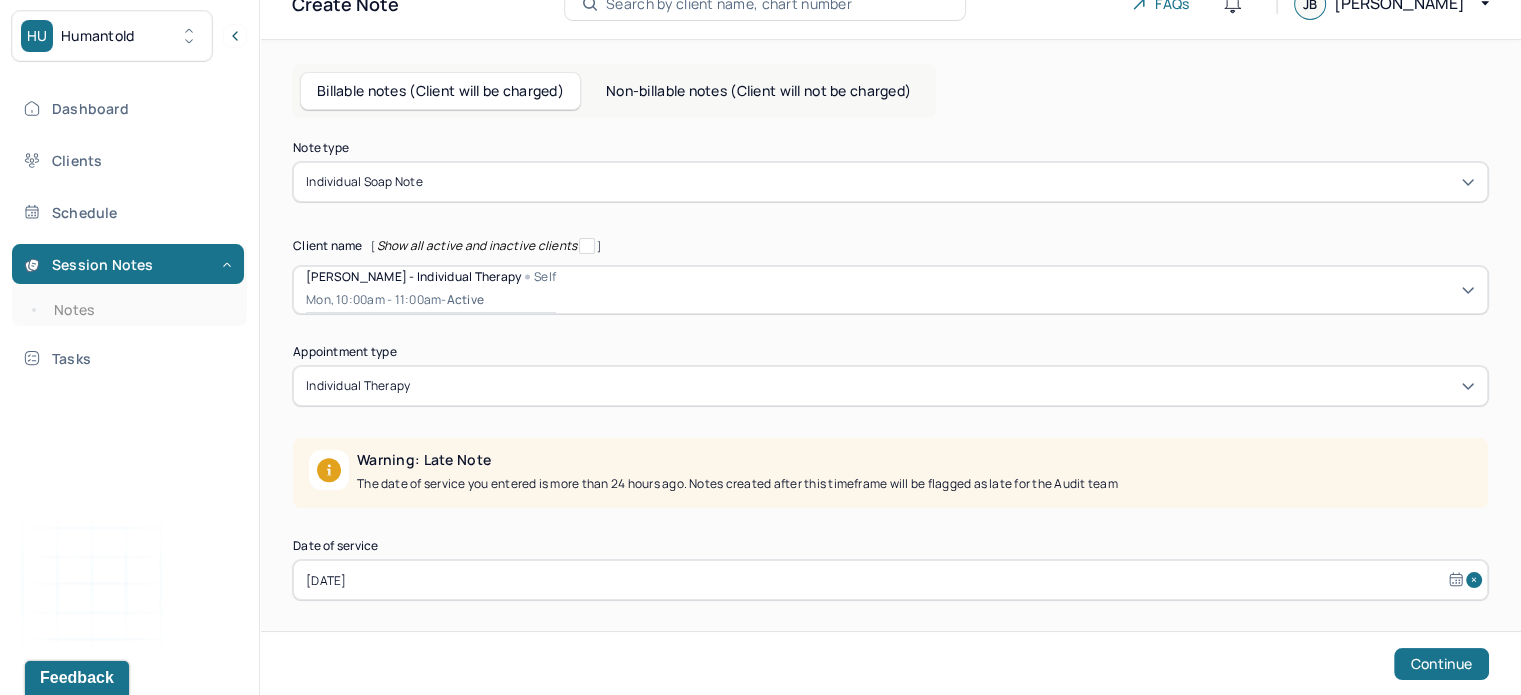 scroll, scrollTop: 165, scrollLeft: 0, axis: vertical 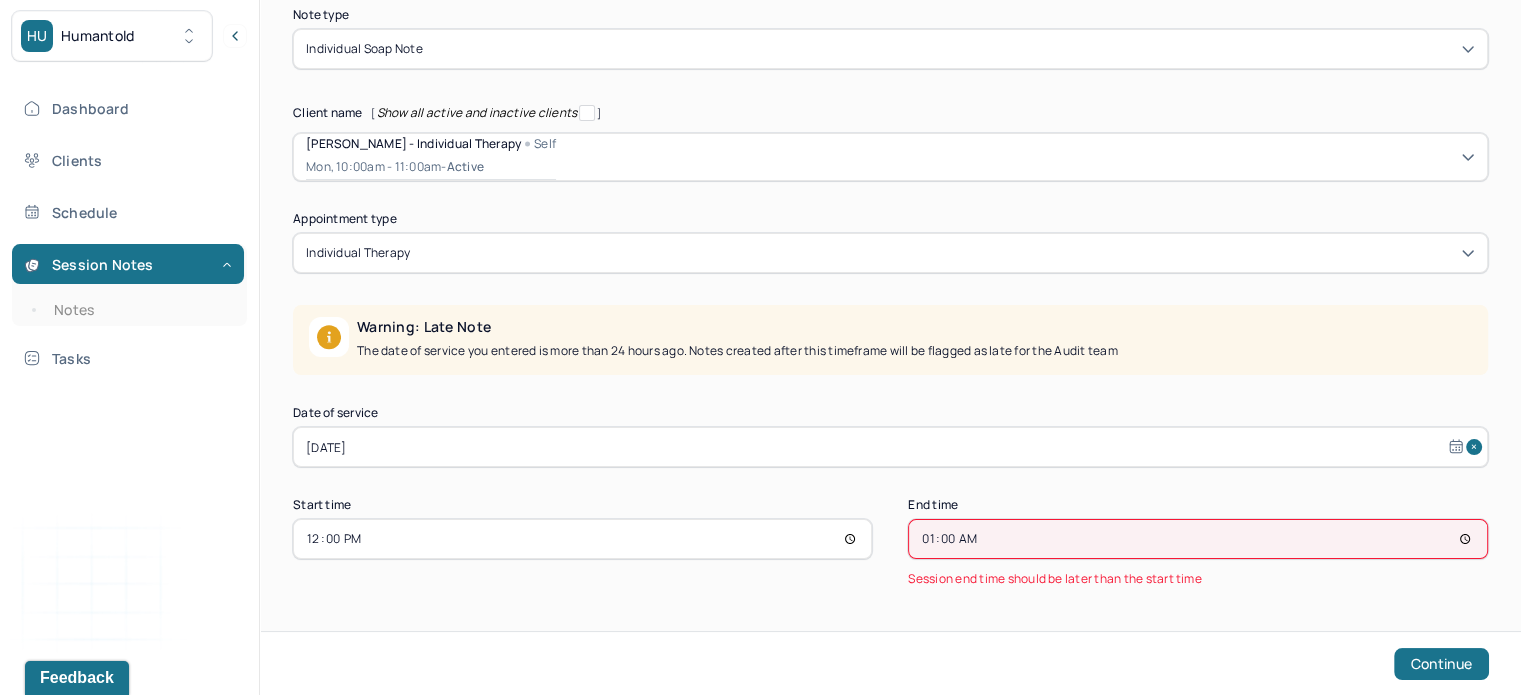 click on "01:00" at bounding box center [1197, 539] 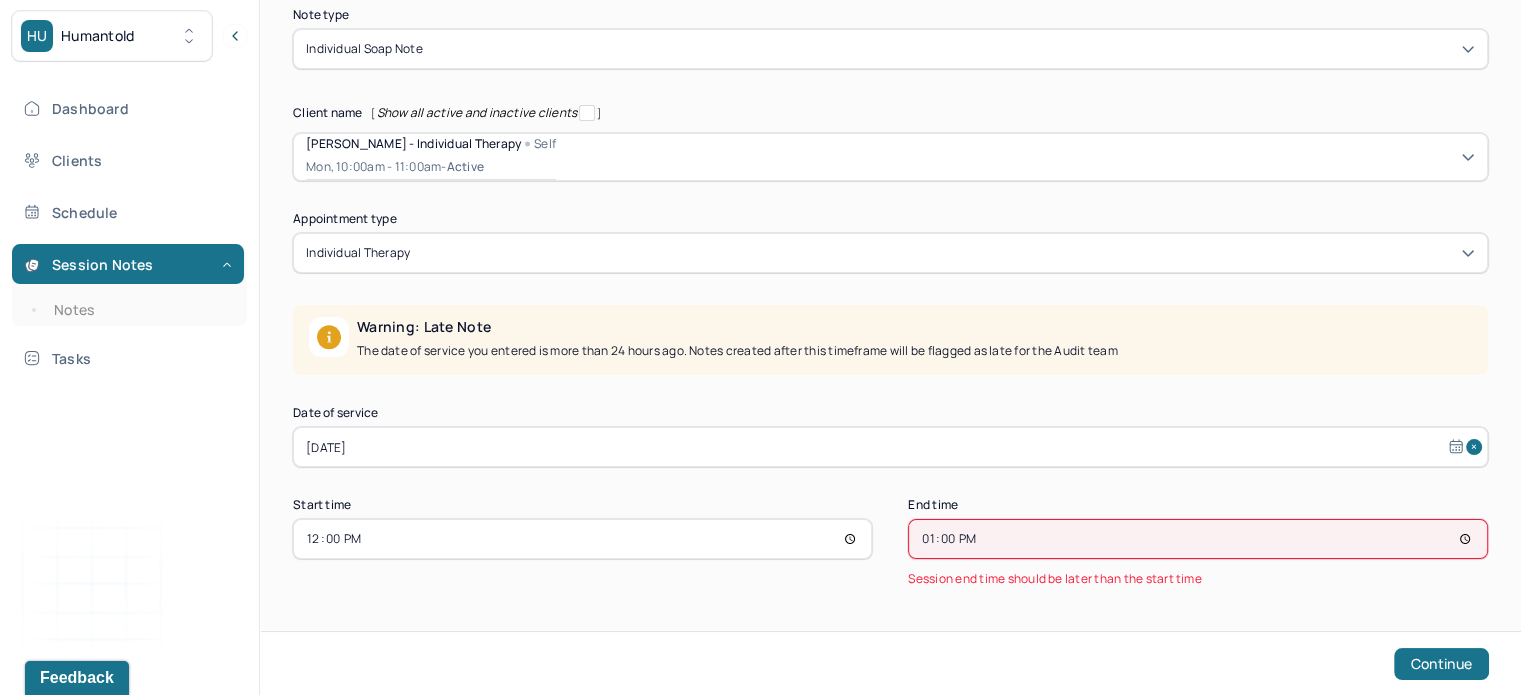 scroll, scrollTop: 32, scrollLeft: 0, axis: vertical 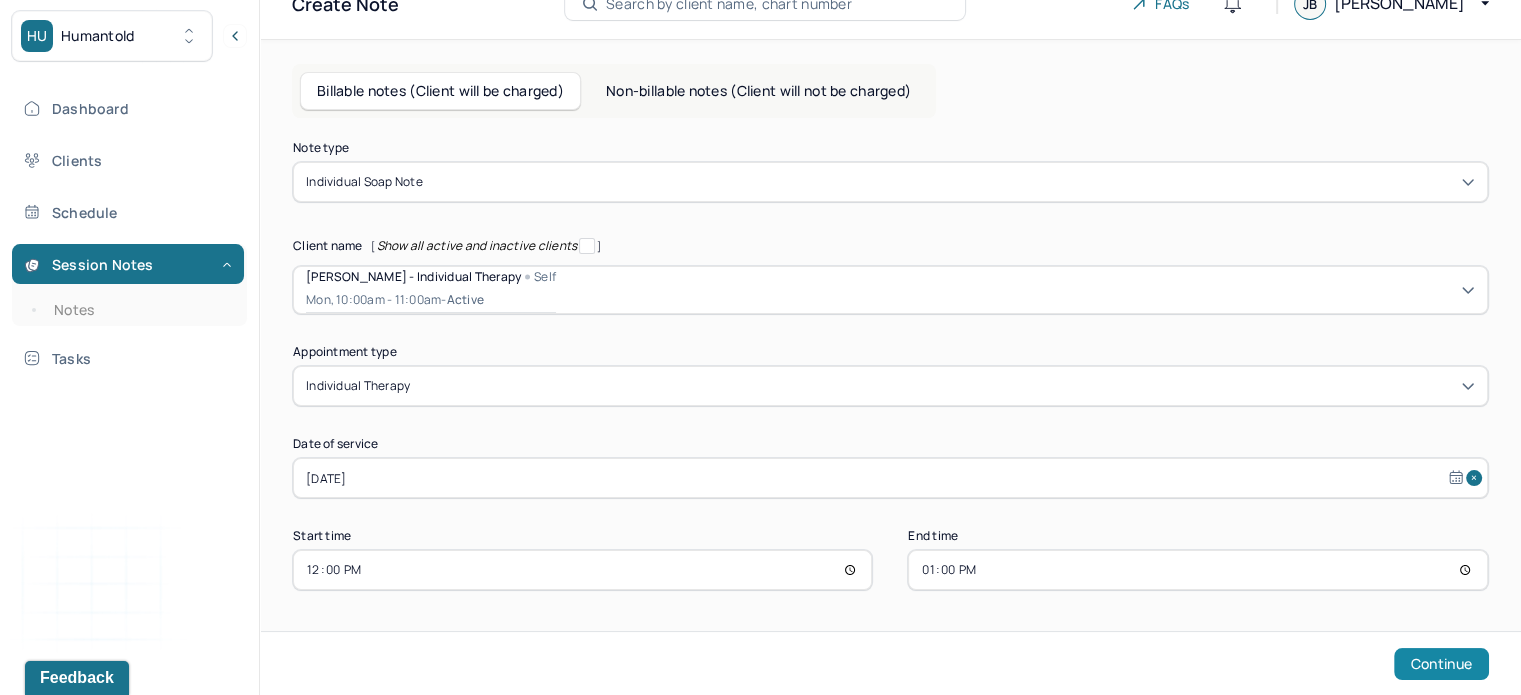 click on "Continue" at bounding box center (1441, 664) 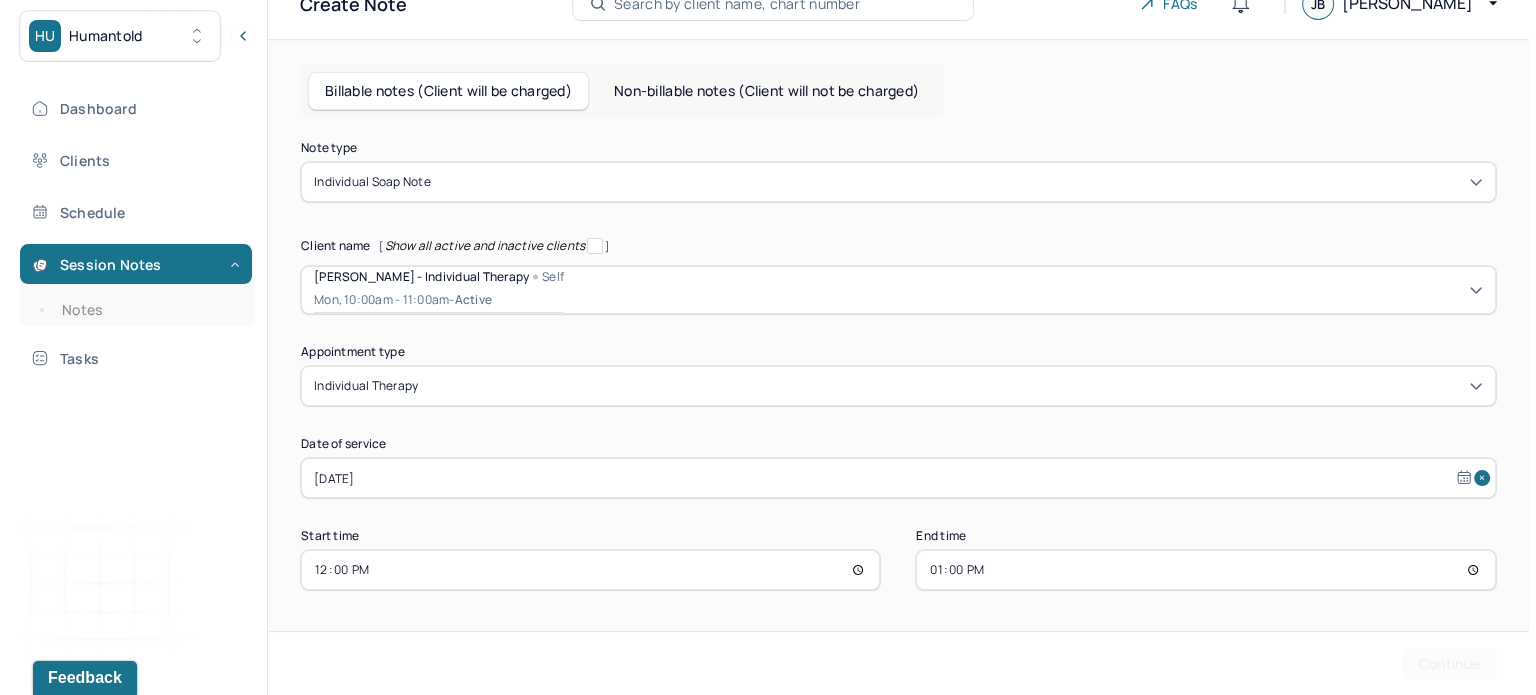 scroll, scrollTop: 0, scrollLeft: 0, axis: both 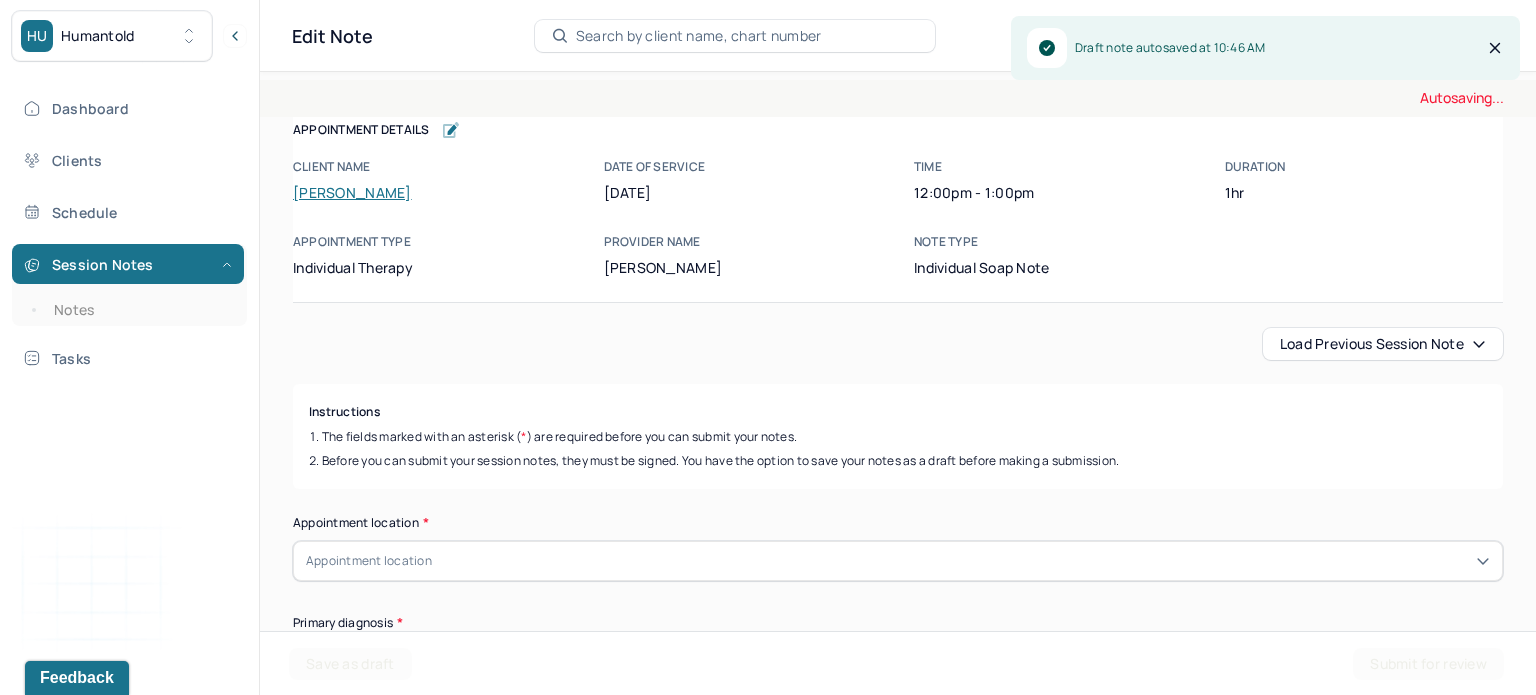 click on "Load previous session note" at bounding box center (1383, 344) 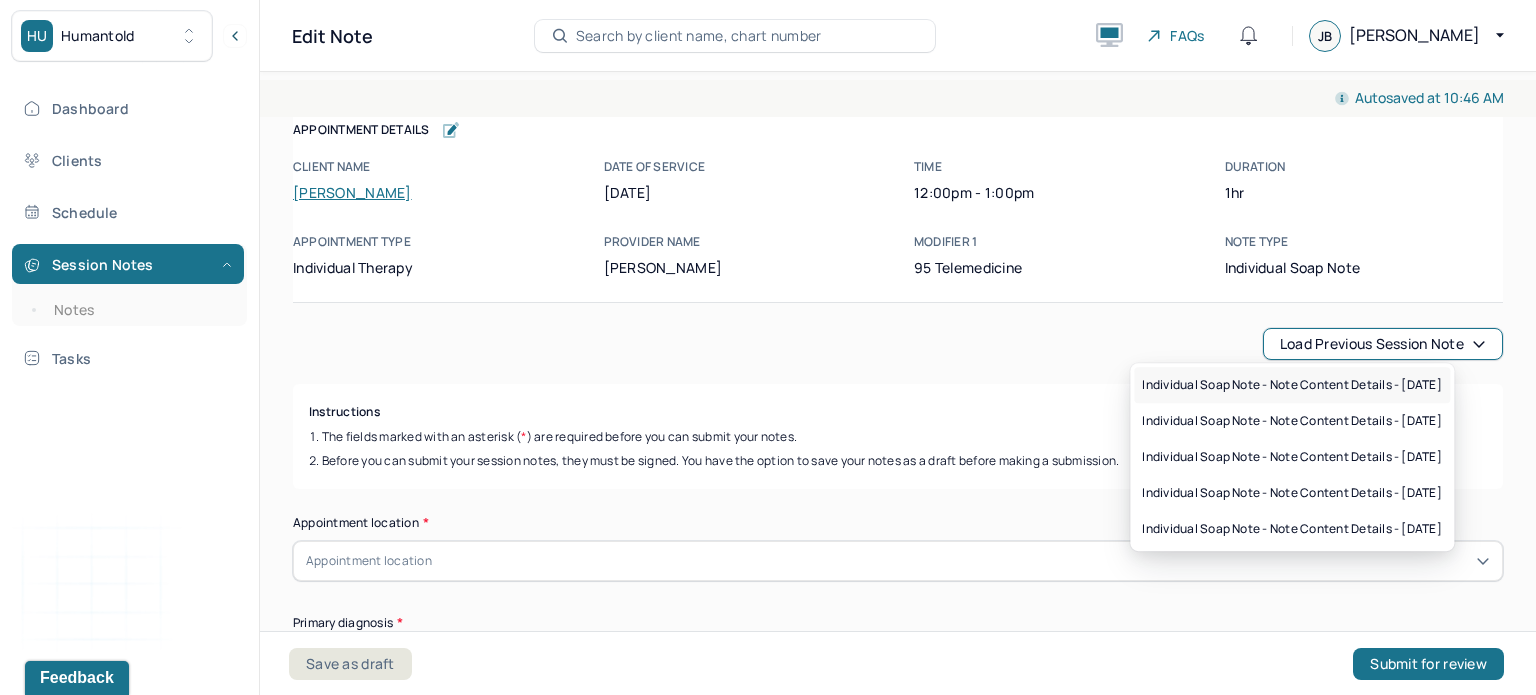 click on "Individual soap note   - Note content Details -   [DATE]" at bounding box center [1292, 385] 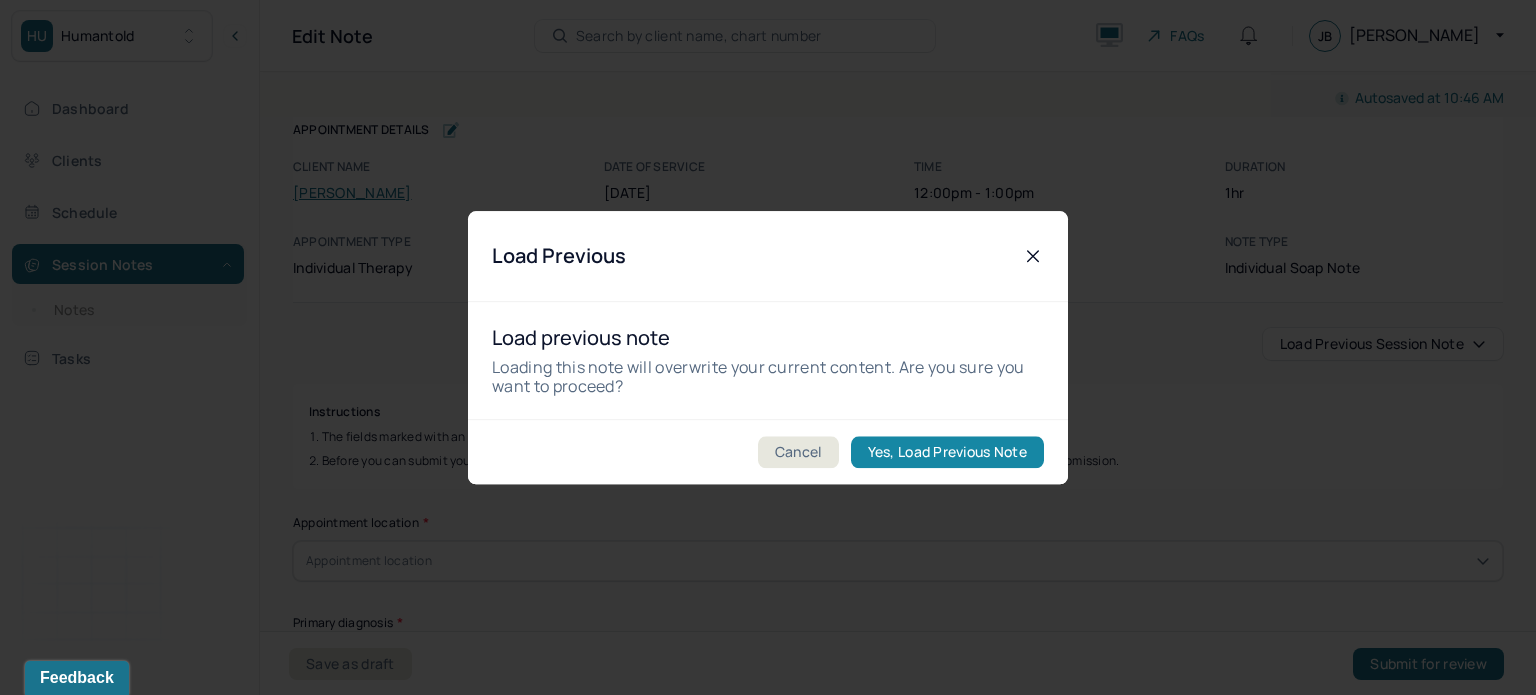 click on "Yes, Load Previous Note" at bounding box center (947, 452) 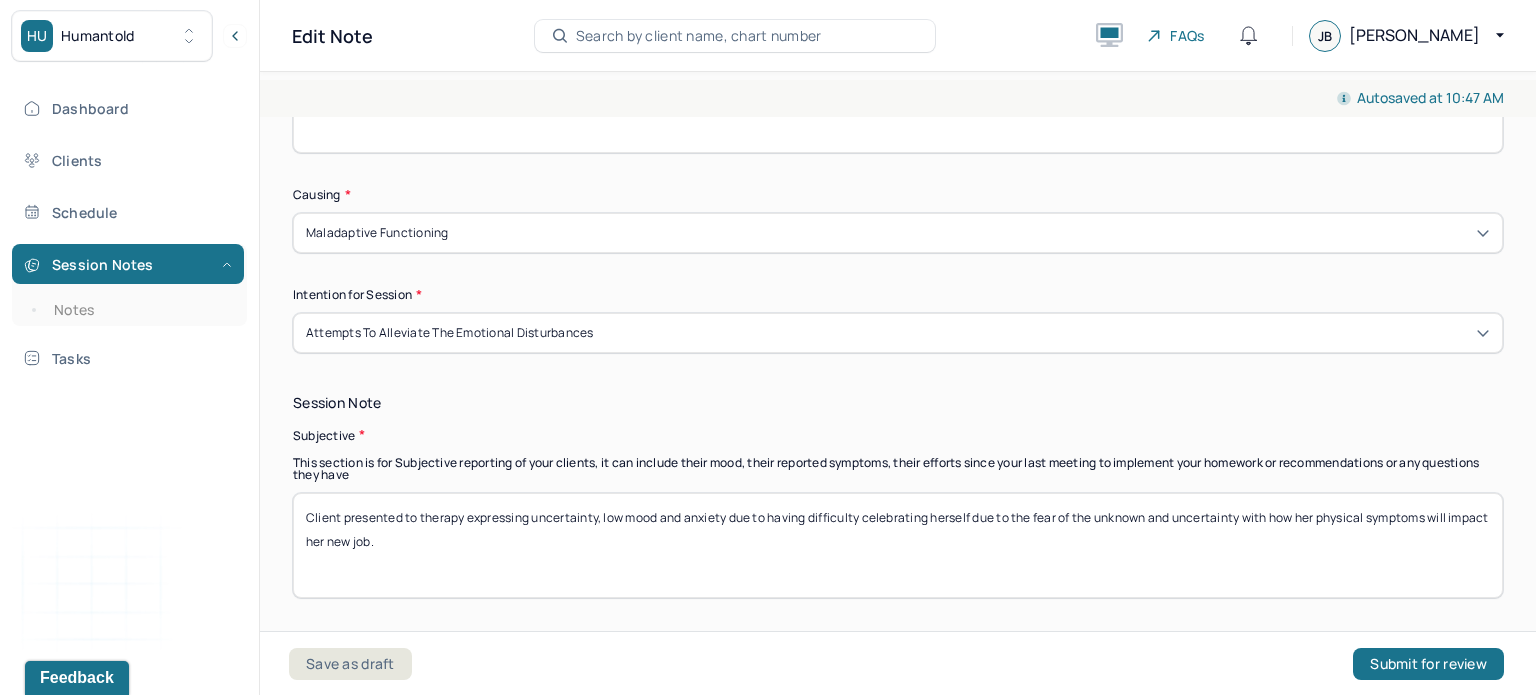 scroll, scrollTop: 1147, scrollLeft: 0, axis: vertical 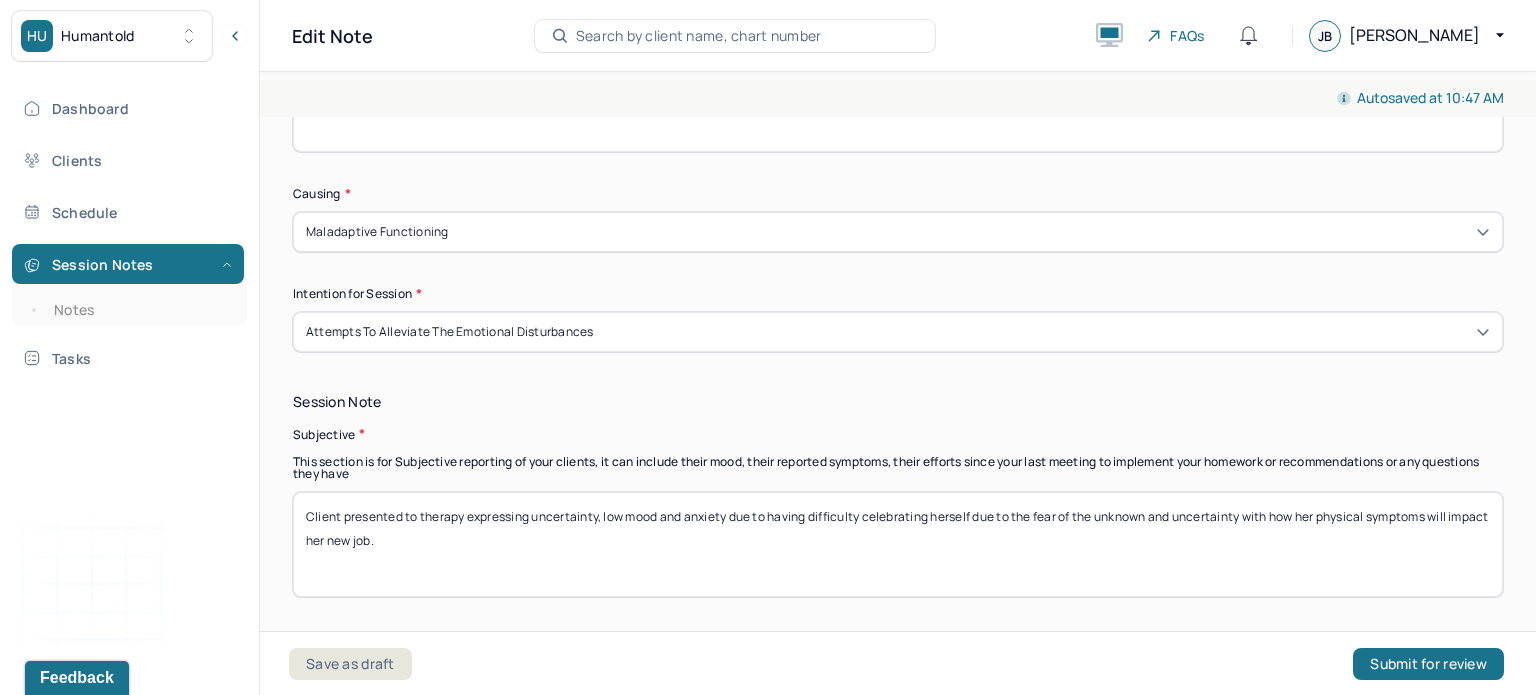 drag, startPoint x: 536, startPoint y: 495, endPoint x: 764, endPoint y: 643, distance: 271.8235 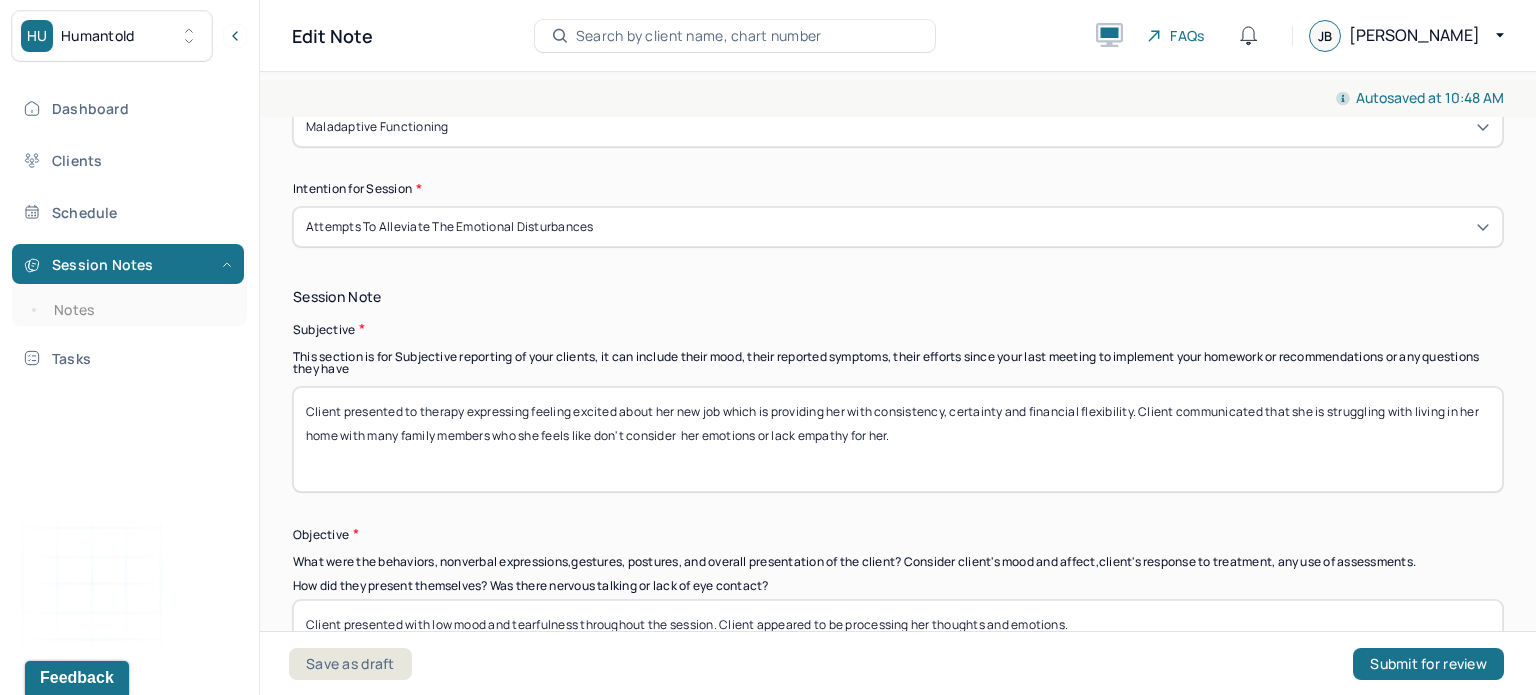 scroll, scrollTop: 1255, scrollLeft: 0, axis: vertical 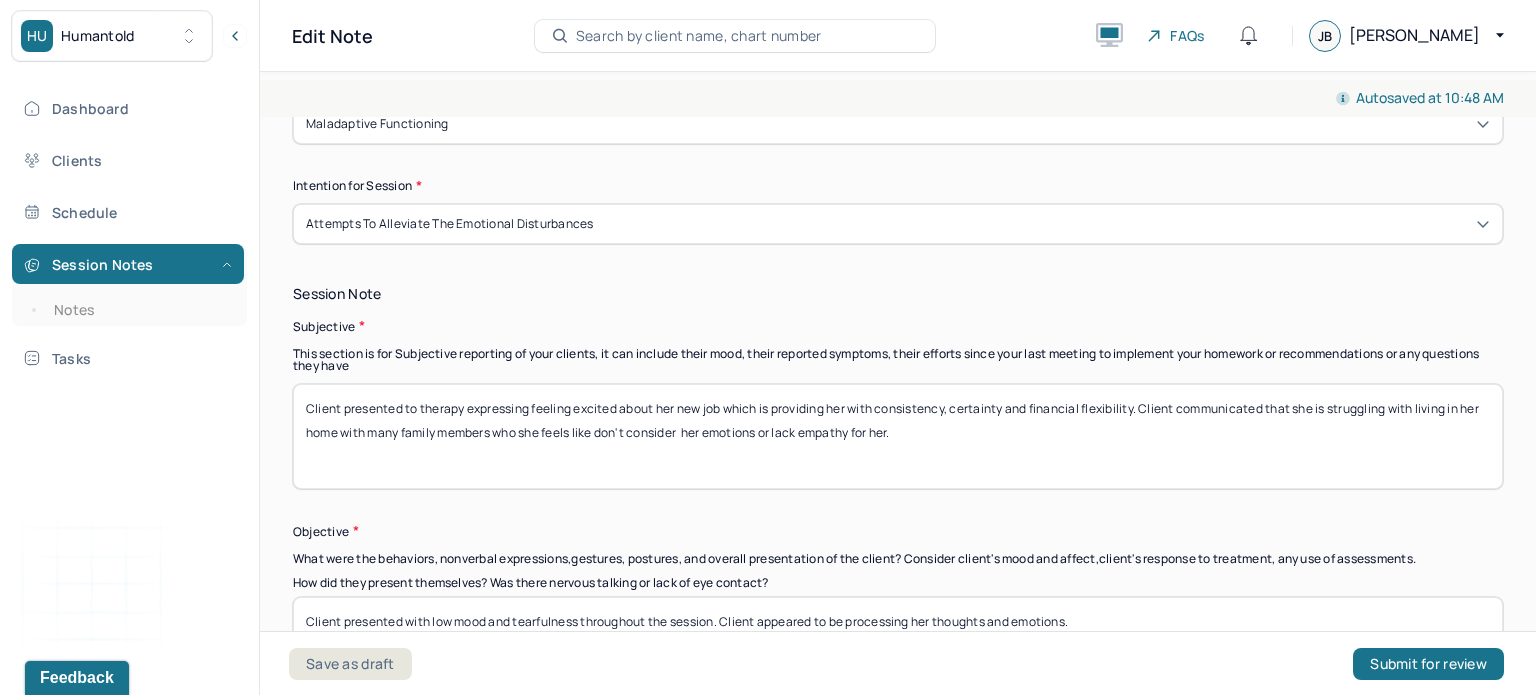 click on "Client presented to therapy expressing feeling excited about her new job which is providing her with consistency, certainty and financial flexibility. Client communicated that she is struggling with living in her home with many family members who she feels like don't consider  her emotions or lack empathy for her." at bounding box center [898, 436] 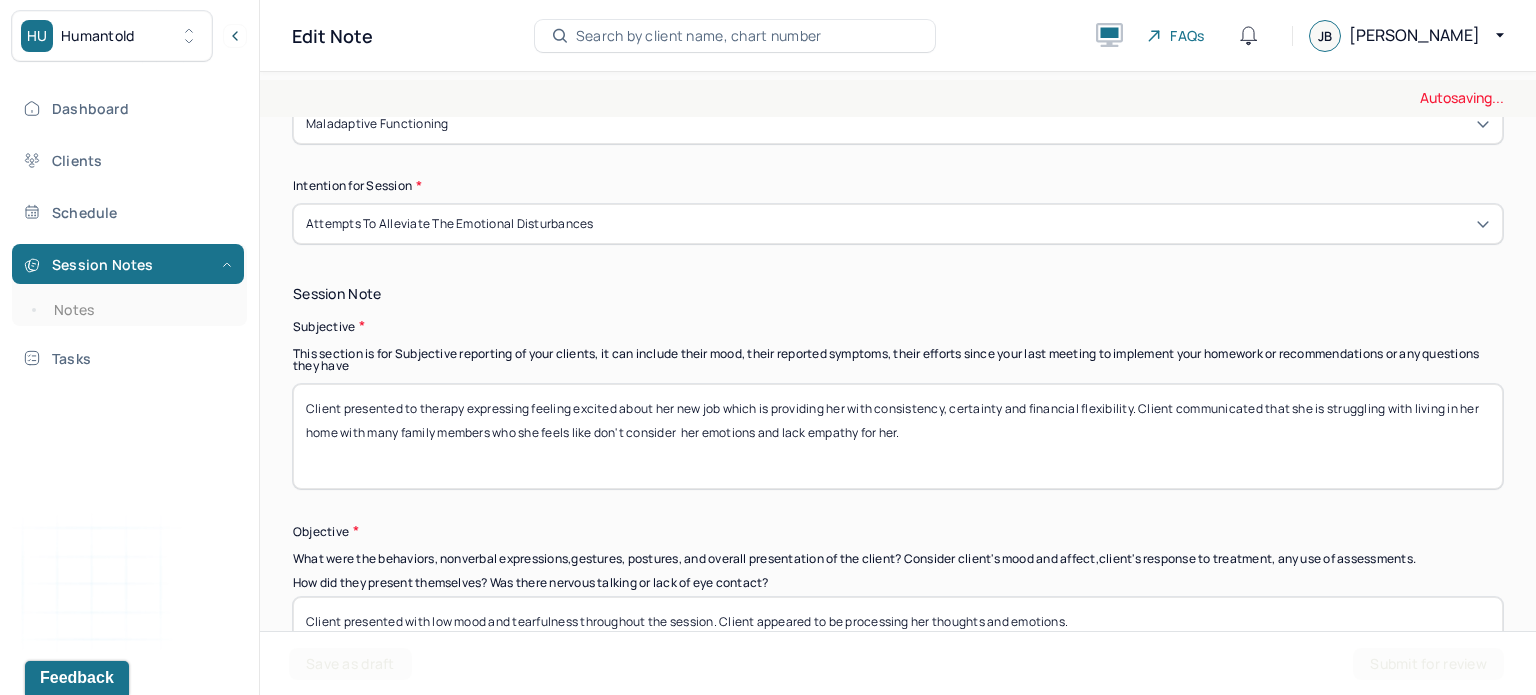 click on "Client presented to therapy expressing feeling excited about her new job which is providing her with consistency, certainty and financial flexibility. Client communicated that she is struggling with living in her home with many family members who she feels like don't consider  her emotions or lack empathy for her." at bounding box center (898, 436) 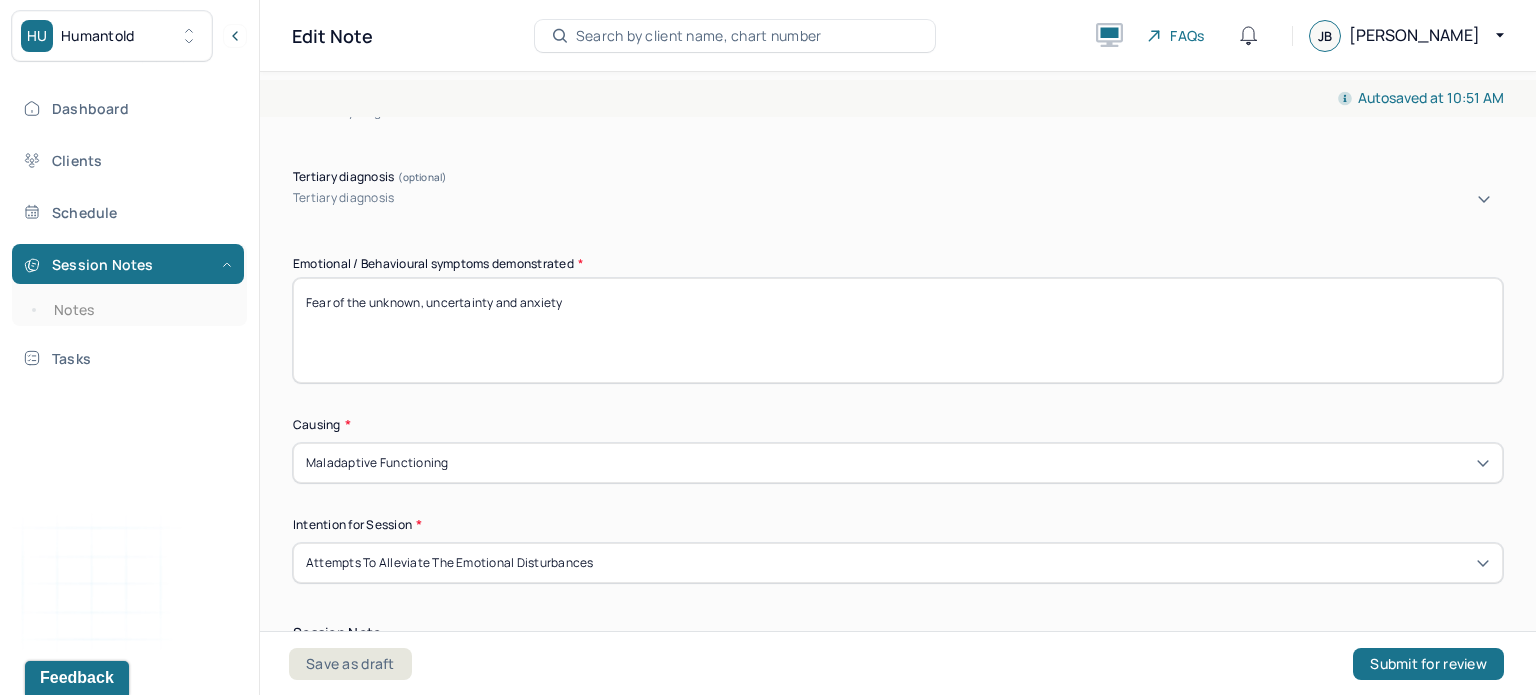 scroll, scrollTop: 916, scrollLeft: 0, axis: vertical 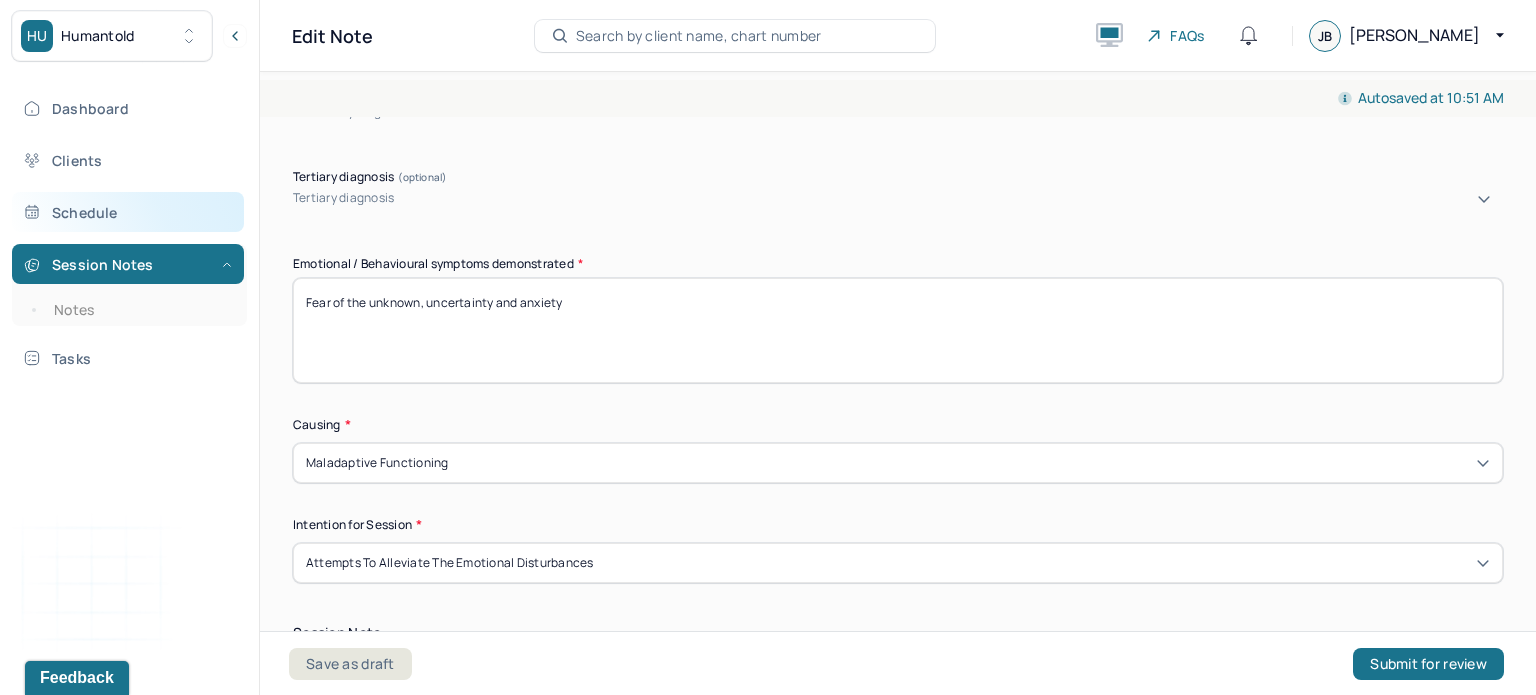 drag, startPoint x: 580, startPoint y: 285, endPoint x: 144, endPoint y: 219, distance: 440.96713 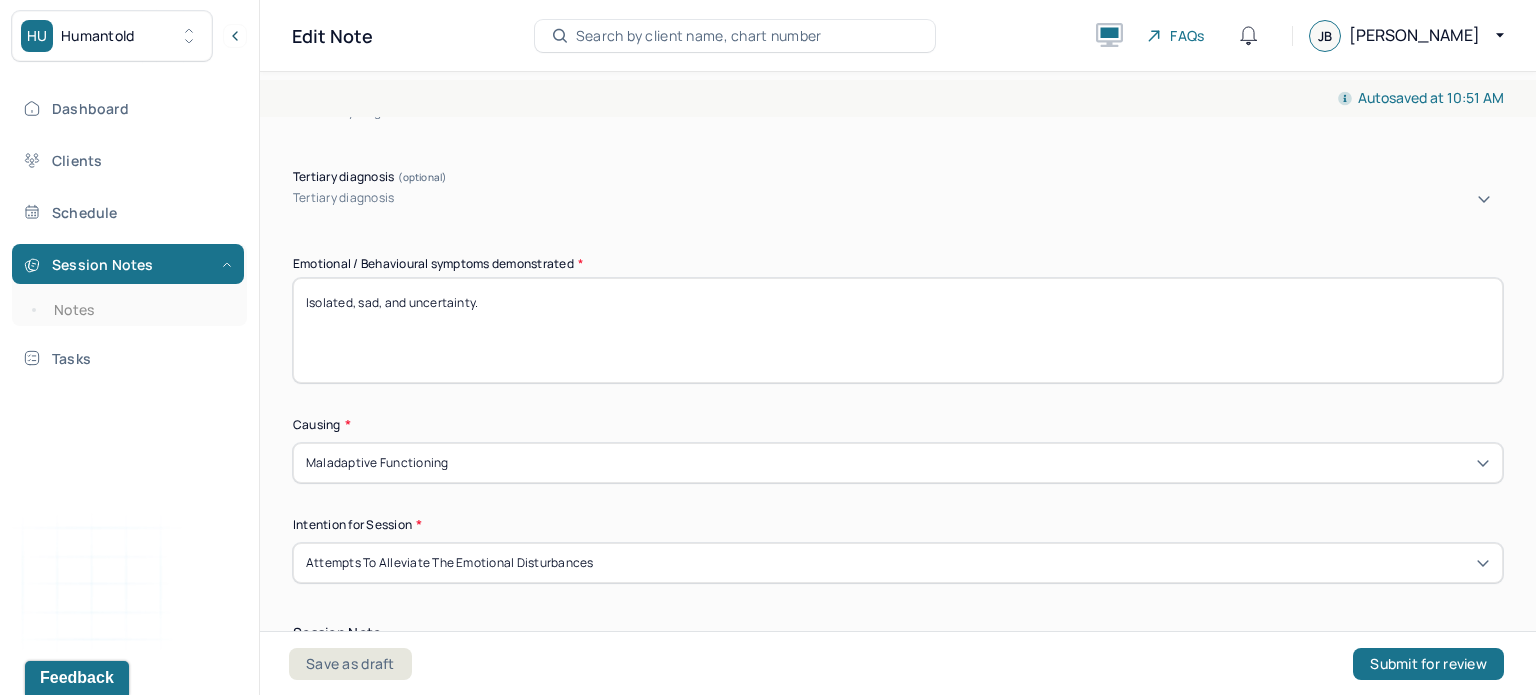 type on "Isolated, sad, and uncertainty." 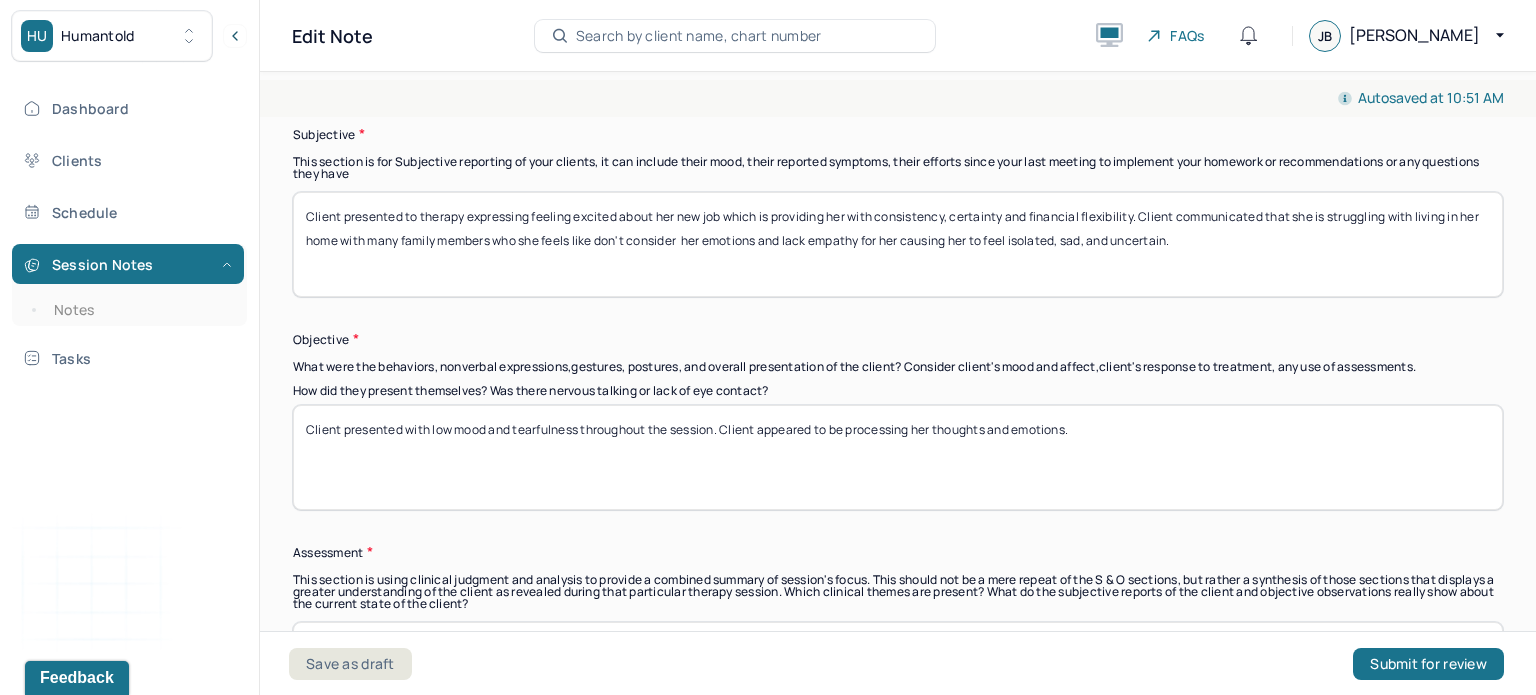 scroll, scrollTop: 1451, scrollLeft: 0, axis: vertical 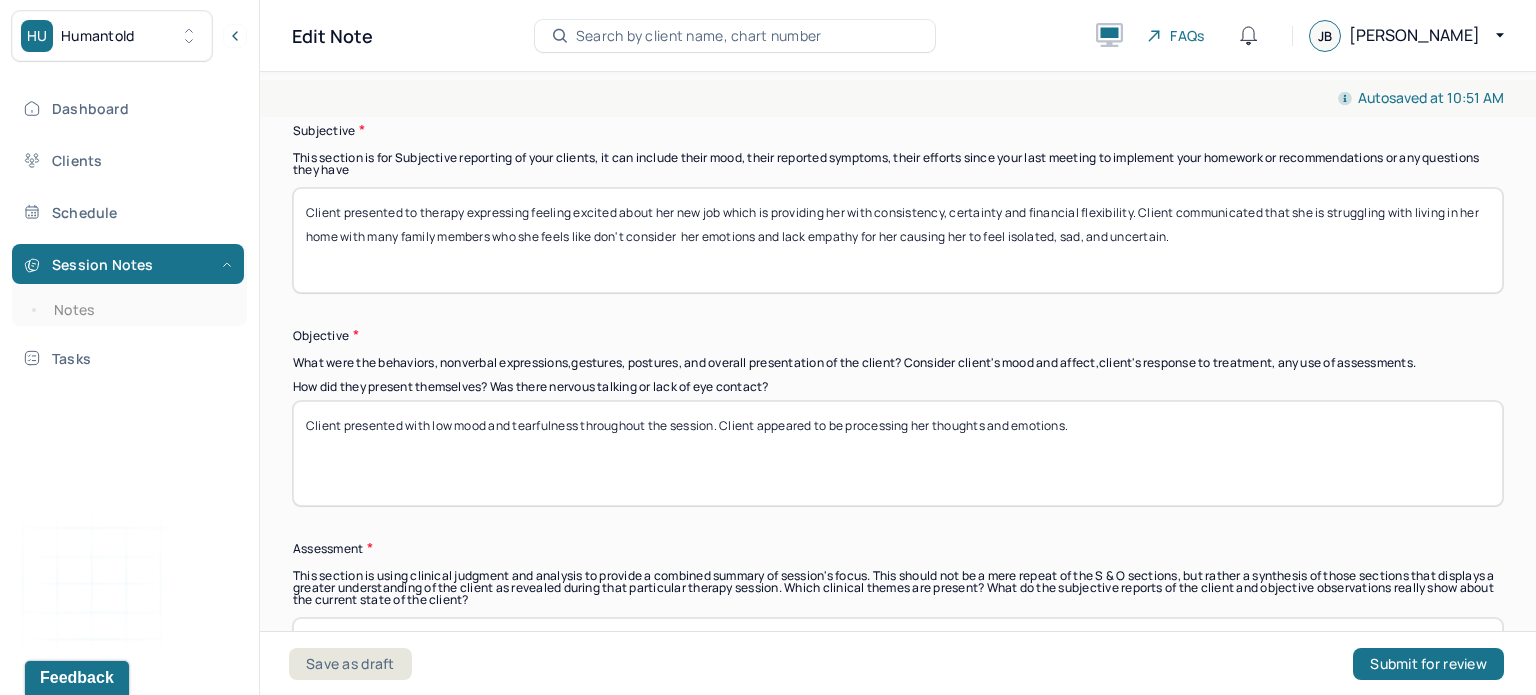 click on "Client presented with low mood and tearfulness throughout the session. Client appeared to be processing her thoughts and emotions." at bounding box center [898, 453] 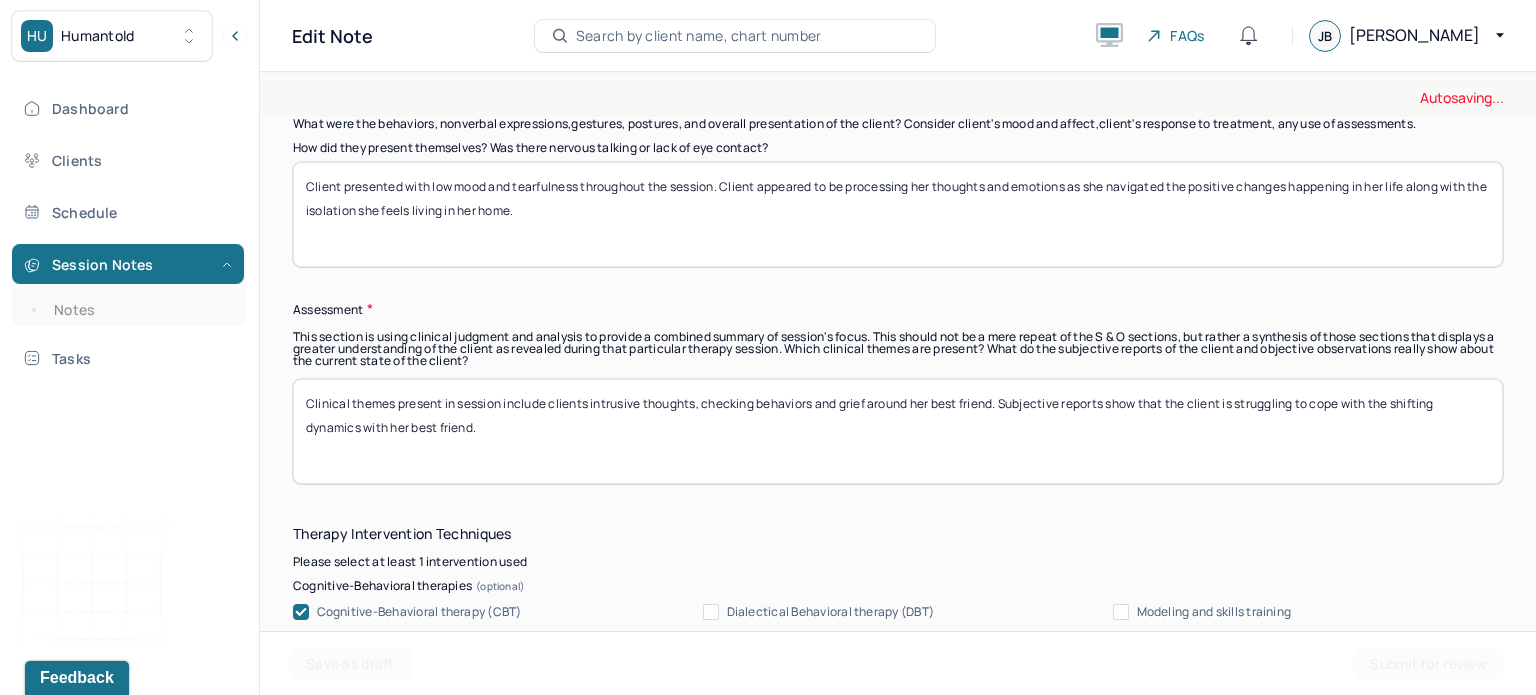 scroll, scrollTop: 1691, scrollLeft: 0, axis: vertical 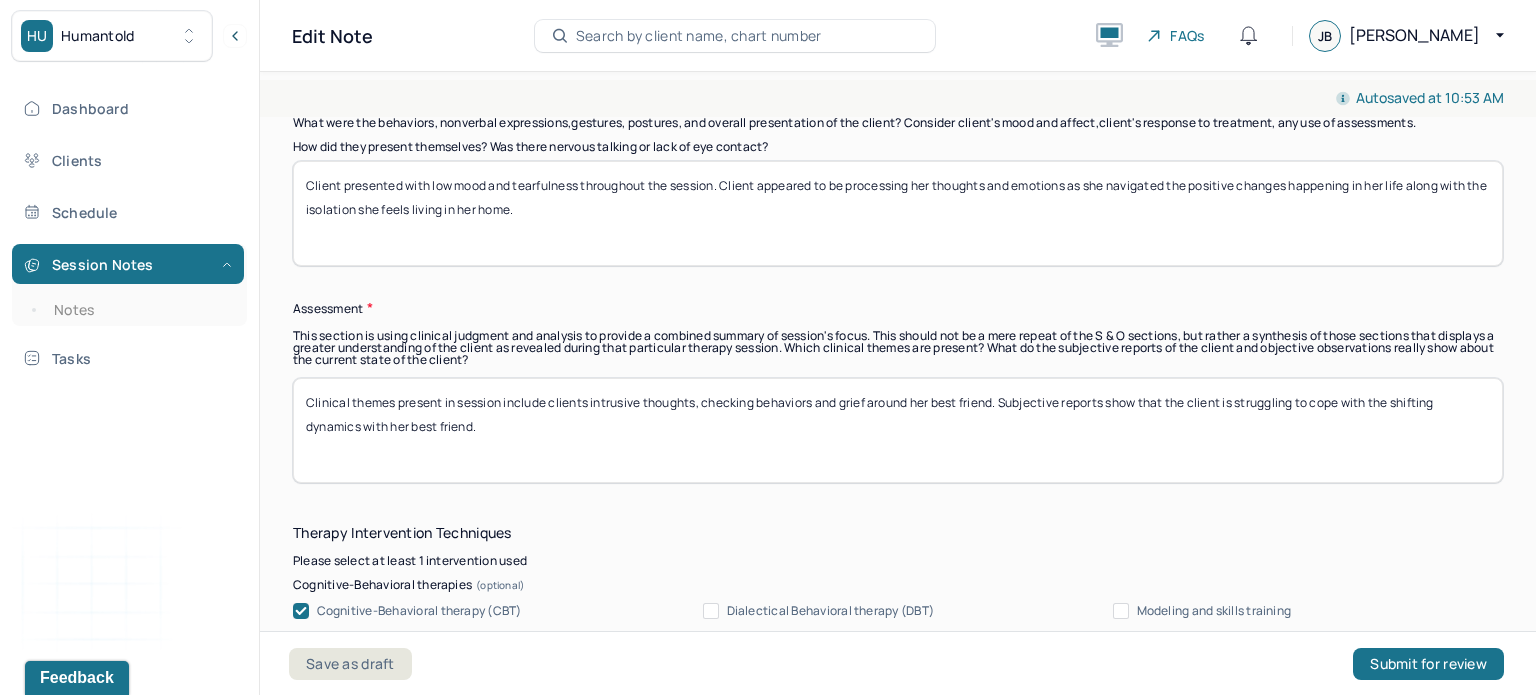 type on "Client presented with low mood and tearfulness throughout the session. Client appeared to be processing her thoughts and emotions as she navigated the positive changes happening in her life along with the isolation she feels living in her home." 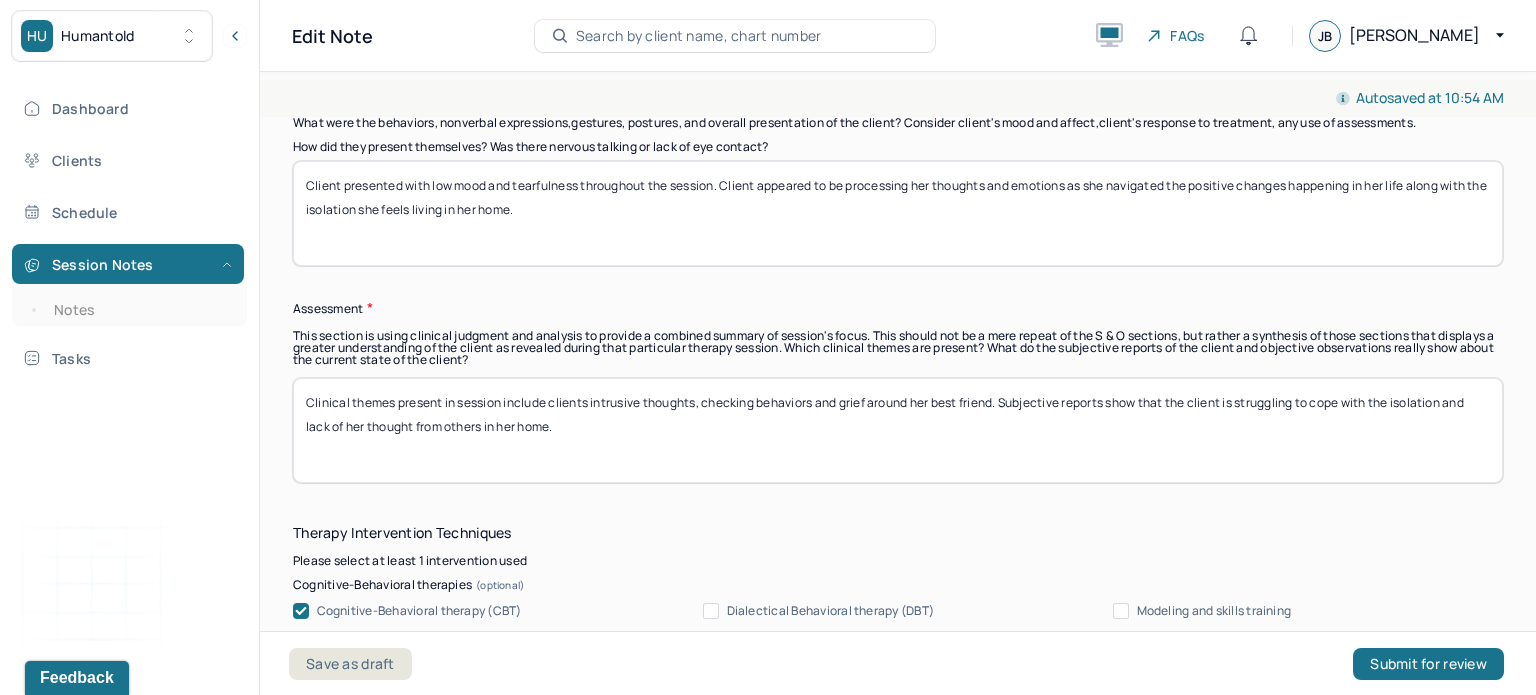 drag, startPoint x: 997, startPoint y: 385, endPoint x: 703, endPoint y: 384, distance: 294.0017 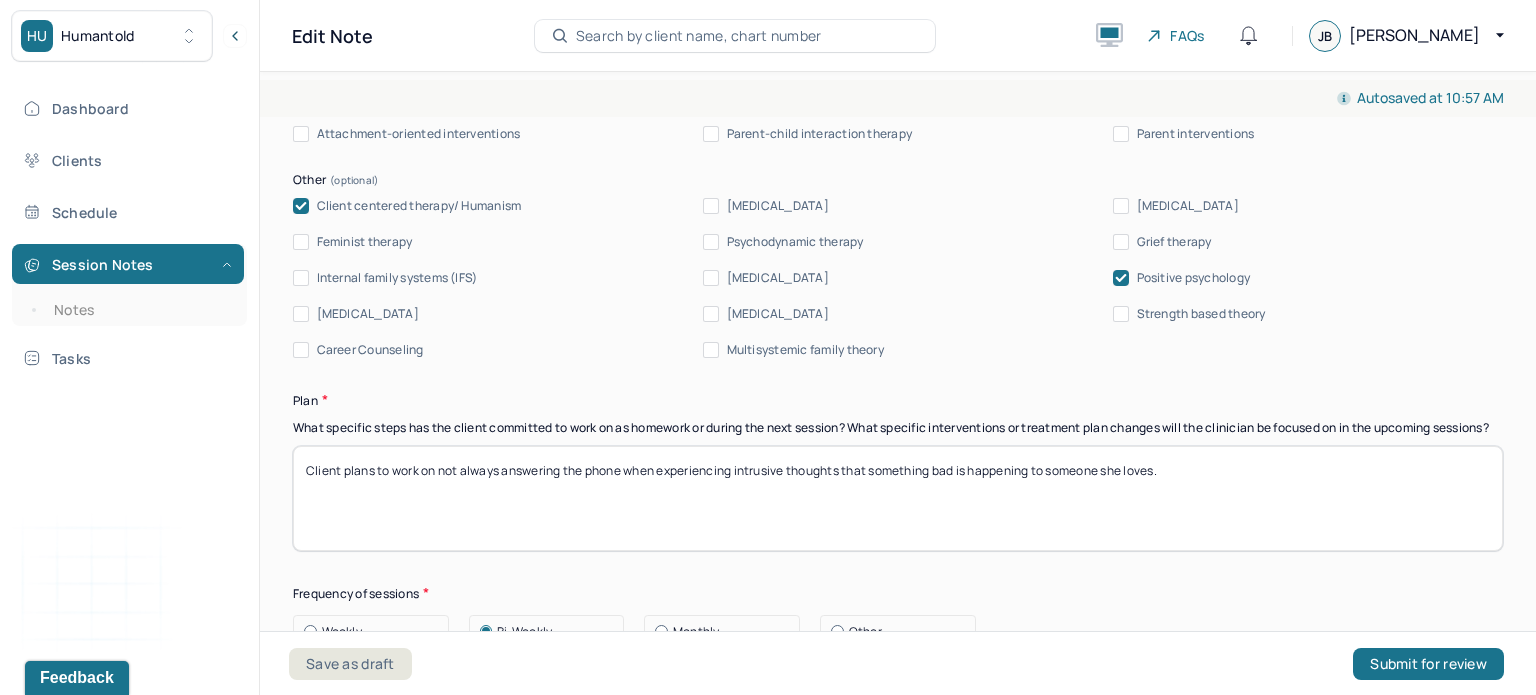 scroll, scrollTop: 2318, scrollLeft: 0, axis: vertical 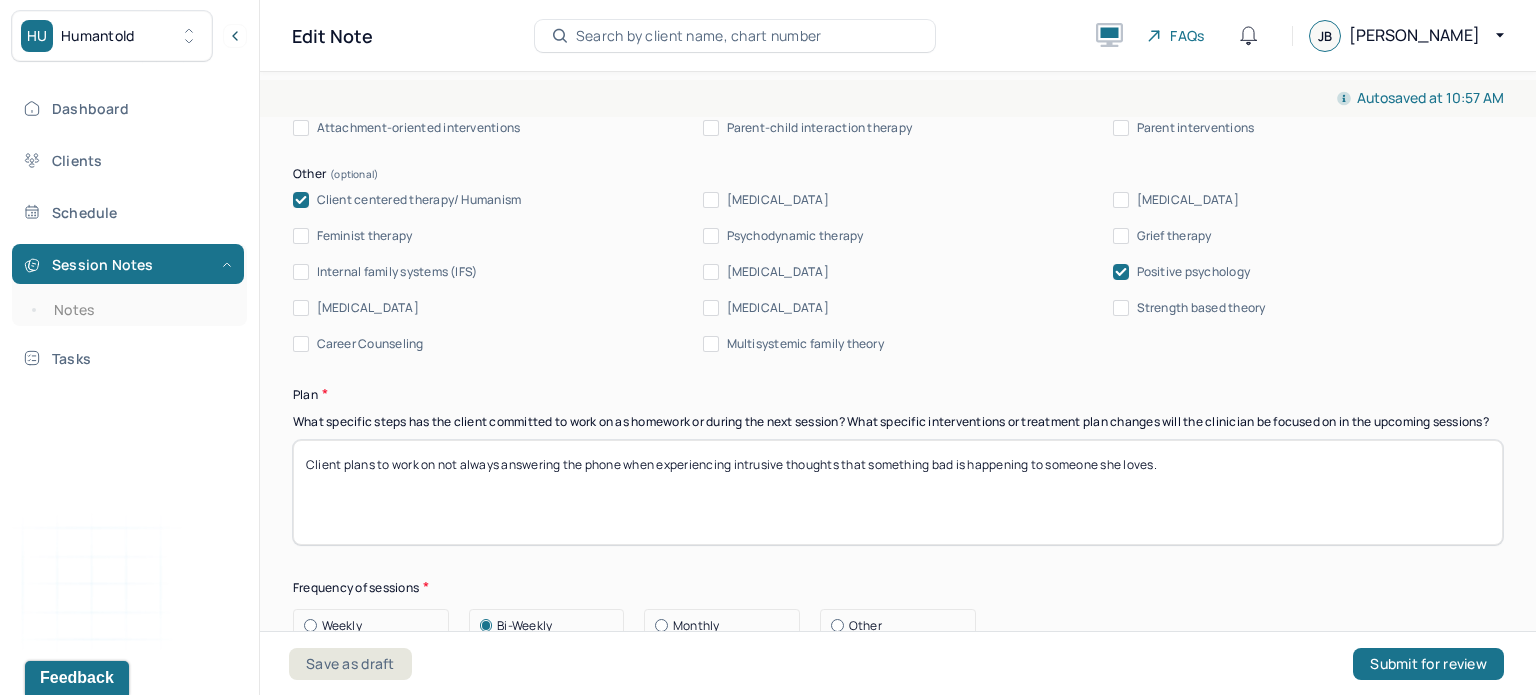 type on "Clinical themes present in session include clients intrusive thoughts, fear around changes in her body, difficulty traveling due to anxiety, checking behaviors and grief around her best friend. Subjective reports show that the client is struggling to cope with the isolation and lack of her thought from others in her home." 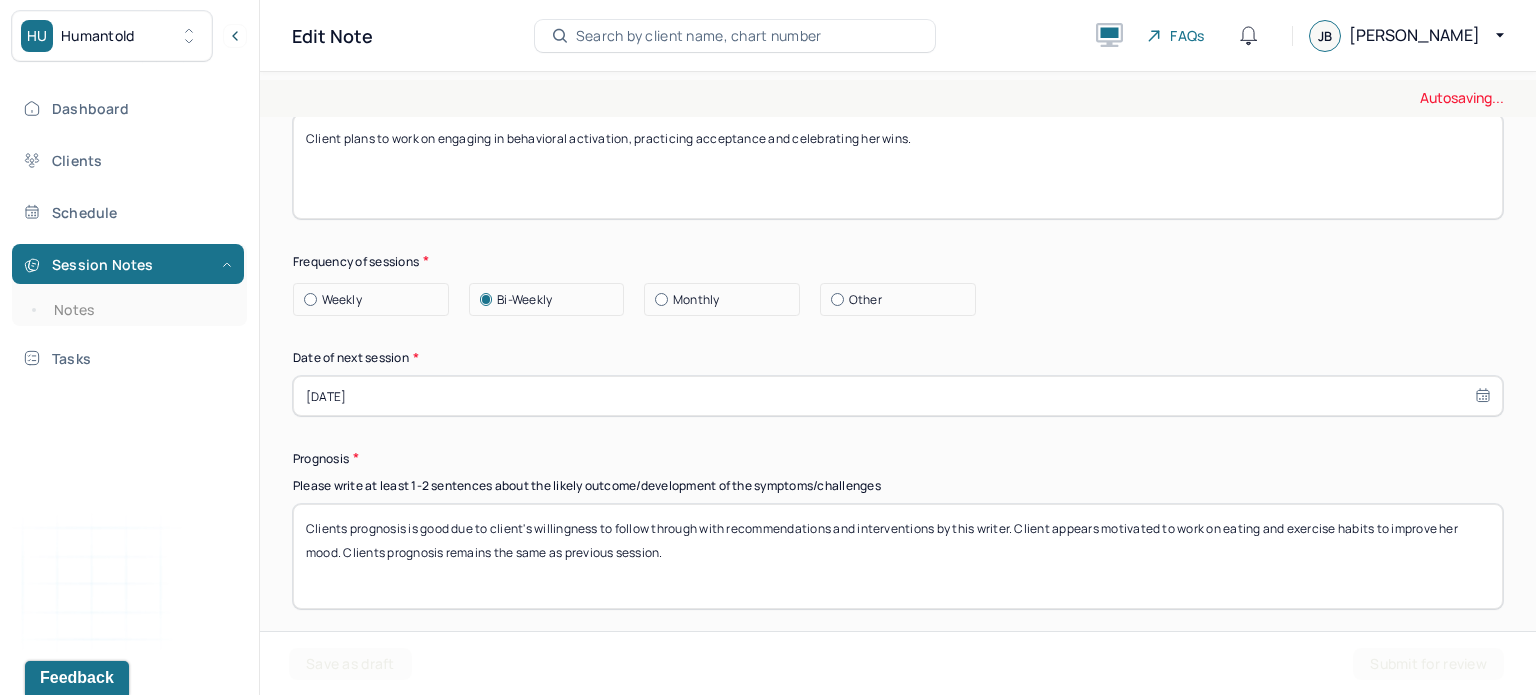 scroll, scrollTop: 2646, scrollLeft: 0, axis: vertical 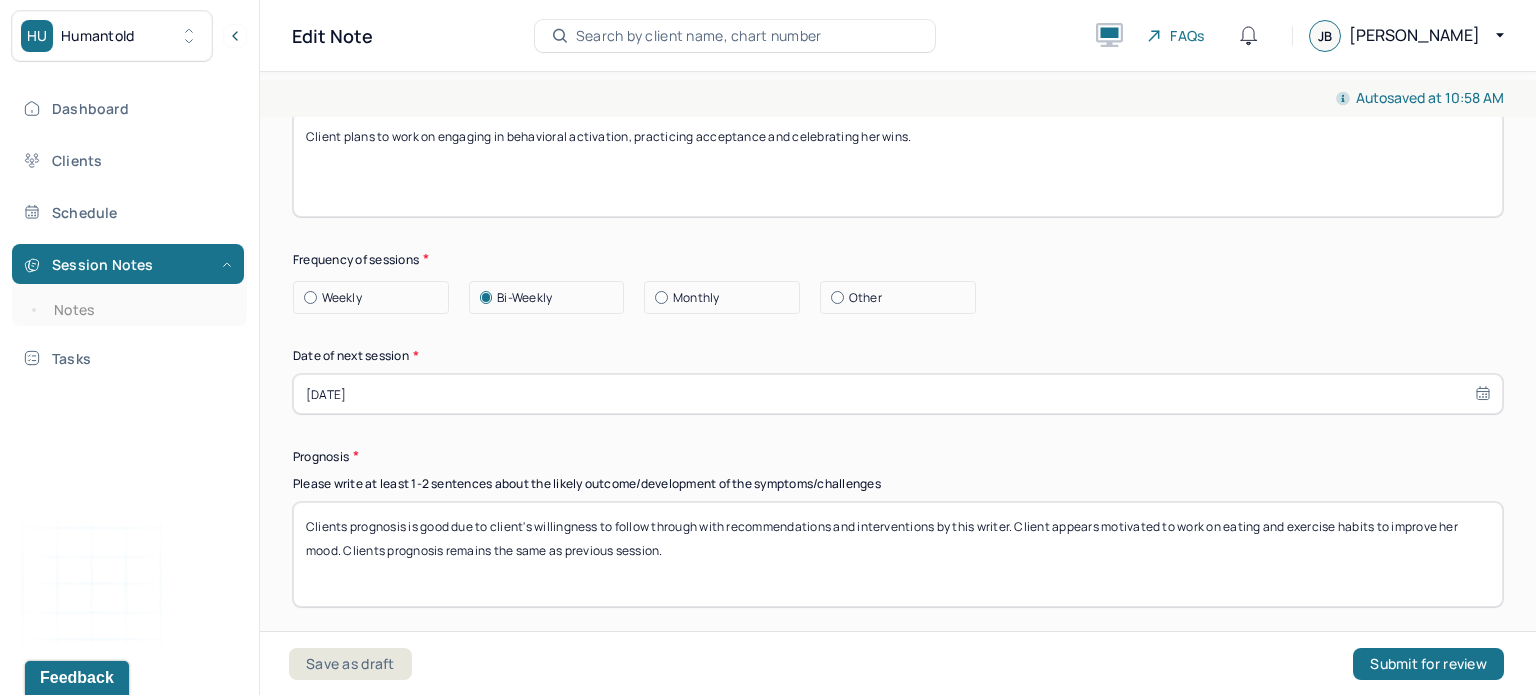 type on "Client plans to work on engaging in behavioral activation, practicing acceptance and celebrating her wins." 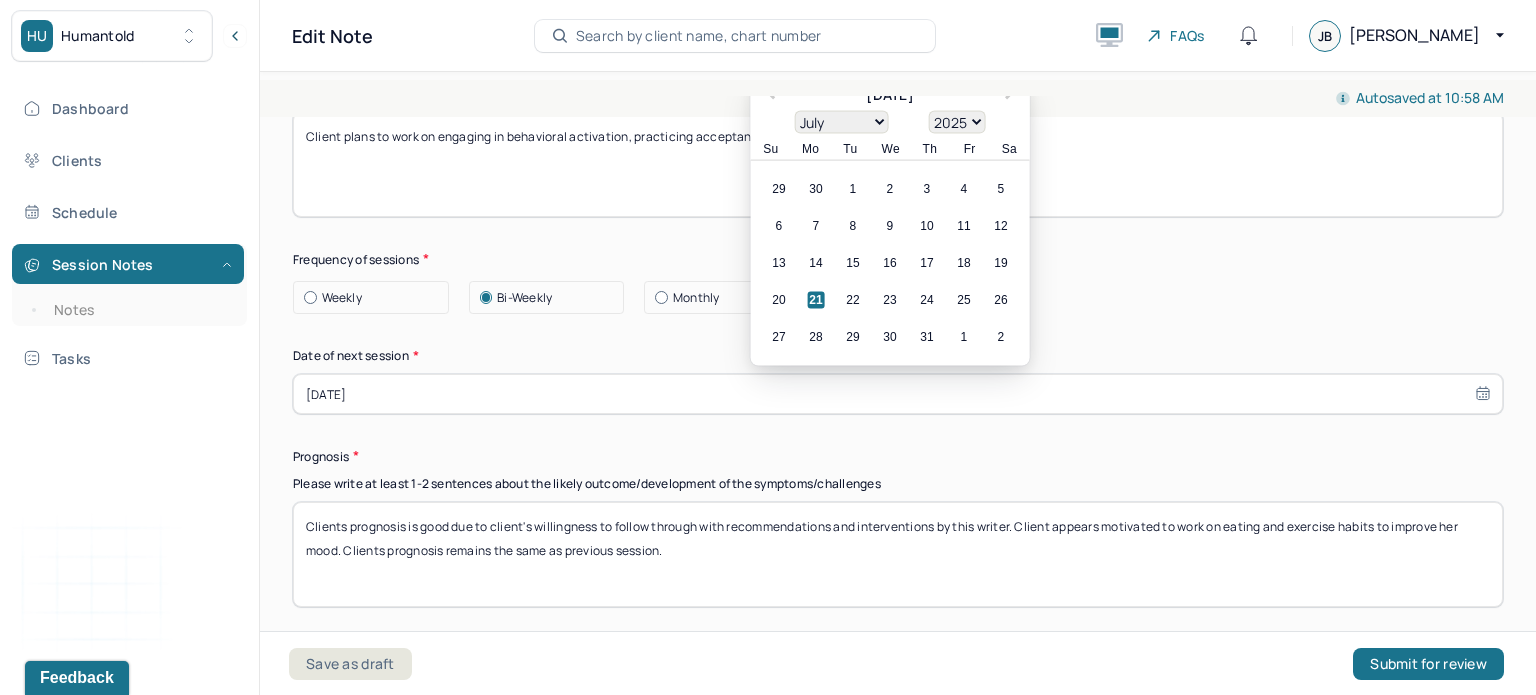 click on "[DATE]" at bounding box center [898, 394] 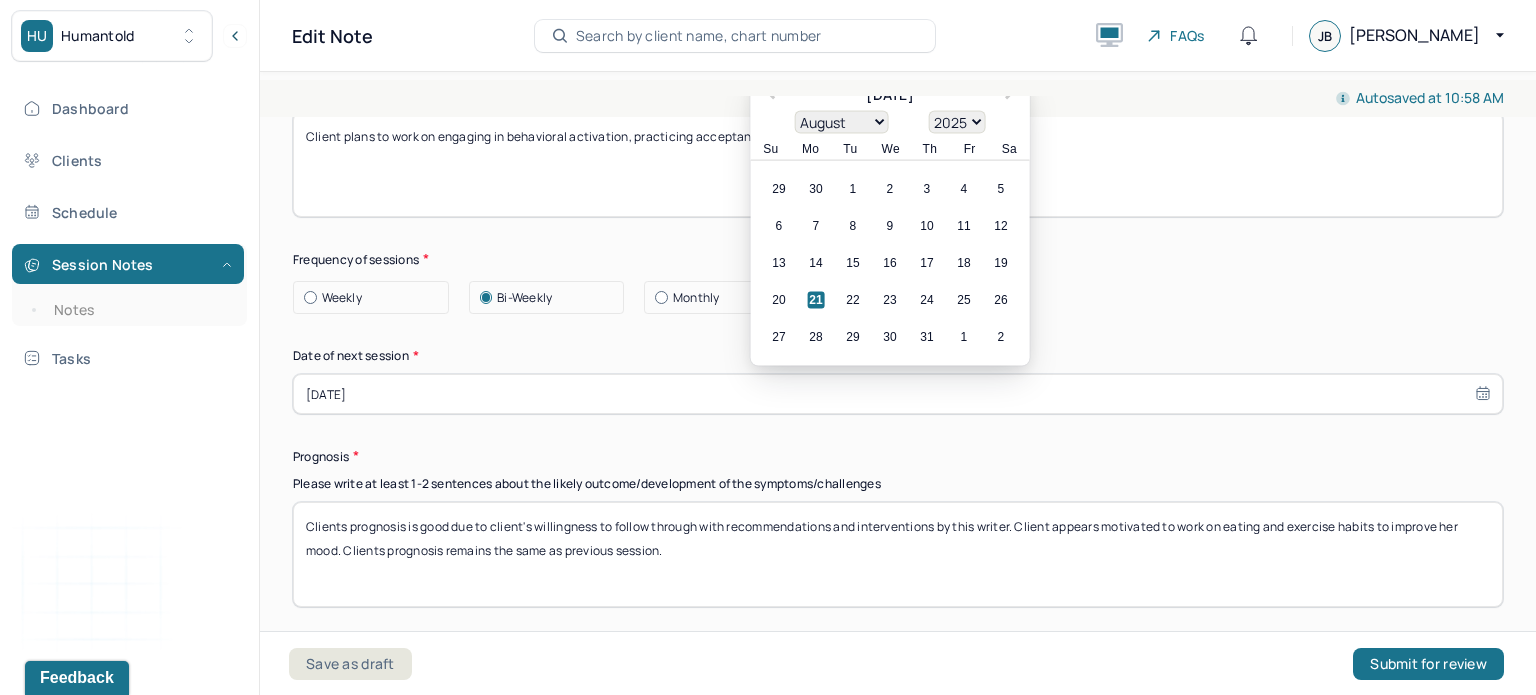 click on "January February March April May June July August September October November December" at bounding box center (842, 122) 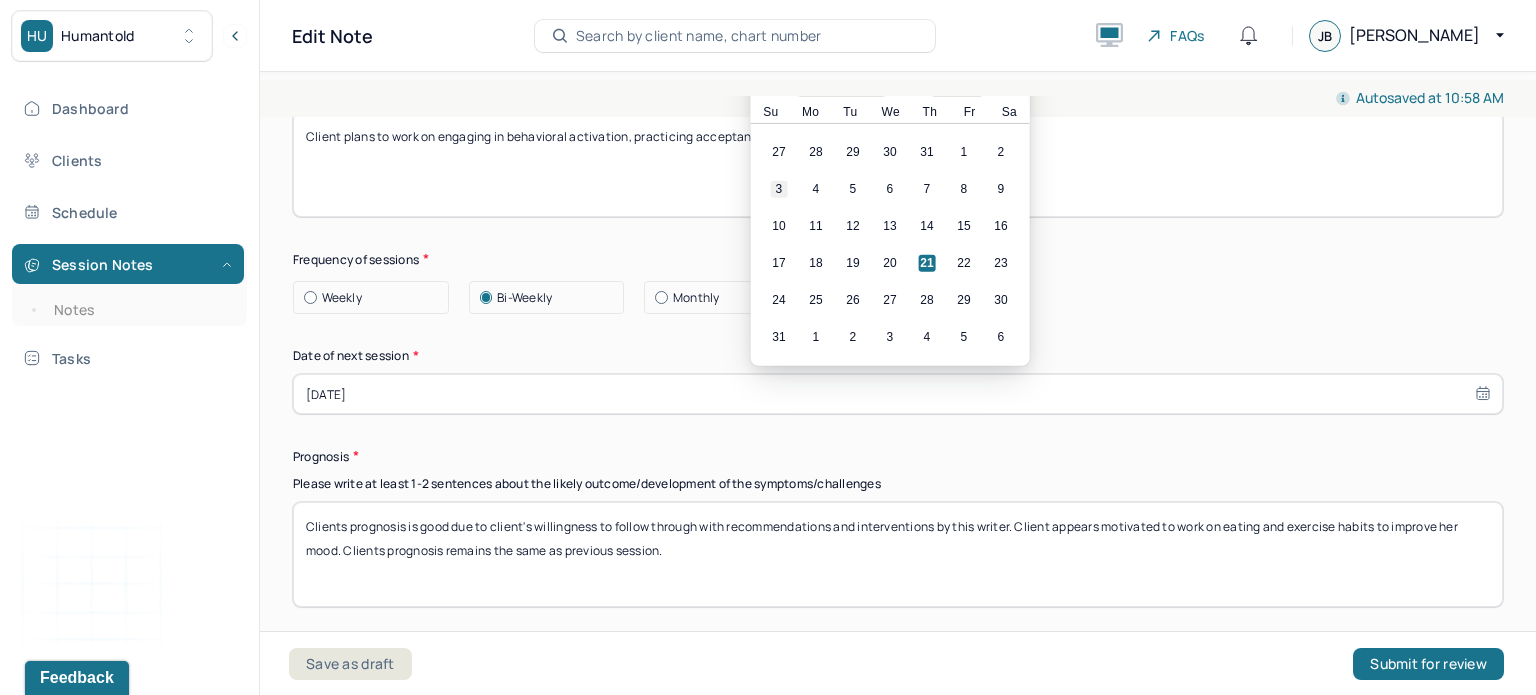 click on "3" at bounding box center [779, 188] 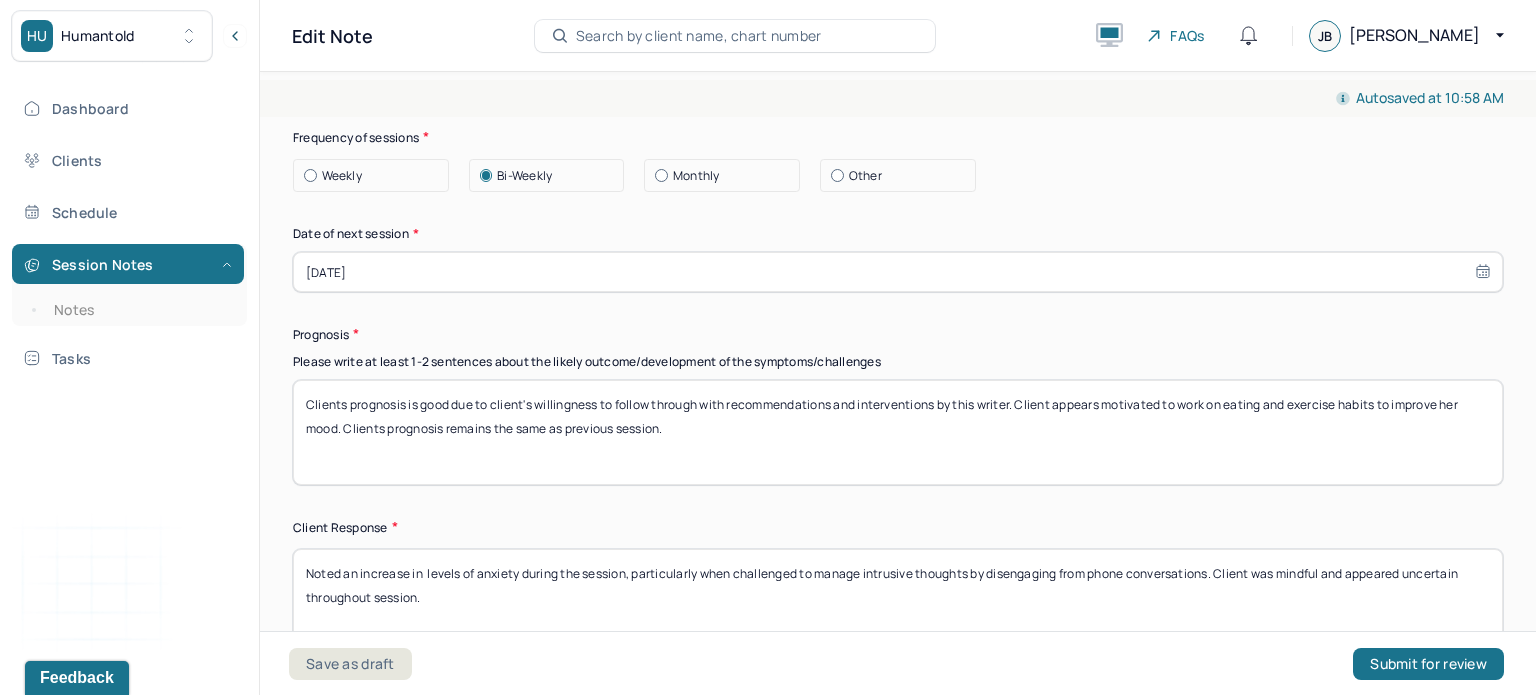 scroll, scrollTop: 2770, scrollLeft: 0, axis: vertical 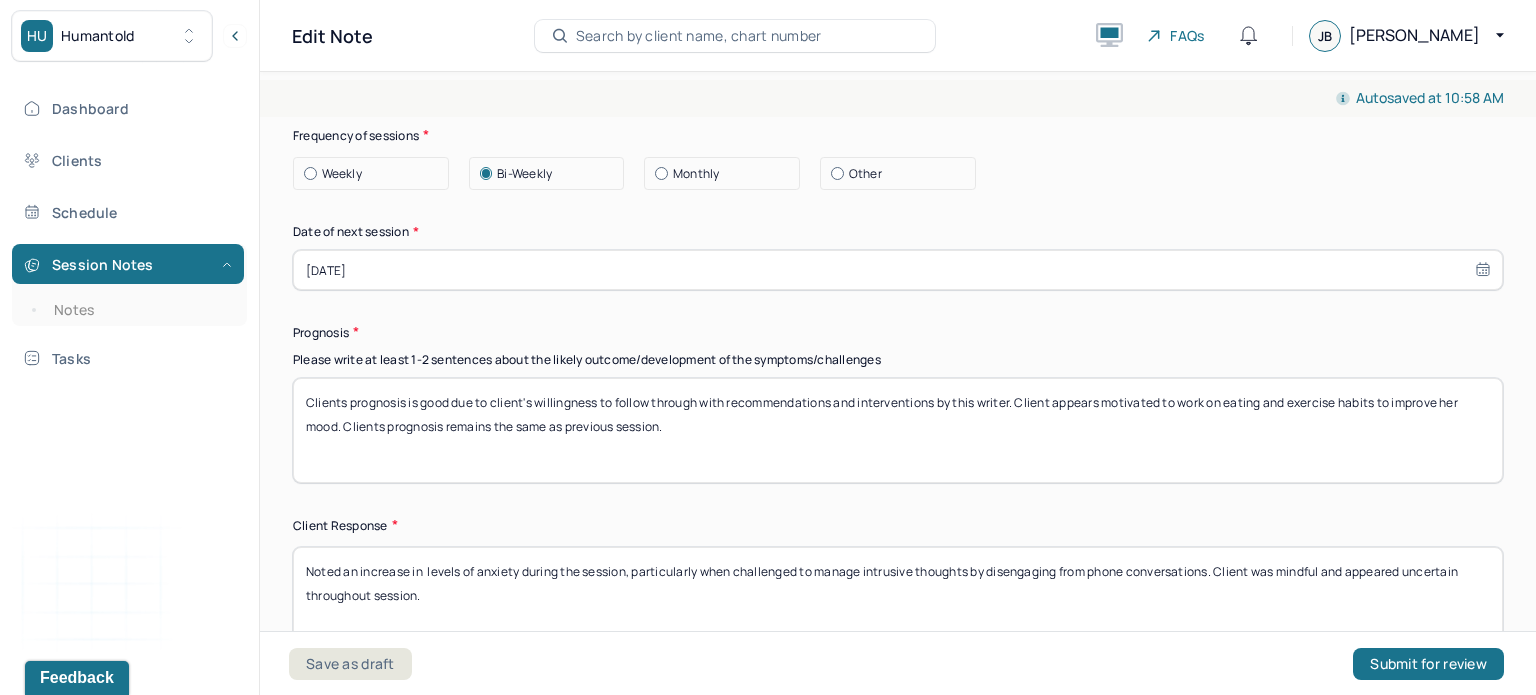 drag, startPoint x: 1235, startPoint y: 391, endPoint x: 1306, endPoint y: 450, distance: 92.31468 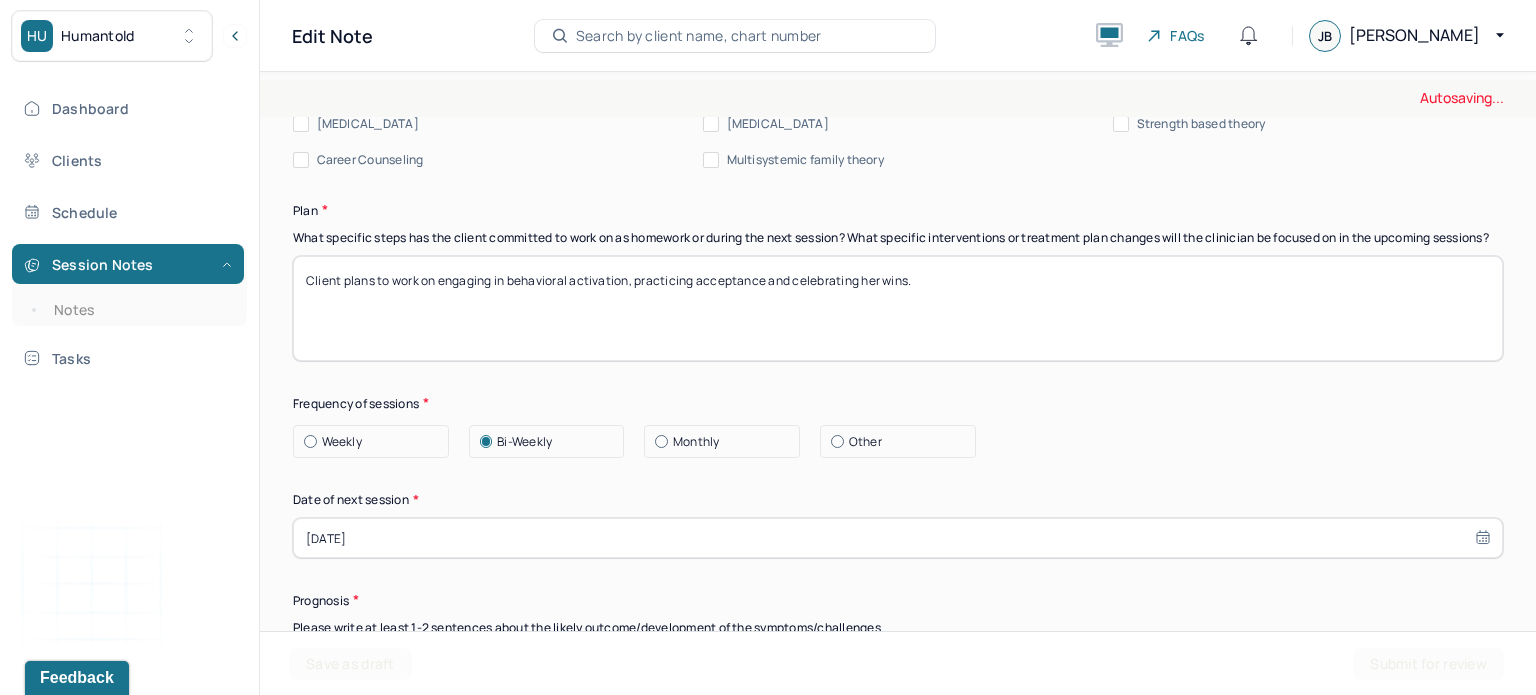 scroll, scrollTop: 2500, scrollLeft: 0, axis: vertical 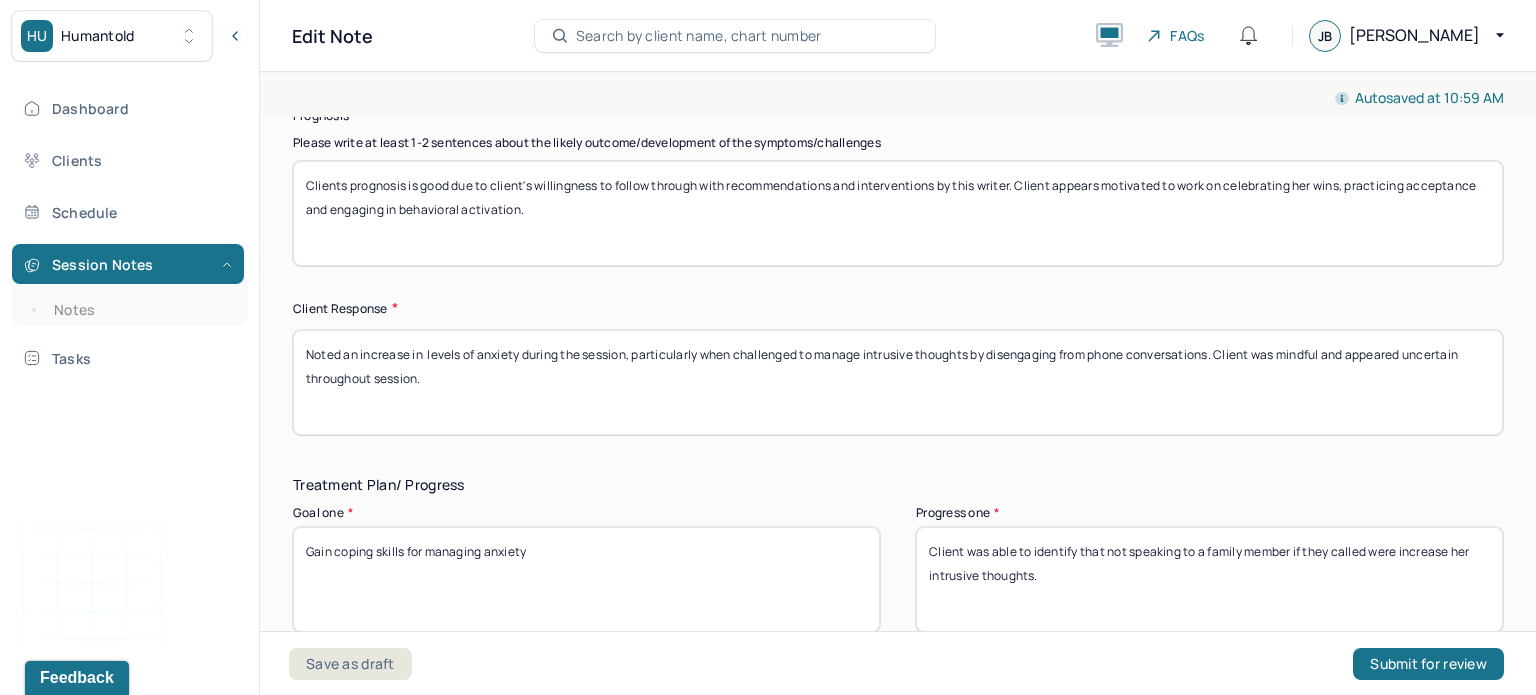 type on "Clients prognosis is good due to client's willingness to follow through with recommendations and interventions by this writer. Client appears motivated to work on celebrating her wins, practicing acceptance and engaging in behavioral activation." 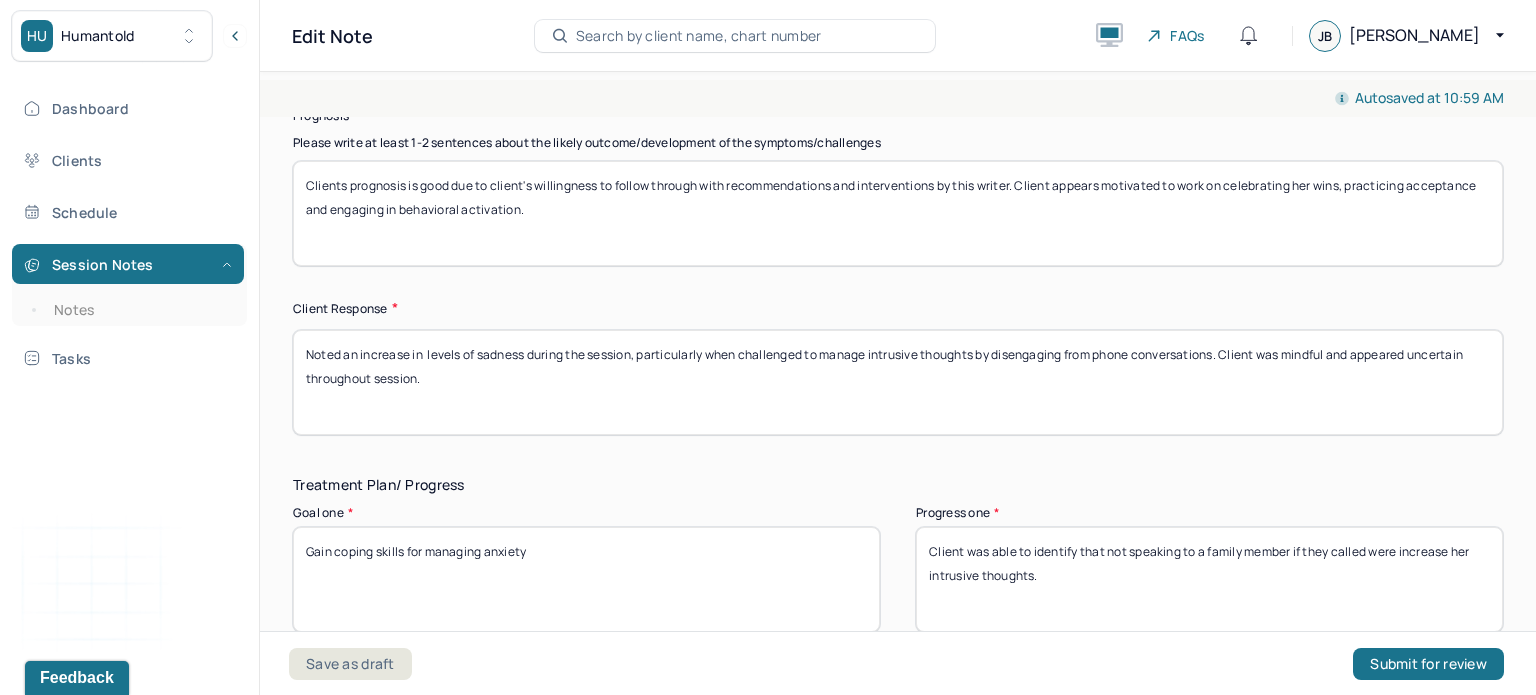 drag, startPoint x: 822, startPoint y: 346, endPoint x: 1229, endPoint y: 347, distance: 407.00122 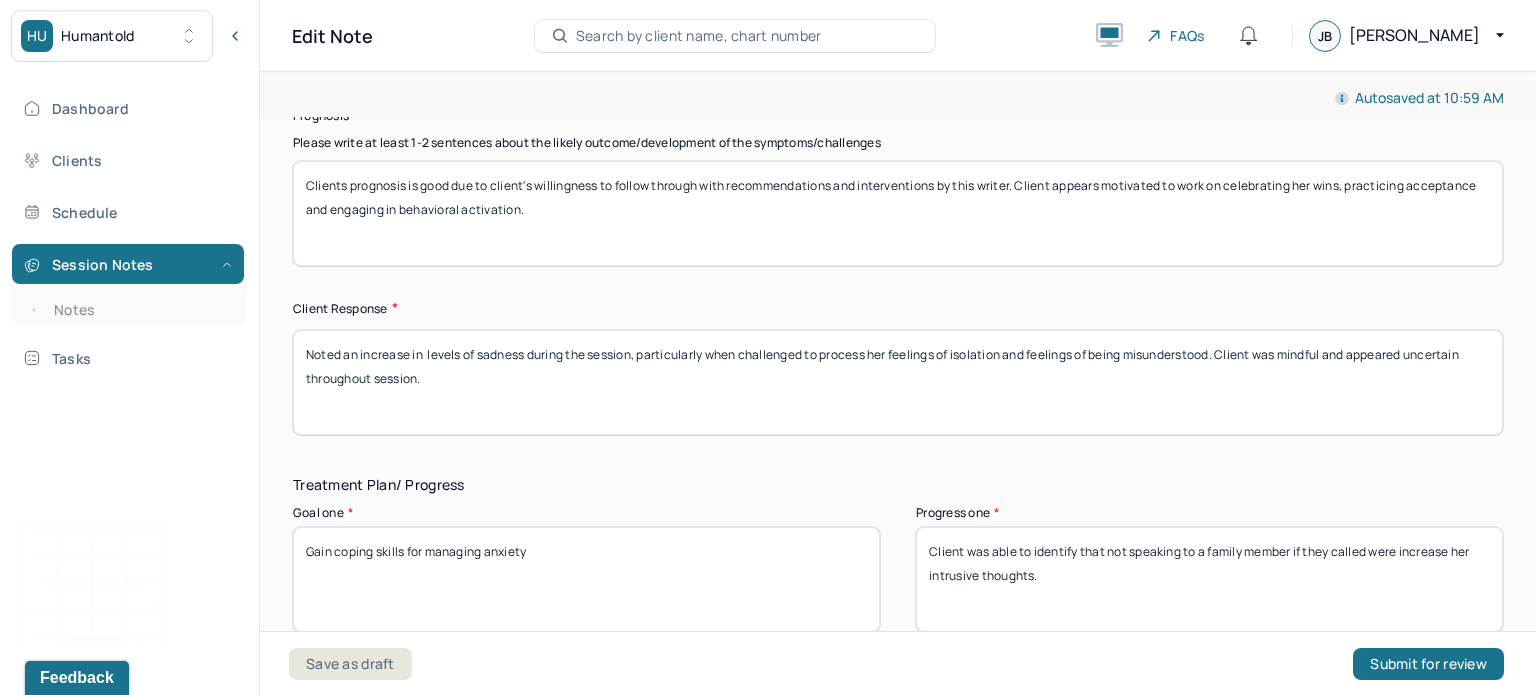 drag, startPoint x: 1359, startPoint y: 341, endPoint x: 1464, endPoint y: 411, distance: 126.1943 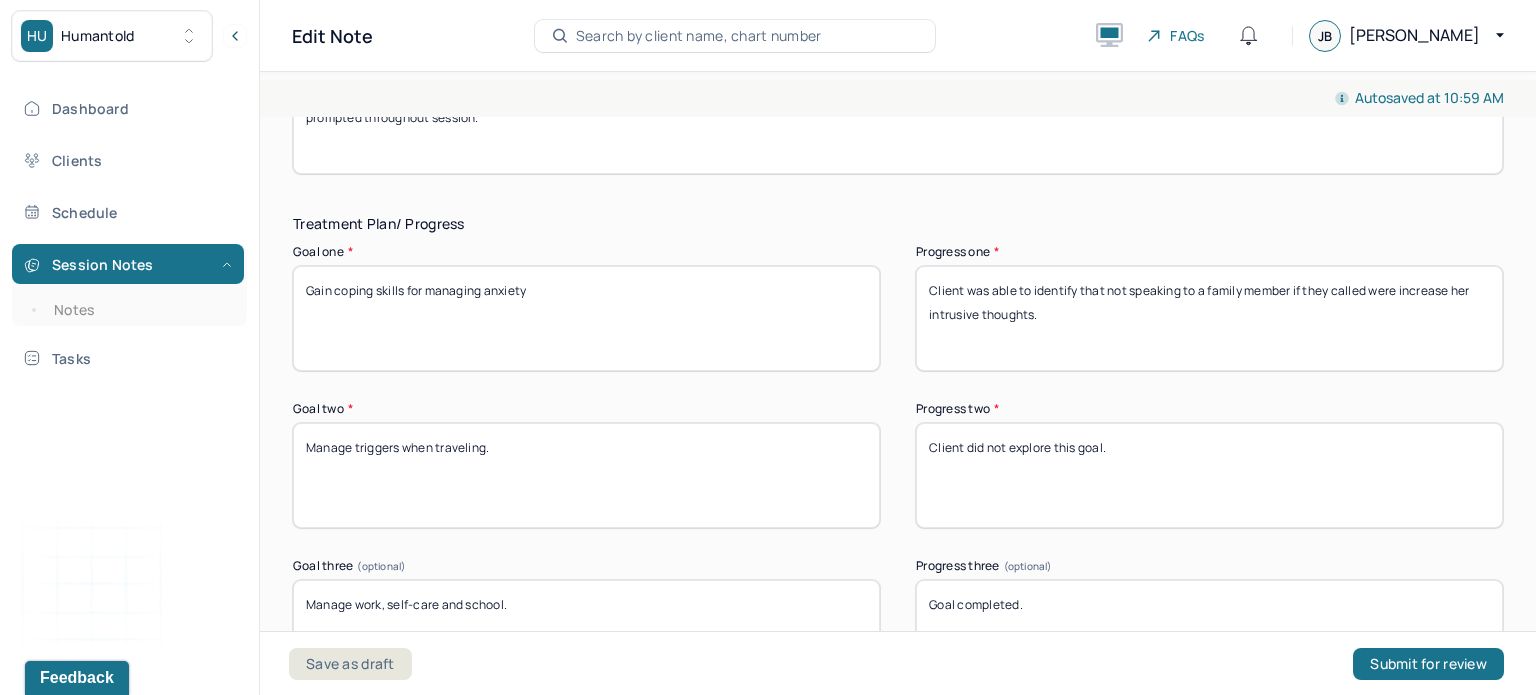 scroll, scrollTop: 3251, scrollLeft: 0, axis: vertical 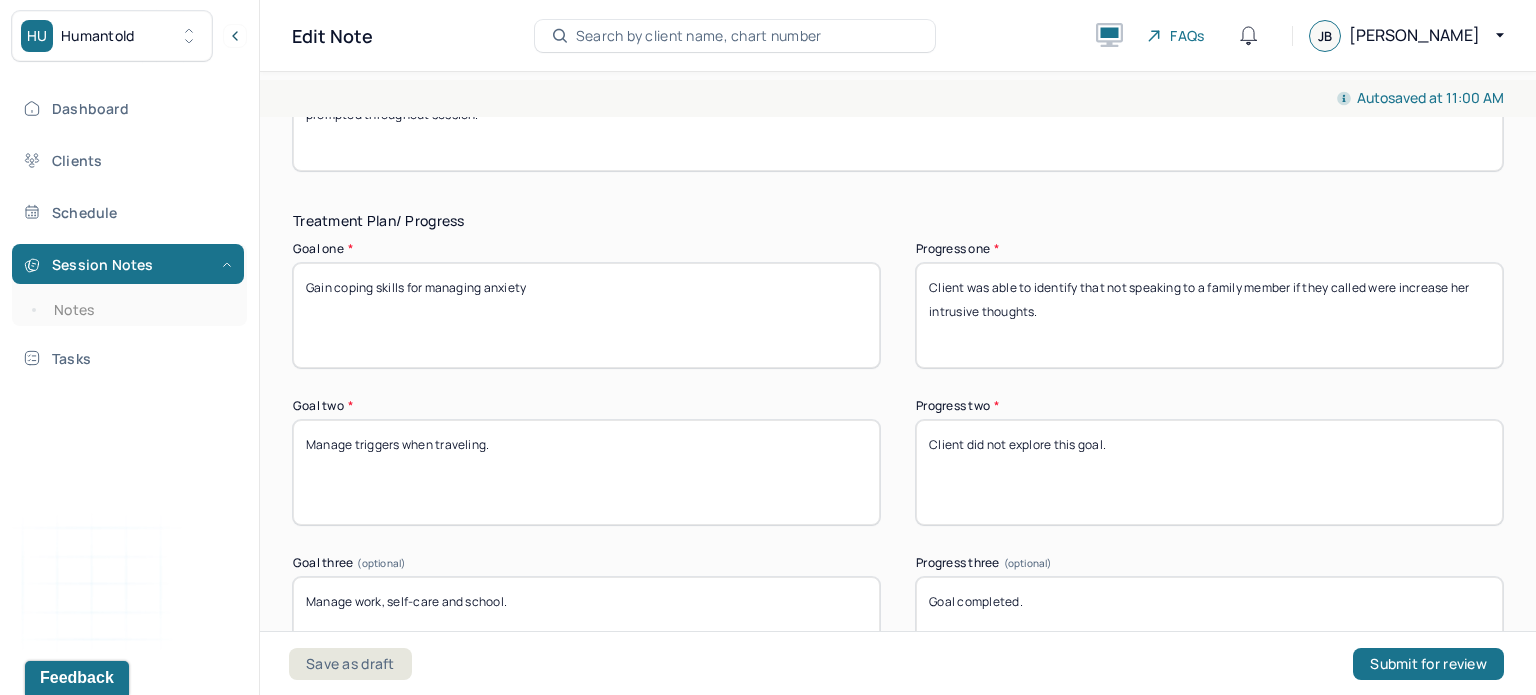 type on "Noted an increase in  levels of sadness during the session, particularly when challenged to process her feelings of isolation and feelings of being misunderstood. Client was mindful and gave feedback when prompted throughout session." 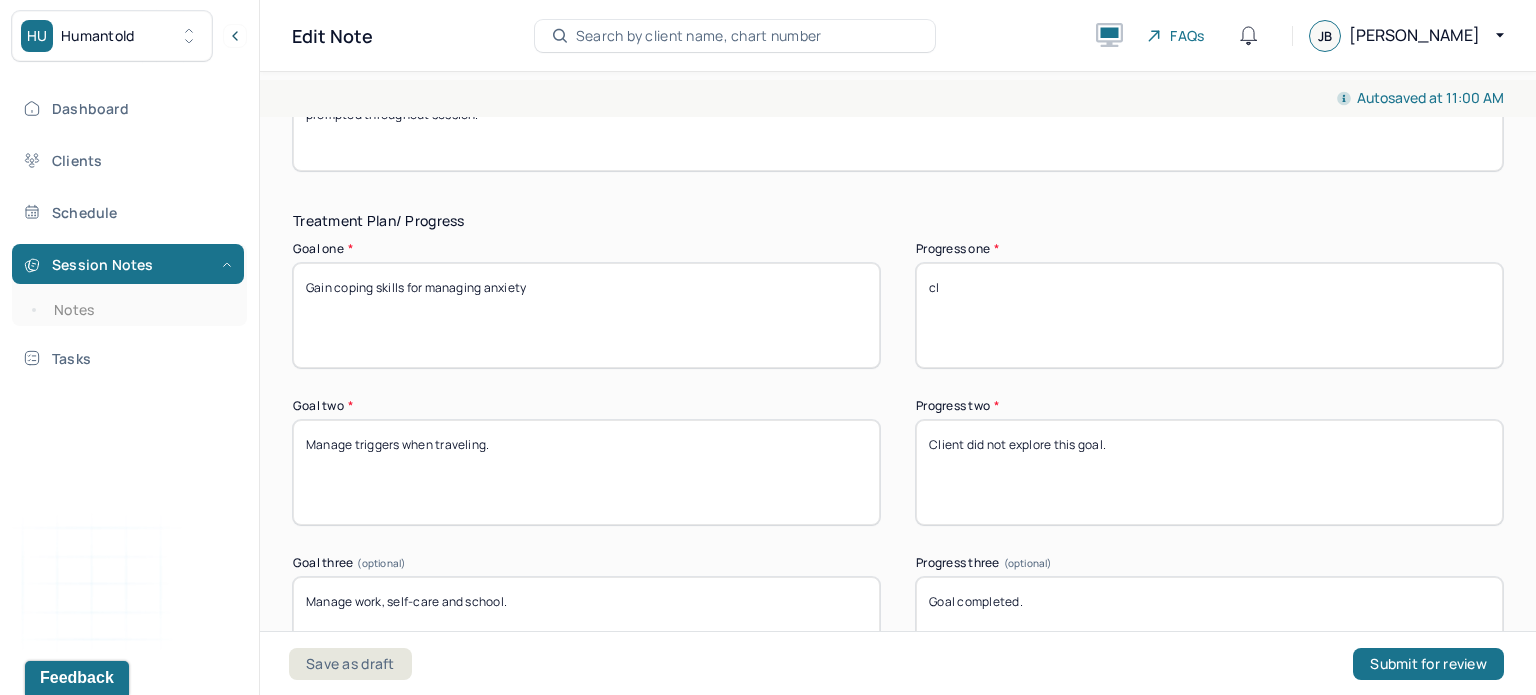 type on "c" 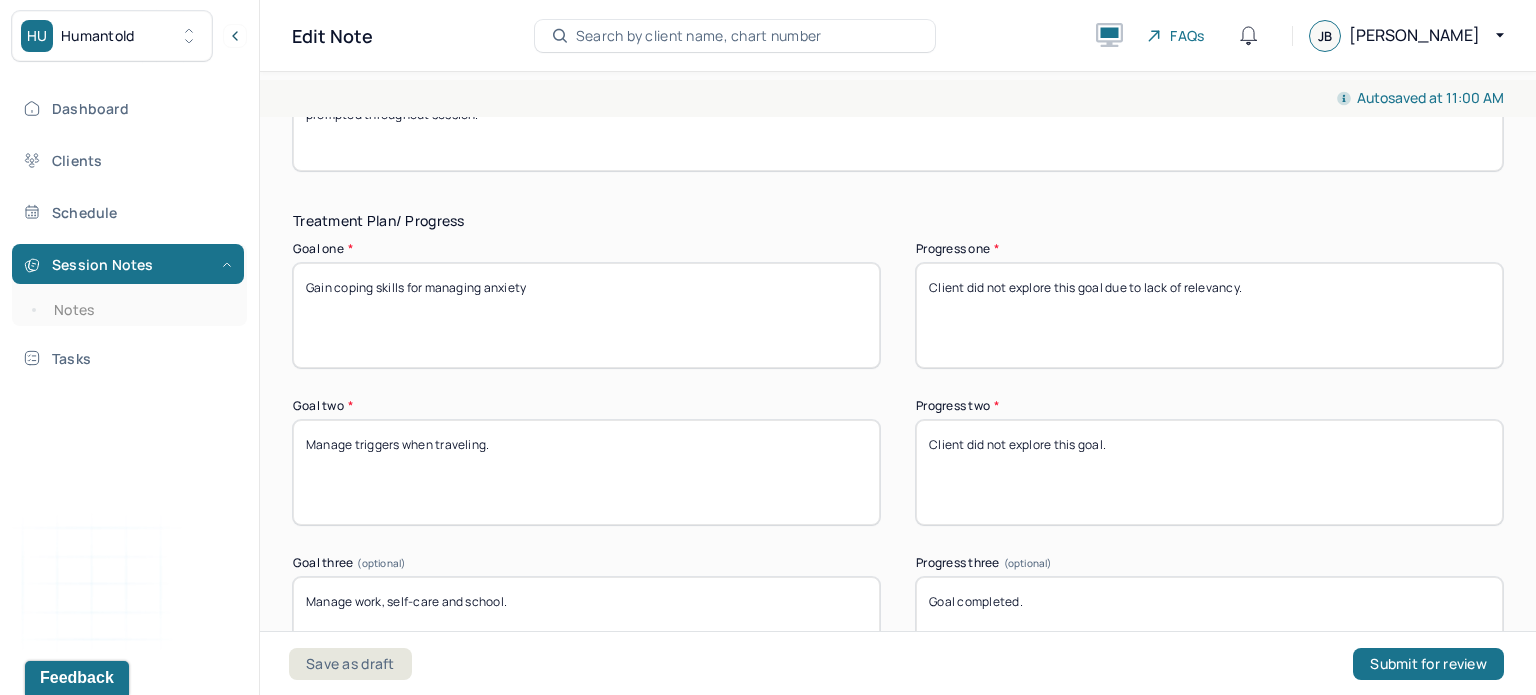 drag, startPoint x: 1233, startPoint y: 287, endPoint x: 858, endPoint y: 274, distance: 375.22528 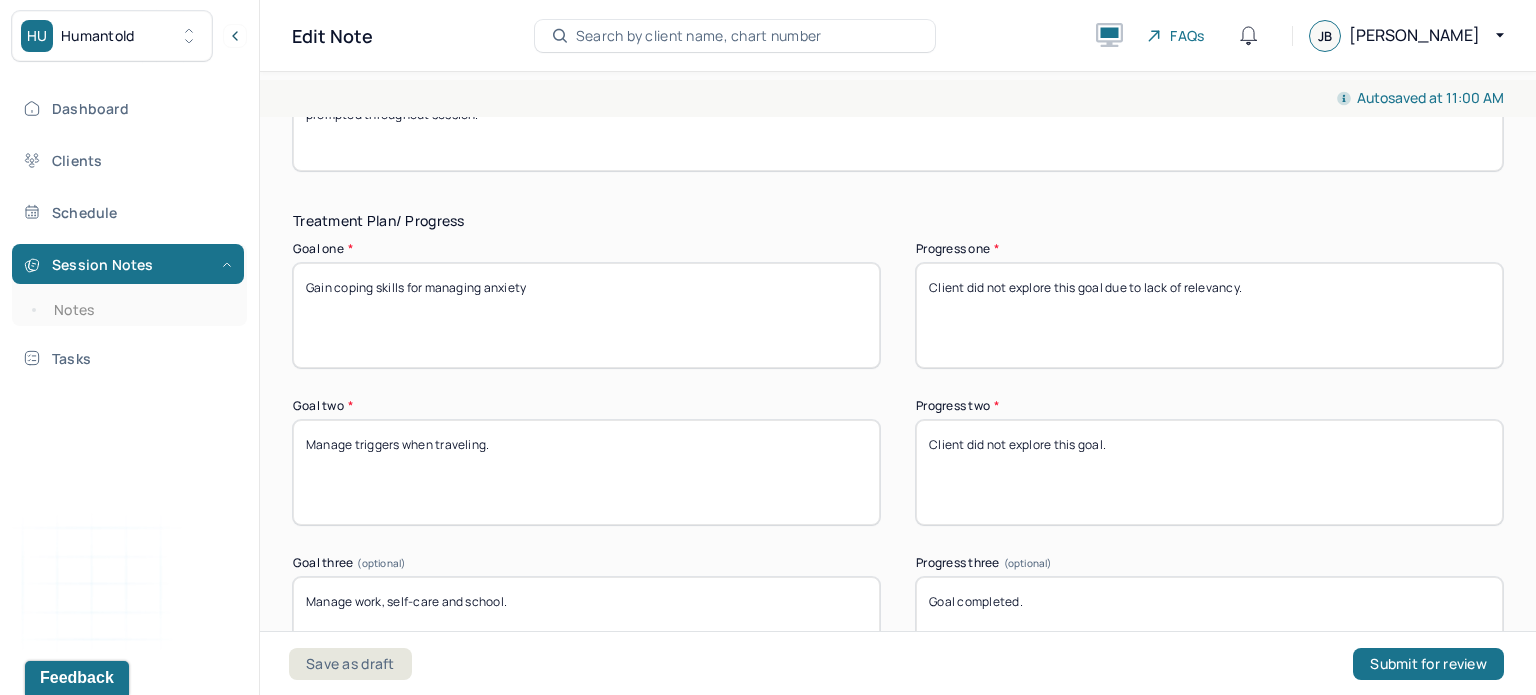 type on "Client did not explore this goal due to lack of relevancy." 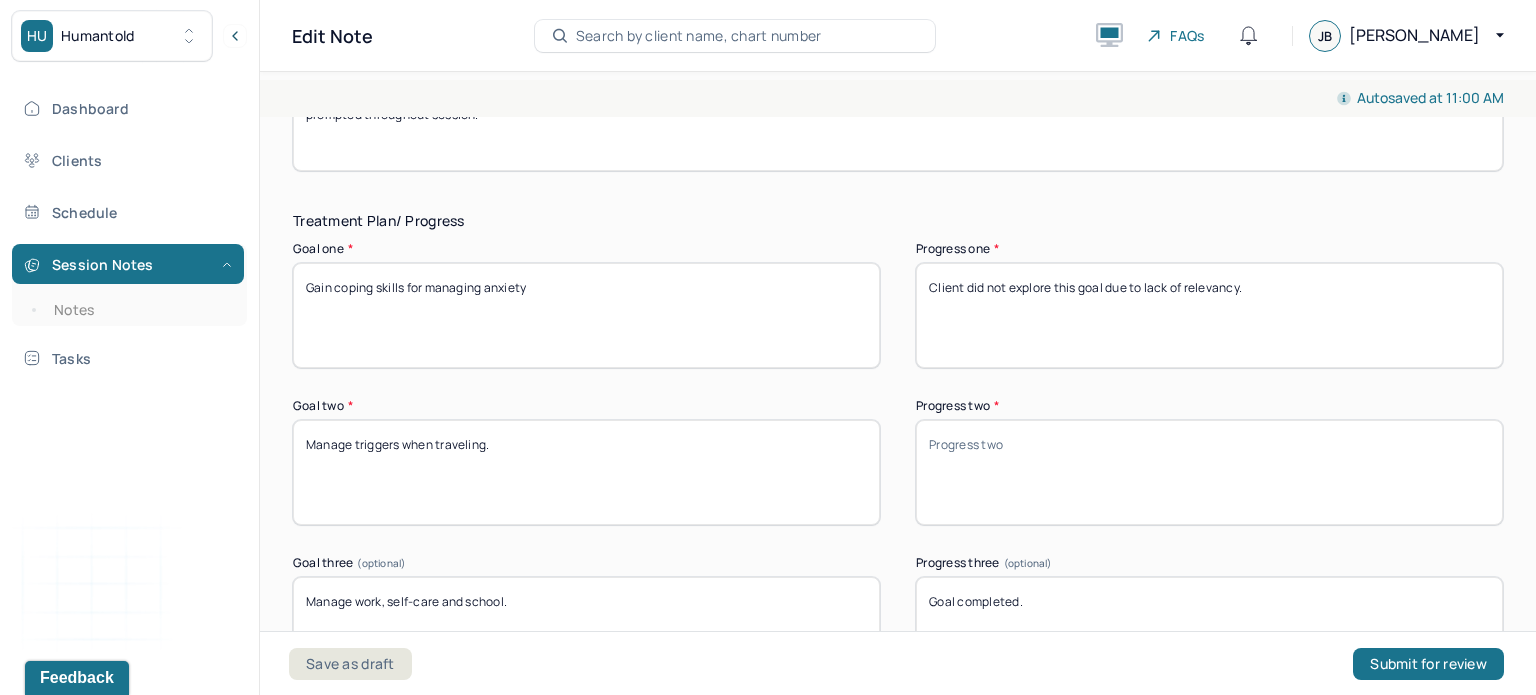 paste on "Client did not explore this goal due to lack of relevancy" 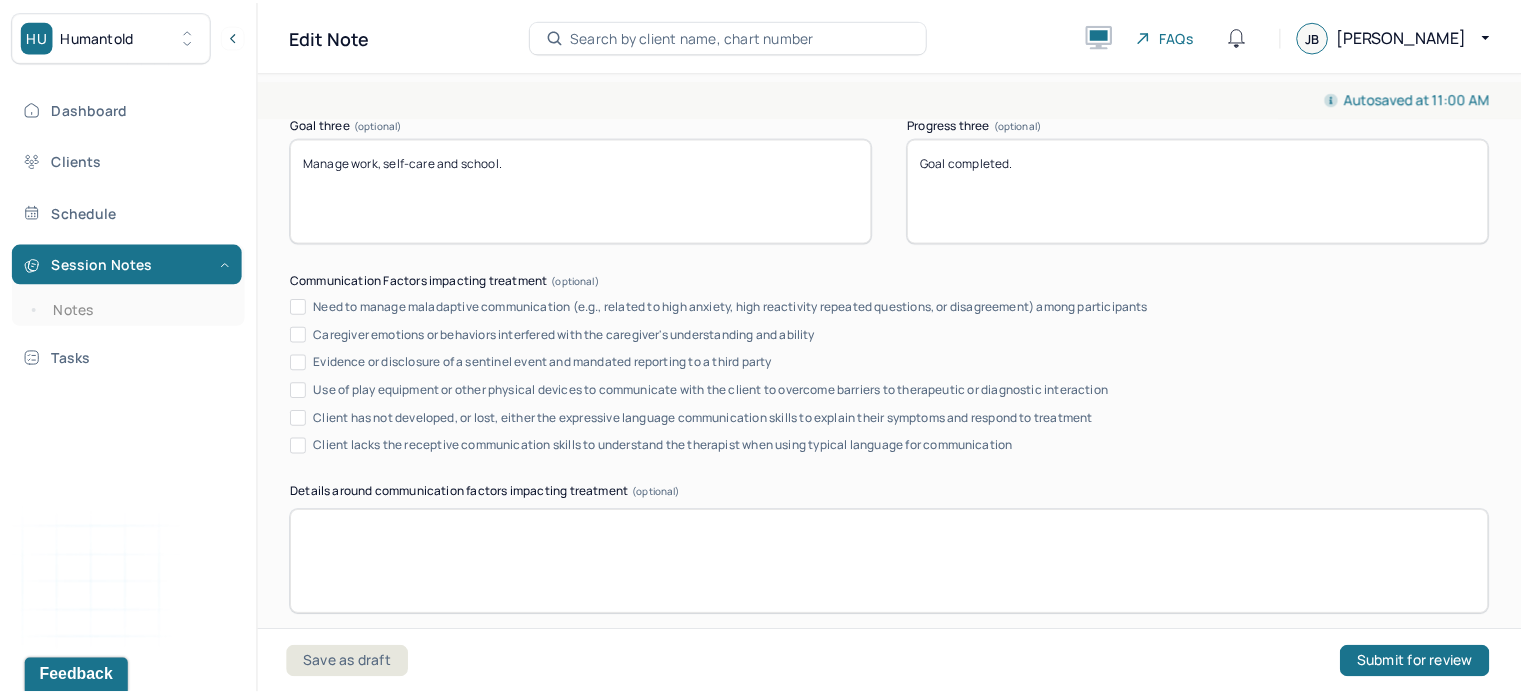 scroll, scrollTop: 3956, scrollLeft: 0, axis: vertical 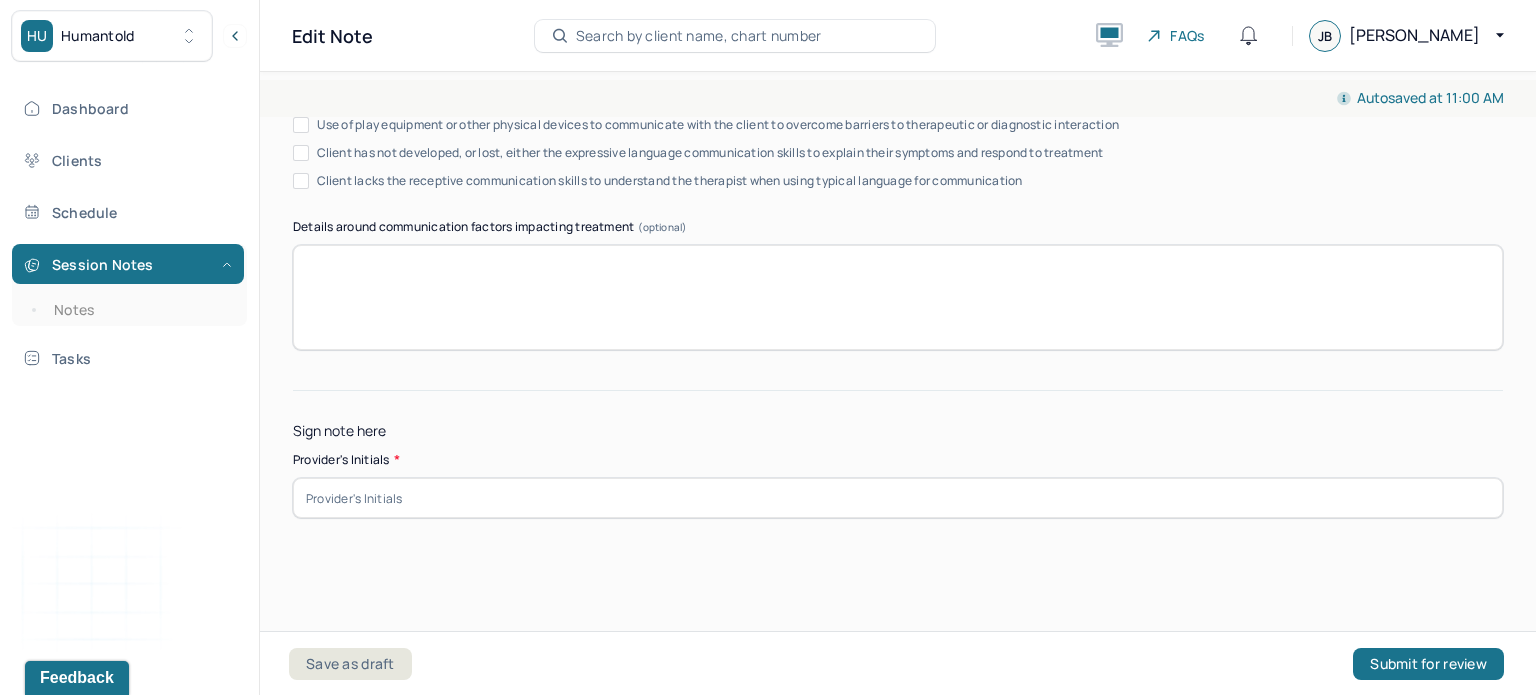 type on "Client did not explore this goal due to lack of relevancy." 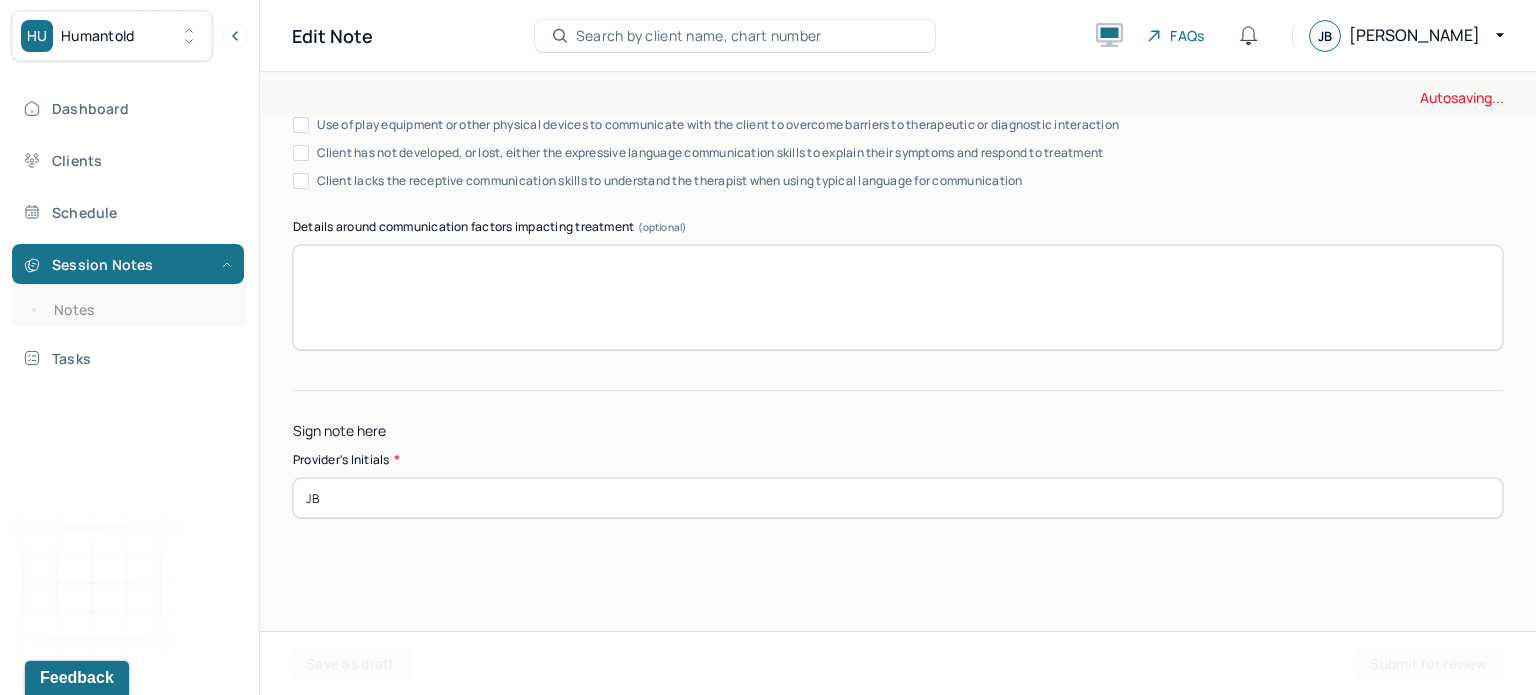 type on "JB" 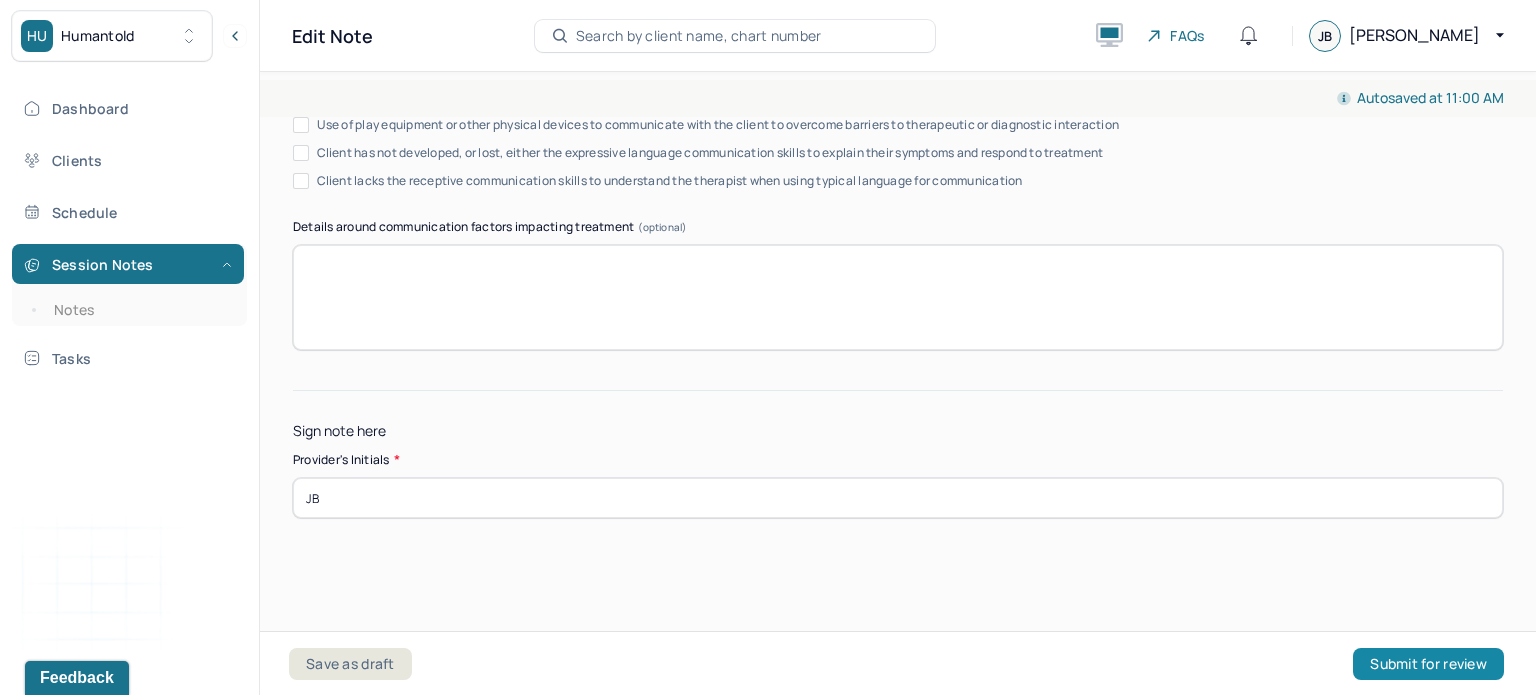 click on "Submit for review" at bounding box center [1428, 664] 